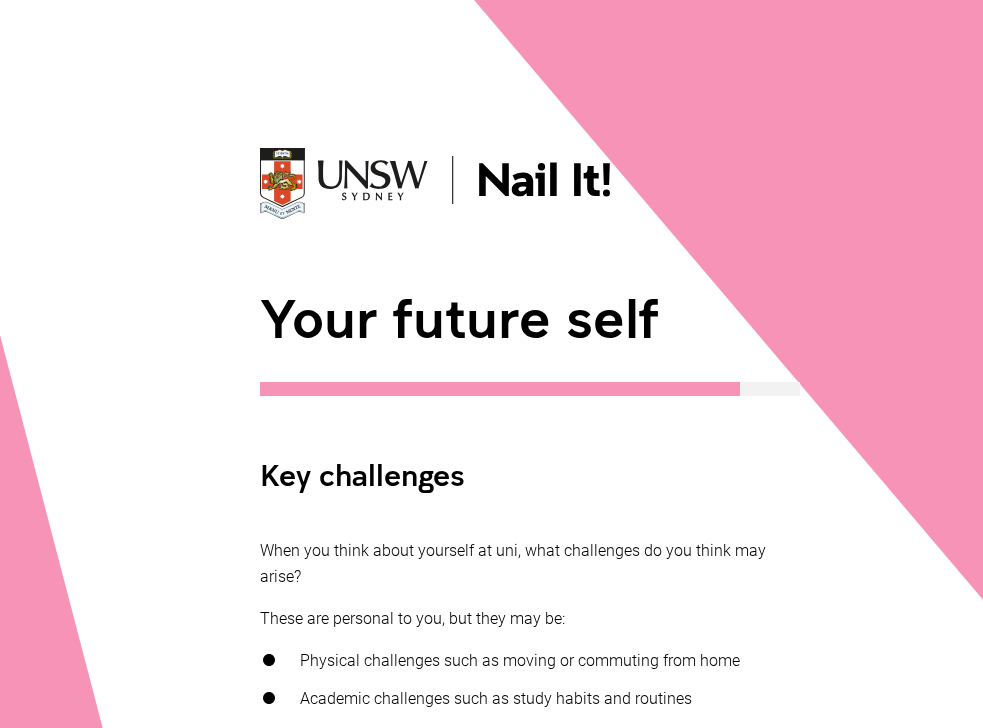 scroll, scrollTop: 224, scrollLeft: 0, axis: vertical 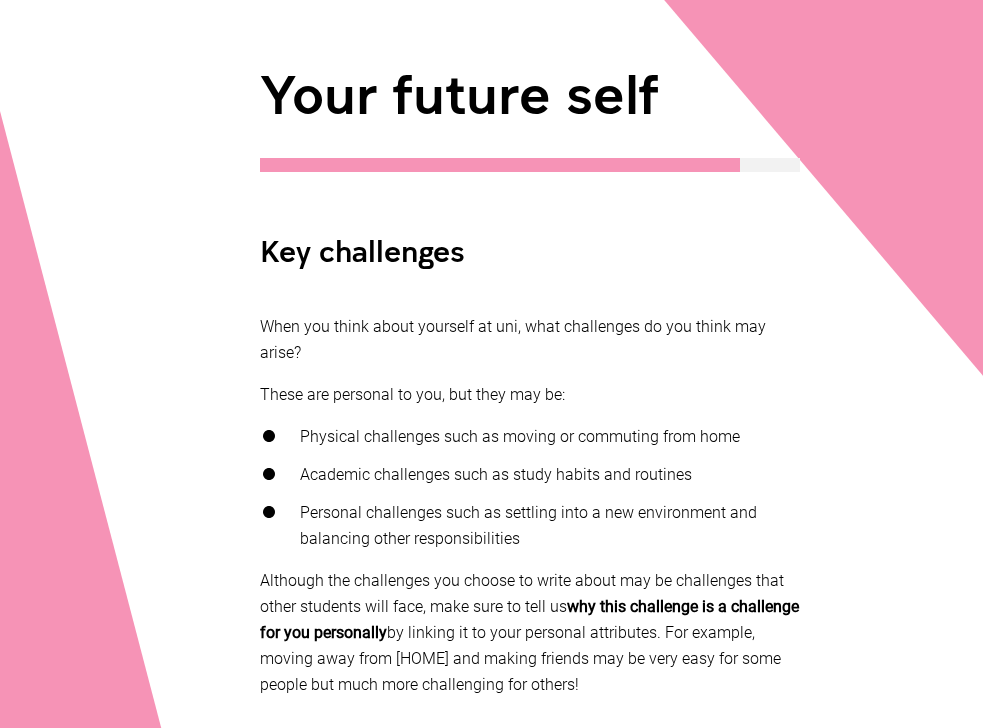 click on "When you think about yourself at uni, what challenges do you think may arise? These are personal to you, but they may be: Physical challenges such as moving or commuting from [HOME] Academic challenges such as study habits and routines Personal challenges such as settling into a new environment and balancing other responsibilities Although the challenges you choose to write about may be challenges that other students will face, make sure to tell us why this challenge is a challenge for you personally by linking it to your personal attributes. For example, moving away from [HOME] and making friends may be very easy for some people but much more challenging for others!" at bounding box center (530, 506) 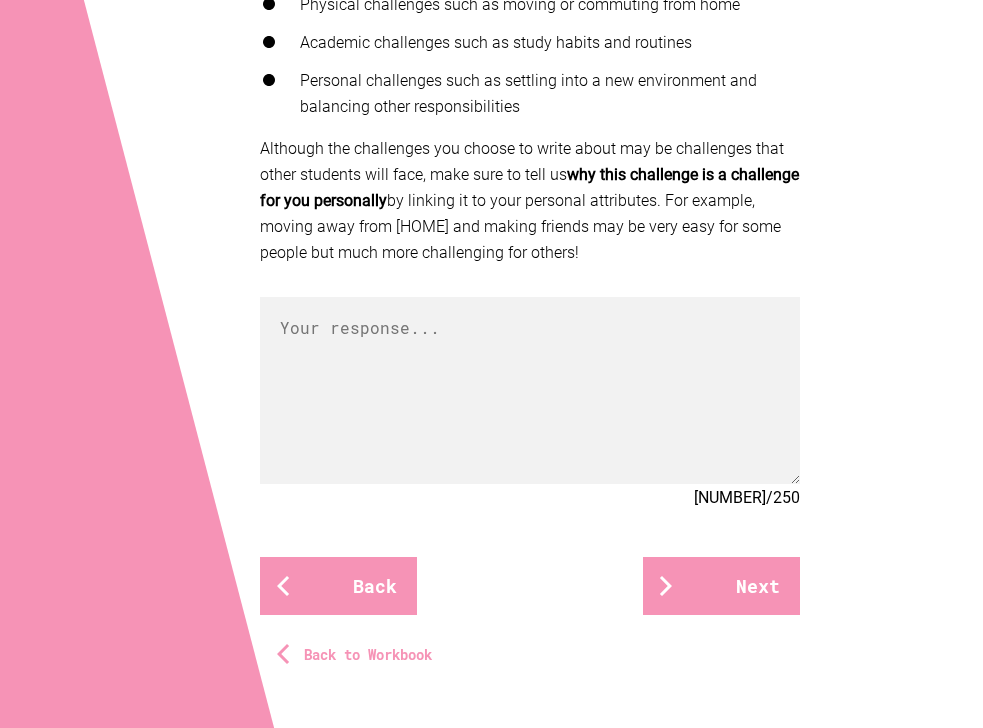 scroll, scrollTop: 660, scrollLeft: 0, axis: vertical 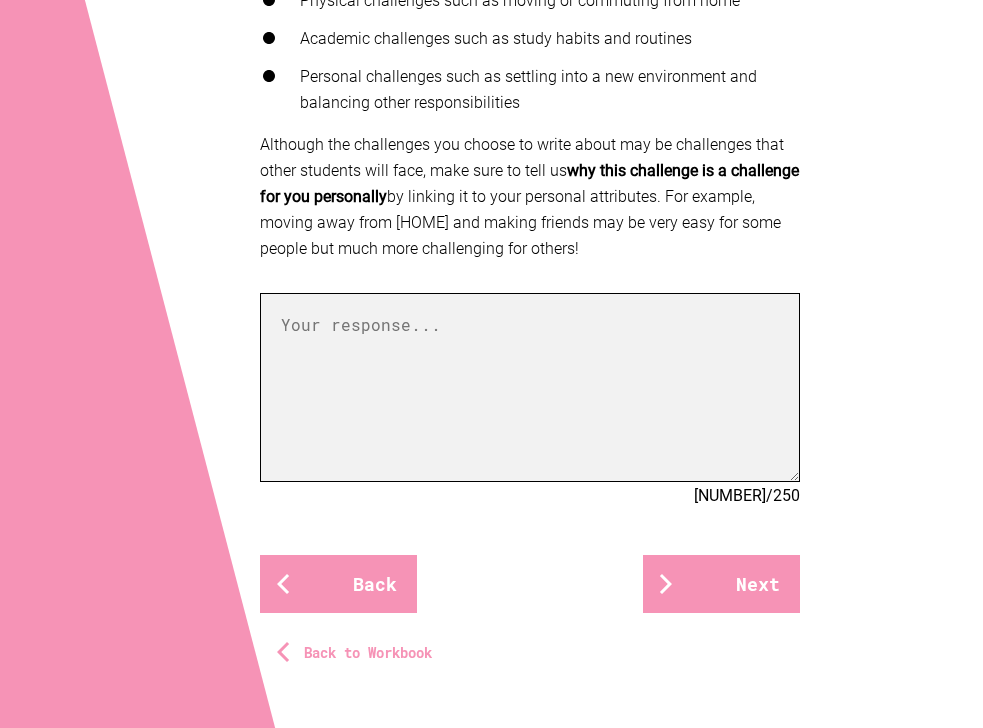 click at bounding box center [530, 387] 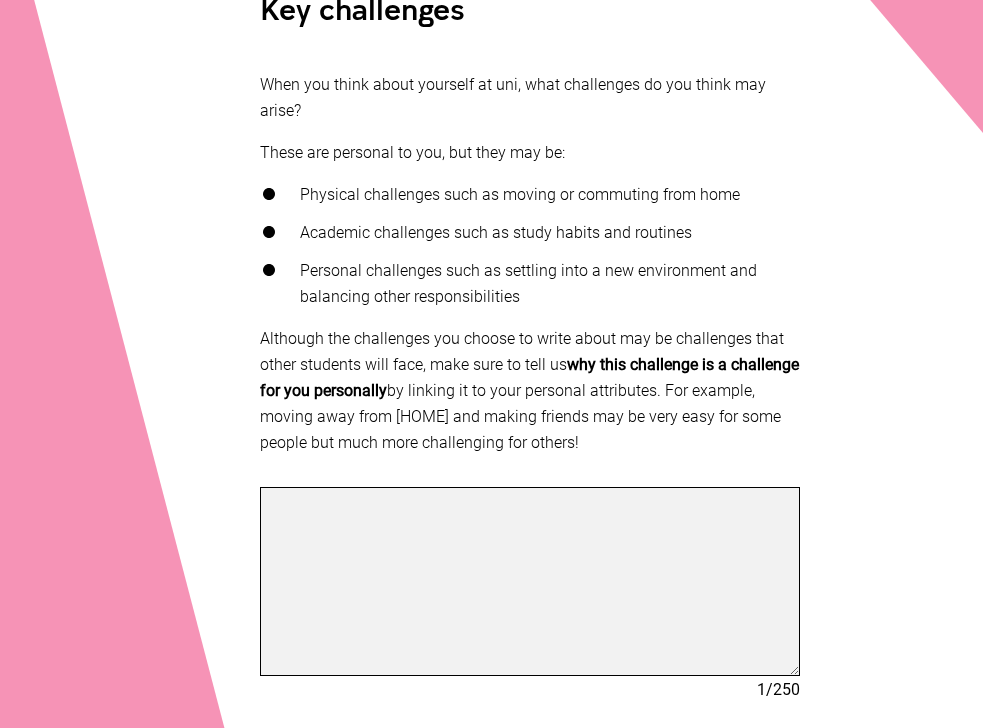 scroll, scrollTop: 472, scrollLeft: 0, axis: vertical 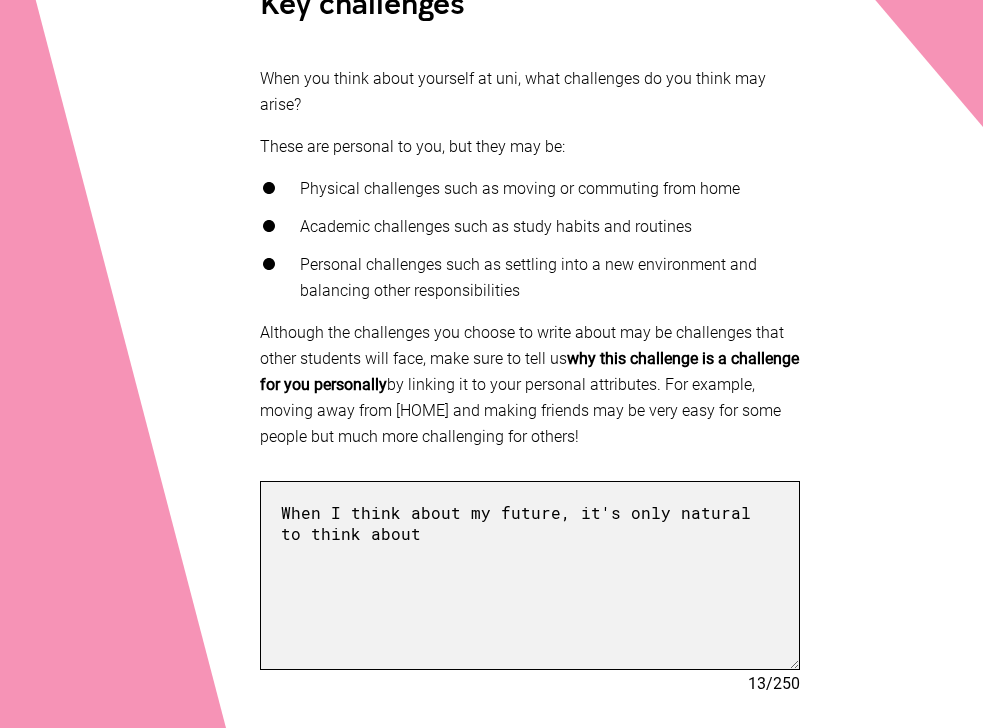 click on "When I think about my future, it's only natural to think about" at bounding box center [530, 575] 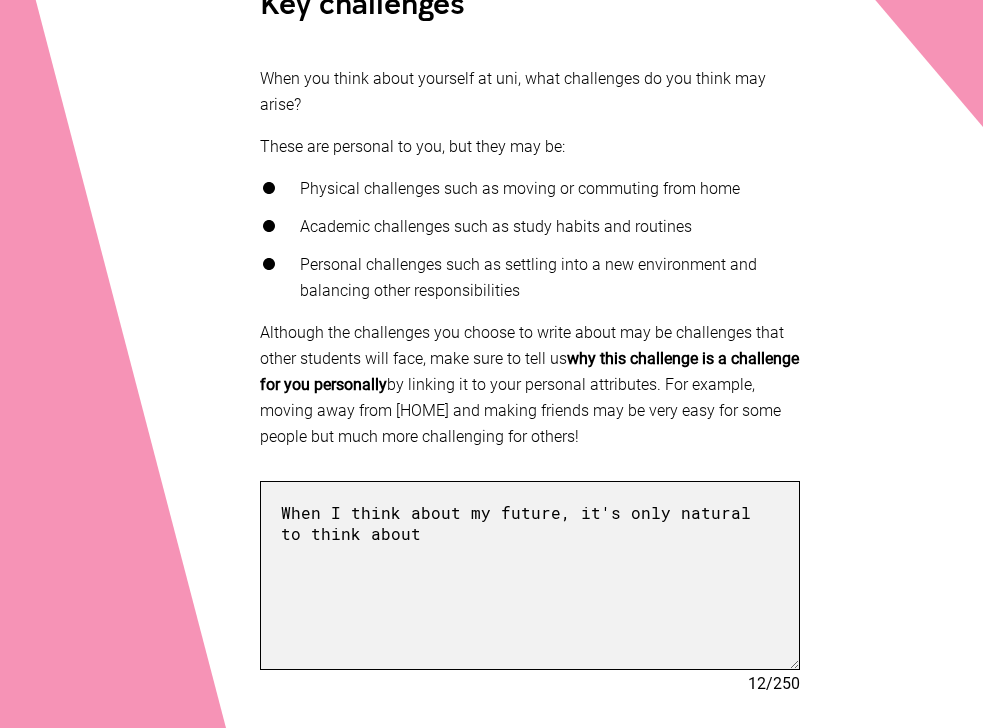 click on "When I think about my future, it's only natural to think about" at bounding box center [530, 575] 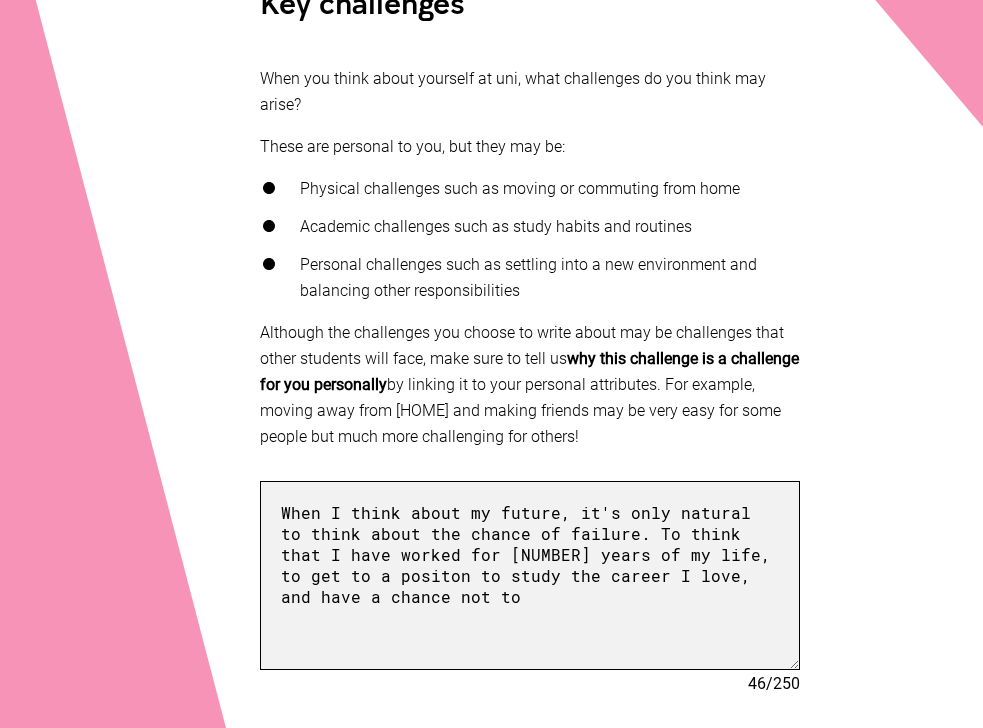 click on "When I think about my future, it's only natural to think about the chance of failure. To think that I have worked for [NUMBER] years of my life, to get to a positon to study the career I love, and have a chance not to" at bounding box center [530, 575] 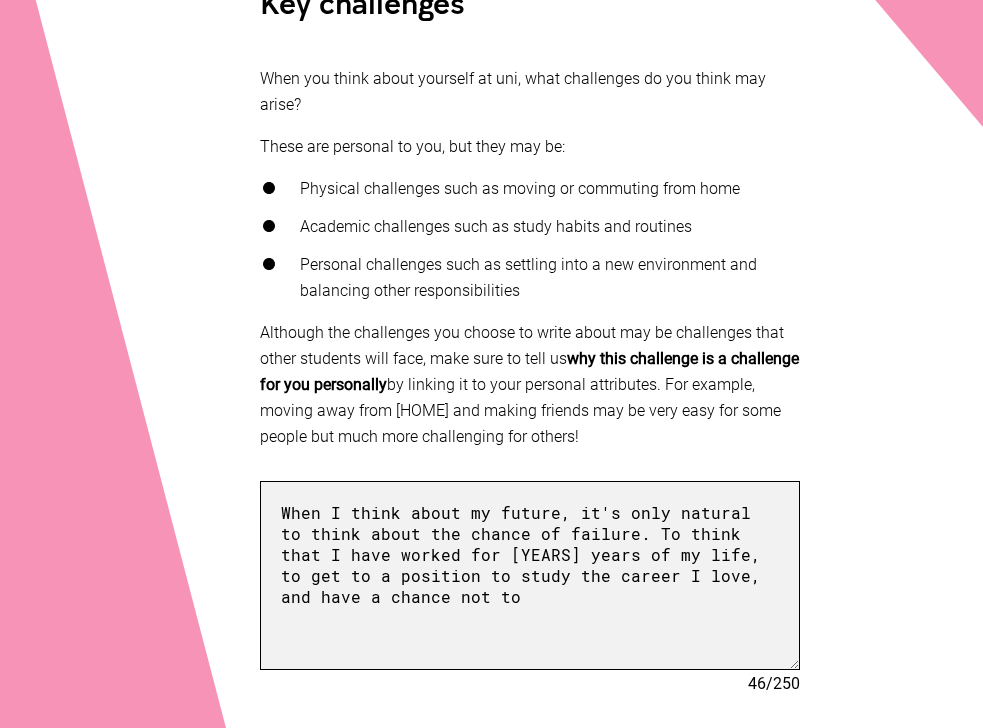 click on "When I think about my future, it's only natural to think about the chance of failure. To think that I have worked for [YEARS] years of my life, to get to a position to study the career I love, and have a chance not to" at bounding box center (530, 575) 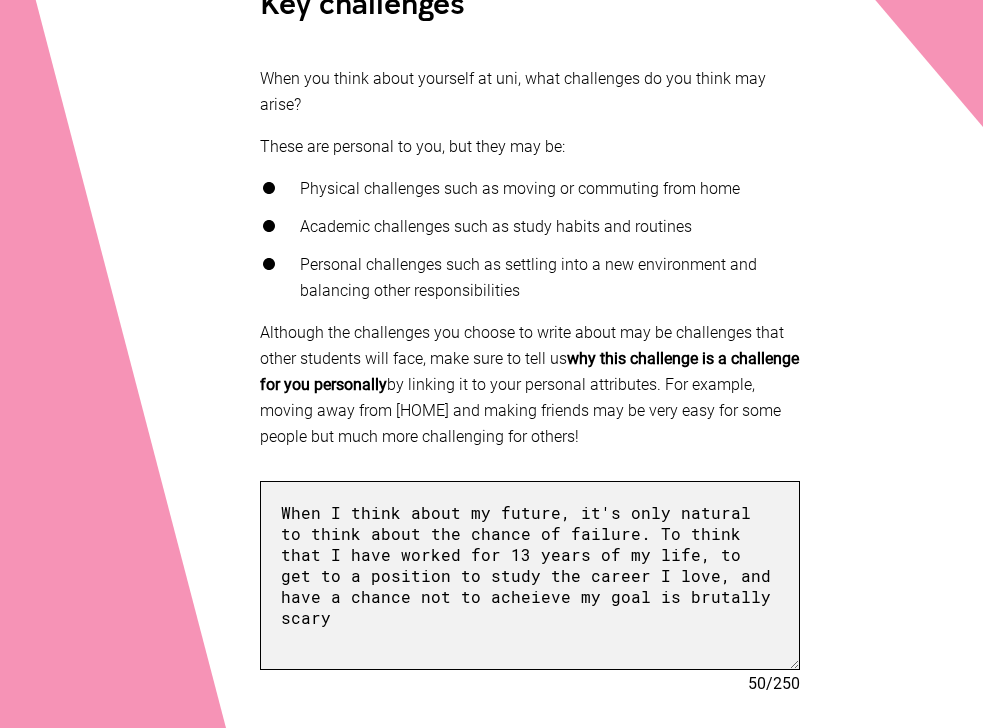 click on "When I think about my future, it's only natural to think about the chance of failure. To think that I have worked for 13 years of my life, to get to a position to study the career I love, and have a chance not to acheieve my goal is brutally scary" at bounding box center (530, 575) 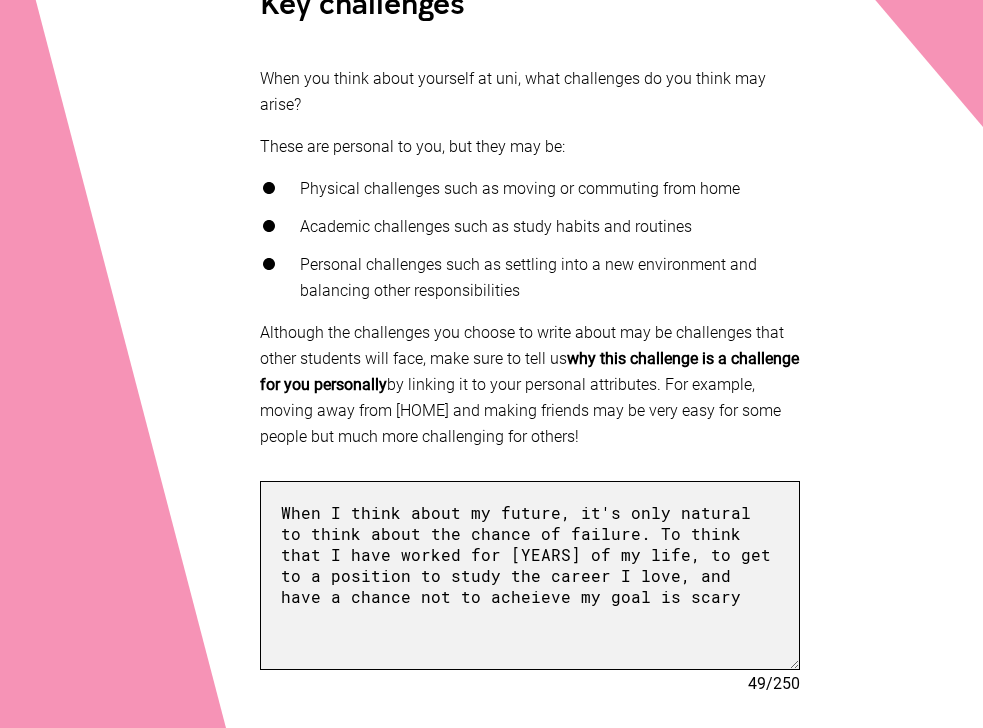 click on "When I think about my future, it's only natural to think about the chance of failure. To think that I have worked for [YEARS] of my life, to get to a position to study the career I love, and have a chance not to acheieve my goal is scary" at bounding box center (530, 575) 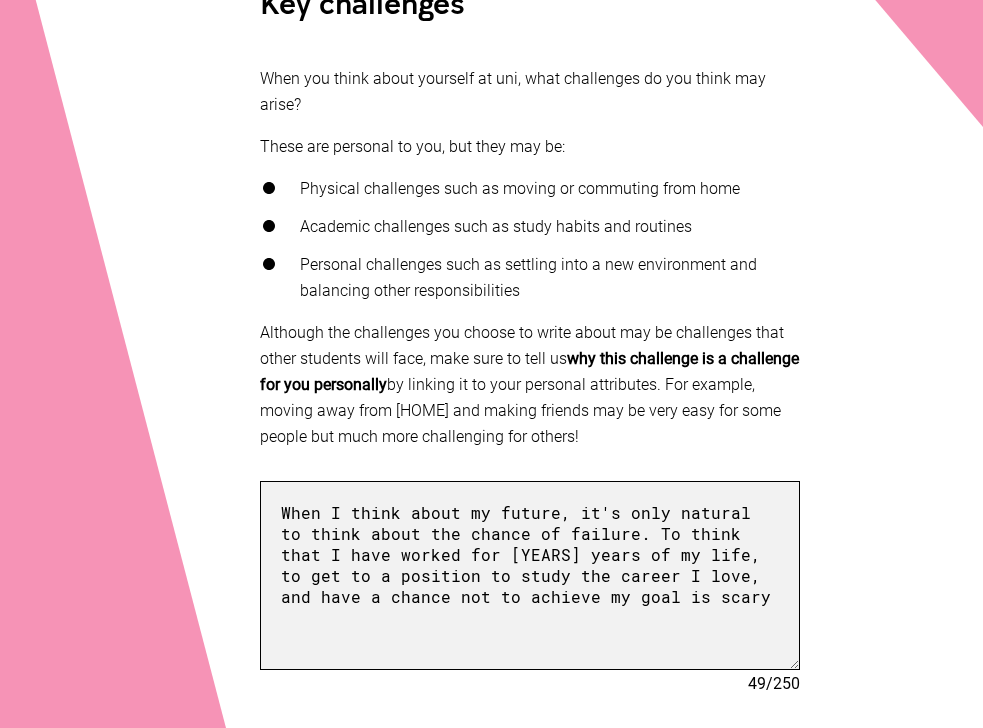 click on "When I think about my future, it's only natural to think about the chance of failure. To think that I have worked for [YEARS] years of my life, to get to a position to study the career I love, and have a chance not to achieve my goal is scary" at bounding box center (530, 575) 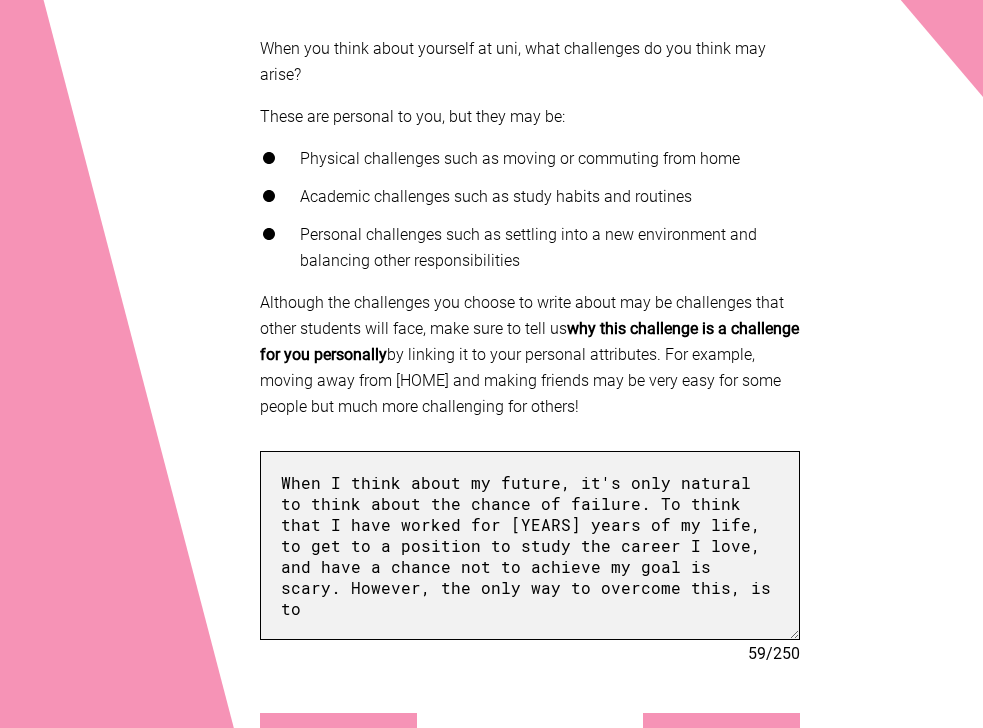 scroll, scrollTop: 510, scrollLeft: 0, axis: vertical 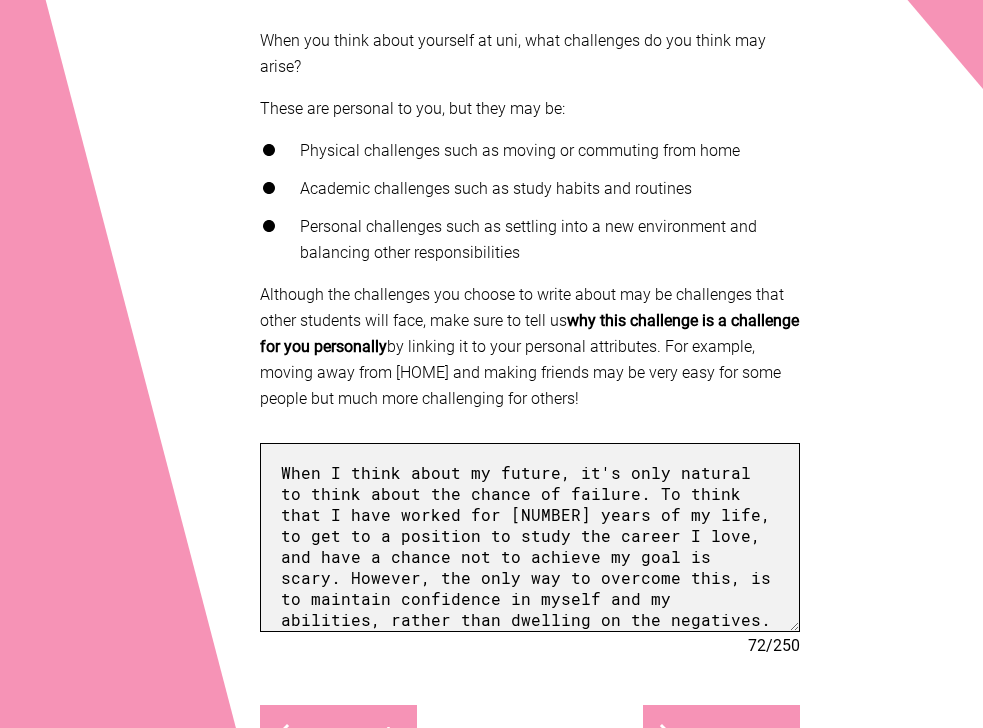 click on "When I think about my future, it's only natural to think about the chance of failure. To think that I have worked for [NUMBER] years of my life, to get to a position to study the career I love, and have a chance not to achieve my goal is scary. However, the only way to overcome this, is to maintain confidence in myself and my abilities, rather than dwelling on the negatives." at bounding box center [530, 537] 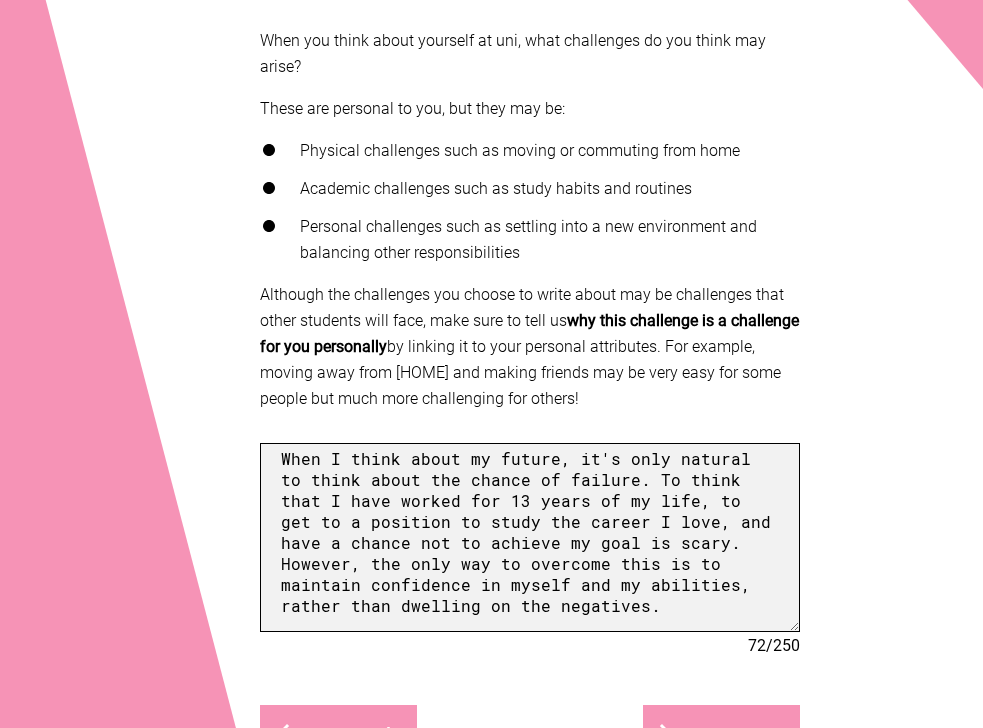 scroll, scrollTop: 21, scrollLeft: 0, axis: vertical 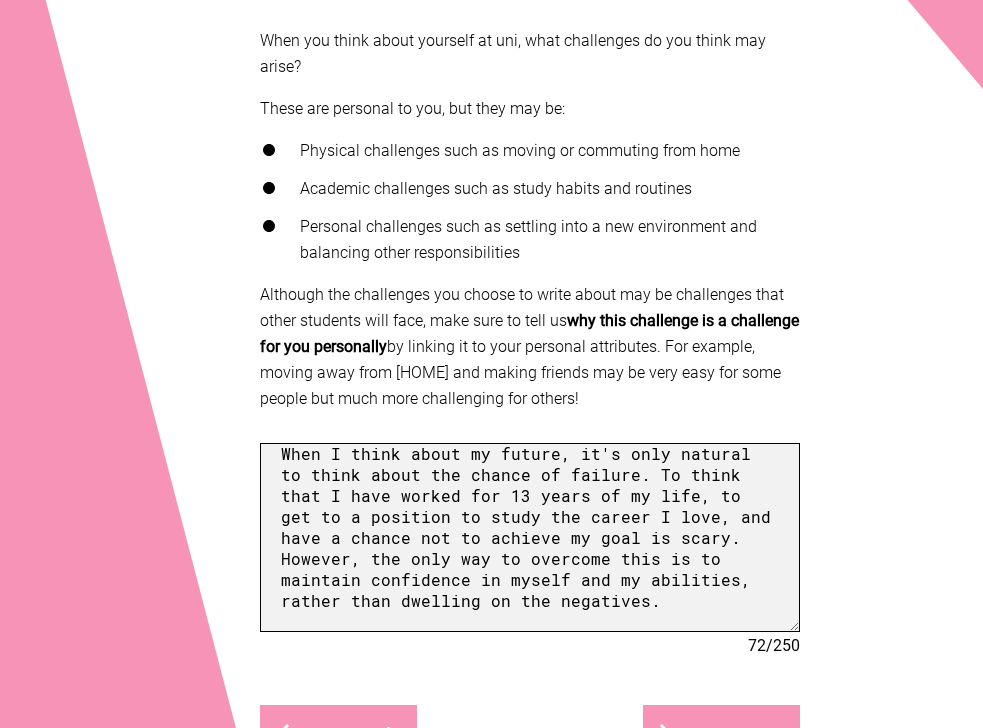 drag, startPoint x: 544, startPoint y: 625, endPoint x: 435, endPoint y: 607, distance: 110.47624 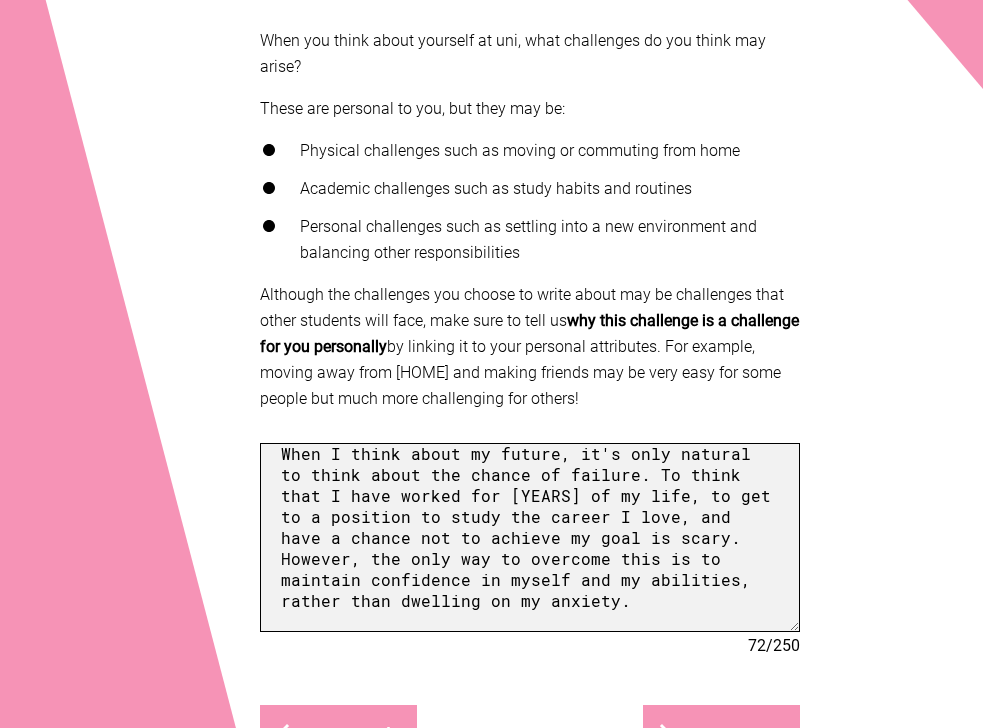 scroll, scrollTop: 0, scrollLeft: 0, axis: both 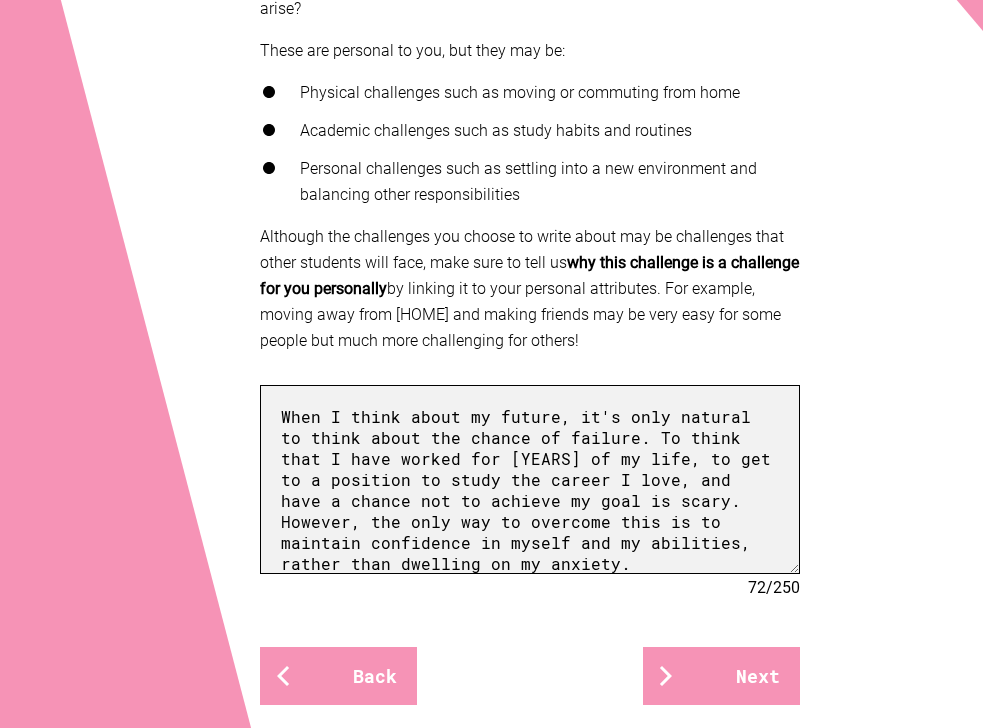 click on "When I think about my future, it's only natural to think about the chance of failure. To think that I have worked for [YEARS] of my life, to get to a position to study the career I love, and have a chance not to achieve my goal is scary. However, the only way to overcome this is to maintain confidence in myself and my abilities, rather than dwelling on my anxiety." at bounding box center (530, 479) 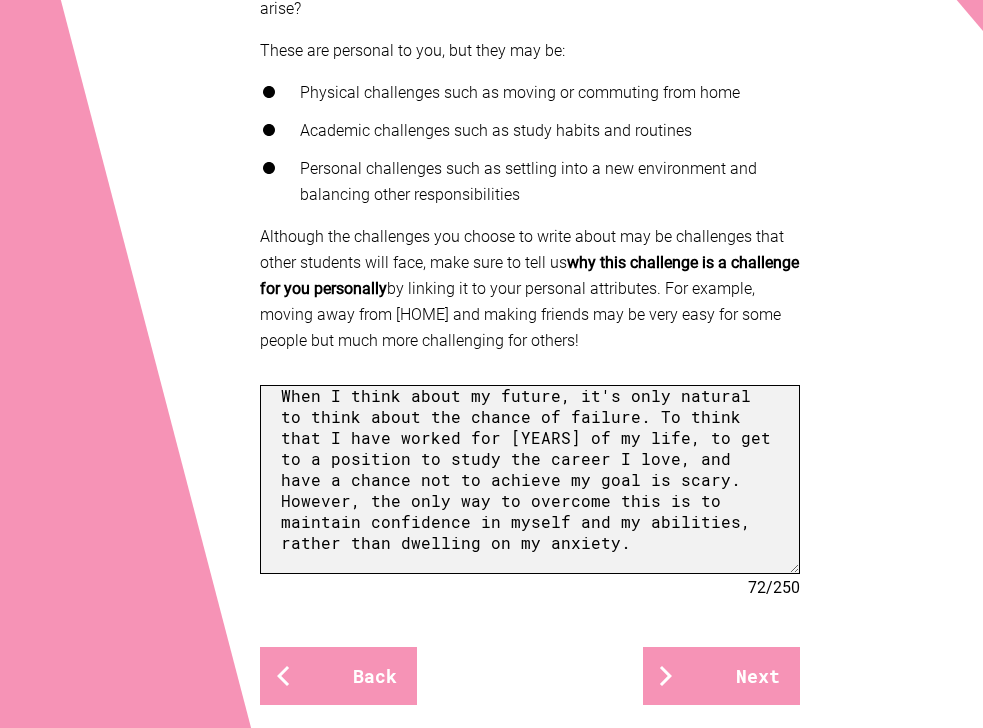 scroll, scrollTop: 21, scrollLeft: 0, axis: vertical 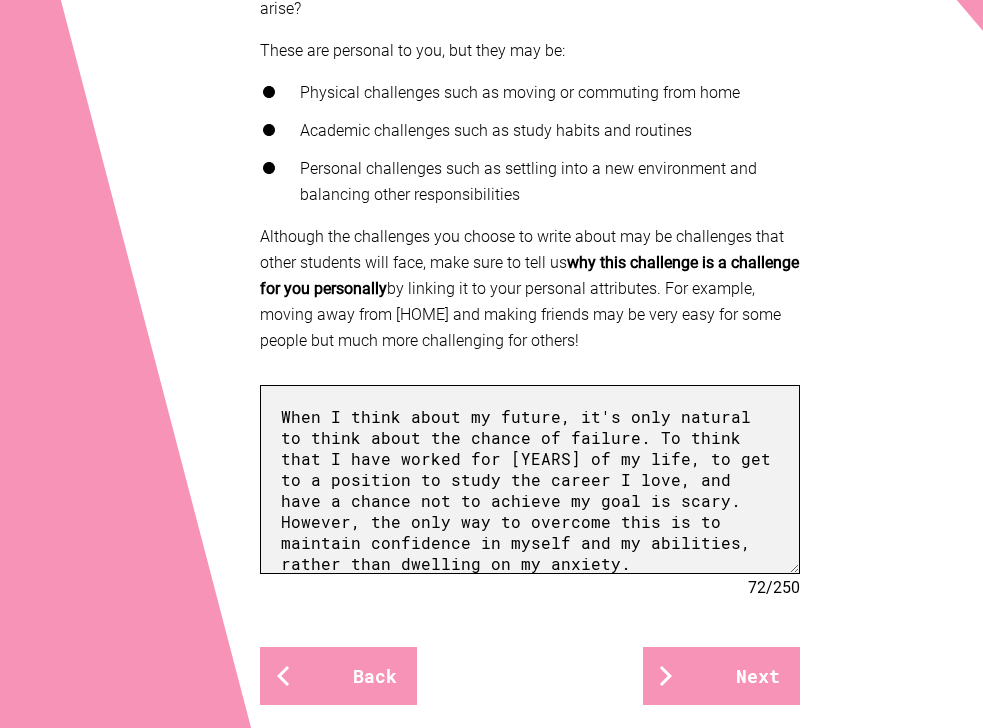 drag, startPoint x: 570, startPoint y: 394, endPoint x: 660, endPoint y: 394, distance: 90 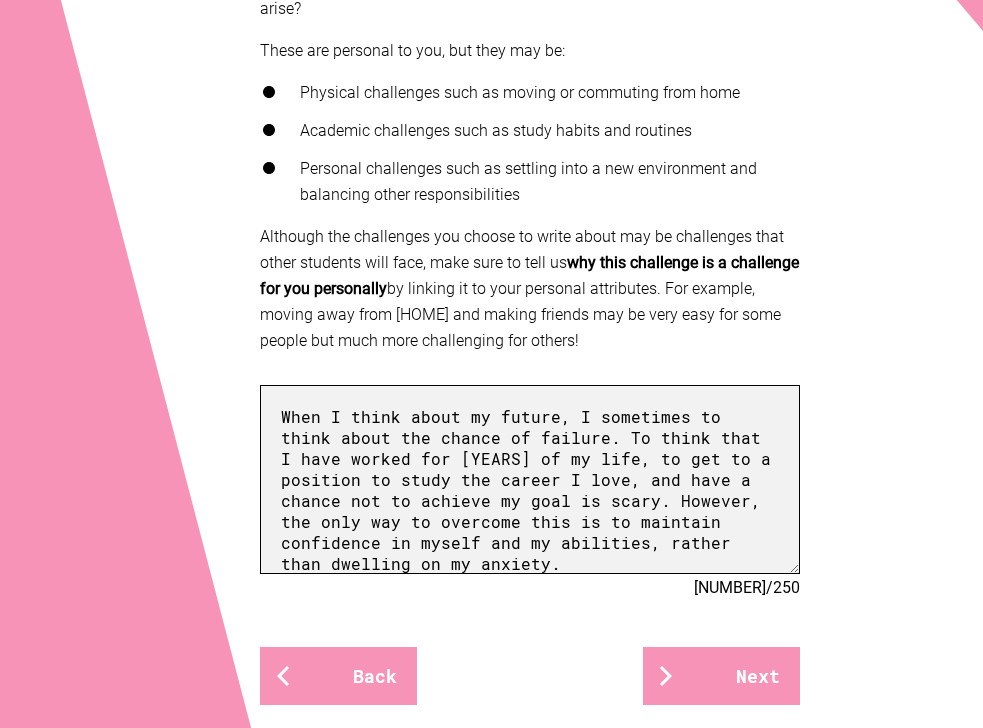 drag, startPoint x: 702, startPoint y: 413, endPoint x: 690, endPoint y: 413, distance: 12 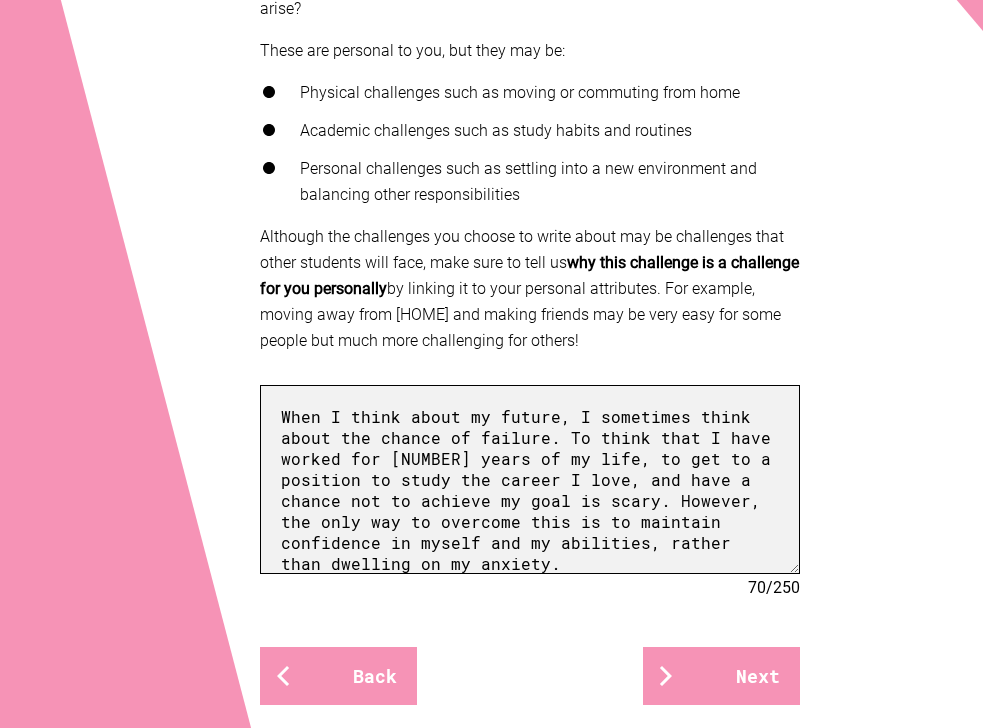 click on "When I think about my future, I sometimes think about the chance of failure. To think that I have worked for [NUMBER] years of my life, to get to a position to study the career I love, and have a chance not to achieve my goal is scary. However, the only way to overcome this is to maintain confidence in myself and my abilities, rather than dwelling on my anxiety." at bounding box center (530, 479) 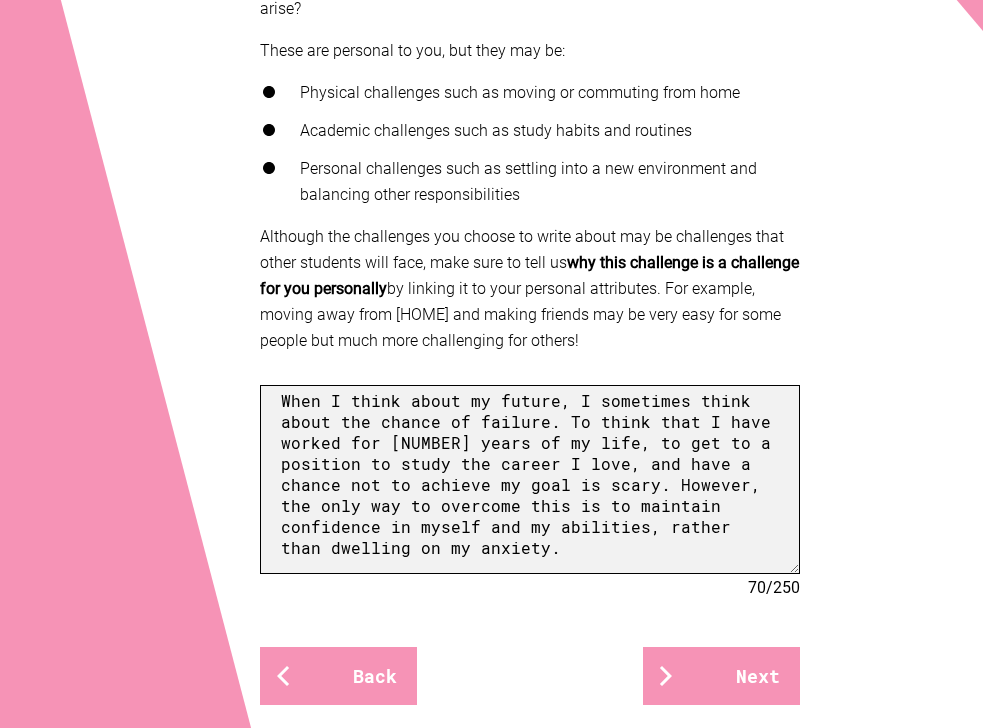 scroll, scrollTop: 21, scrollLeft: 0, axis: vertical 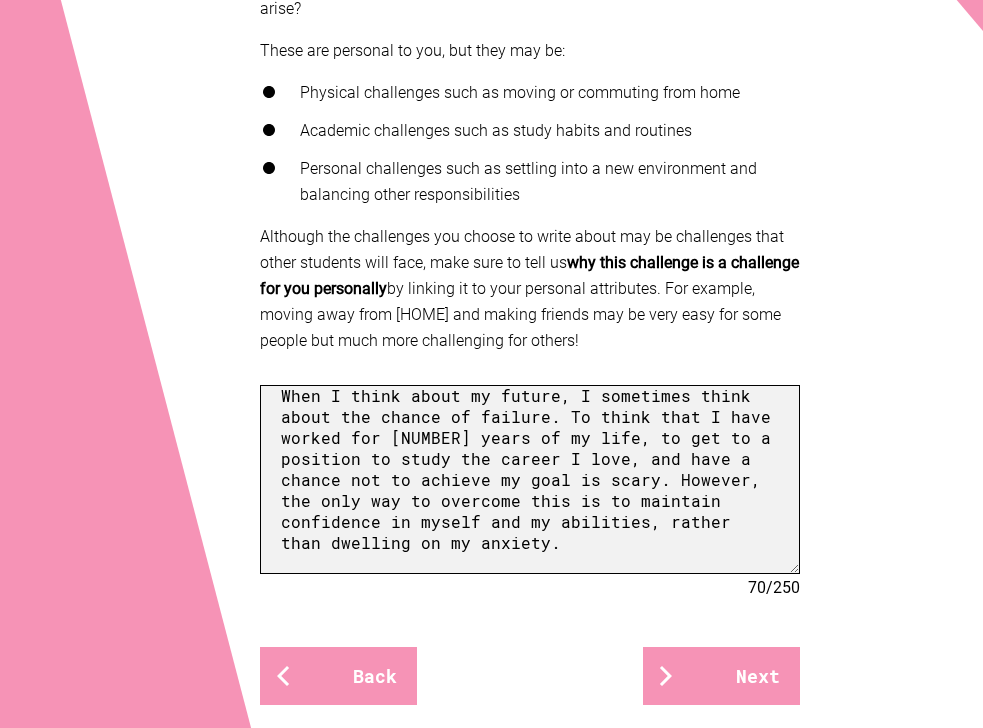 click on "When I think about my future, I sometimes think about the chance of failure. To think that I have worked for [NUMBER] years of my life, to get to a position to study the career I love, and have a chance not to achieve my goal is scary. However, the only way to overcome this is to maintain confidence in myself and my abilities, rather than dwelling on my anxiety." at bounding box center (530, 479) 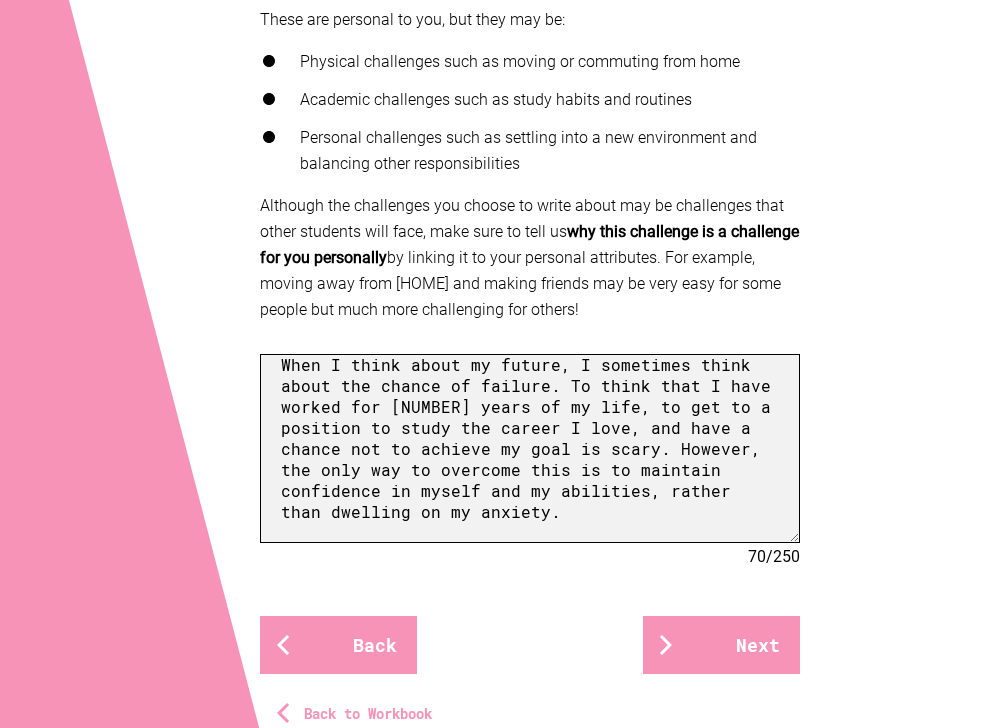 scroll, scrollTop: 603, scrollLeft: 0, axis: vertical 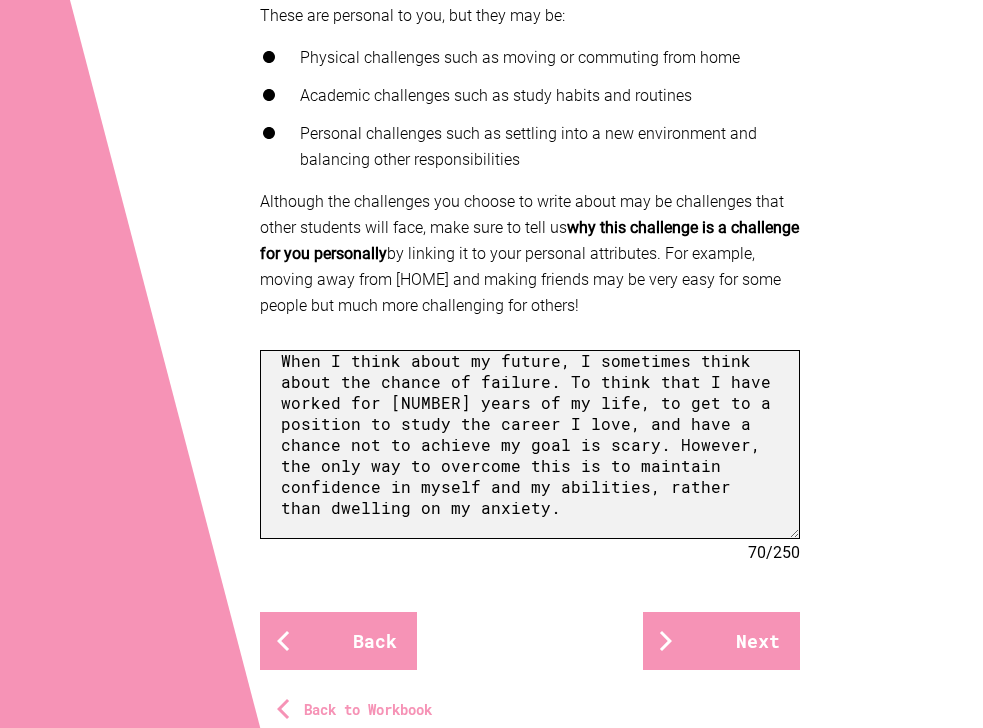 click on "When I think about my future, I sometimes think about the chance of failure. To think that I have worked for [NUMBER] years of my life, to get to a position to study the career I love, and have a chance not to achieve my goal is scary. However, the only way to overcome this is to maintain confidence in myself and my abilities, rather than dwelling on my anxiety." at bounding box center [530, 444] 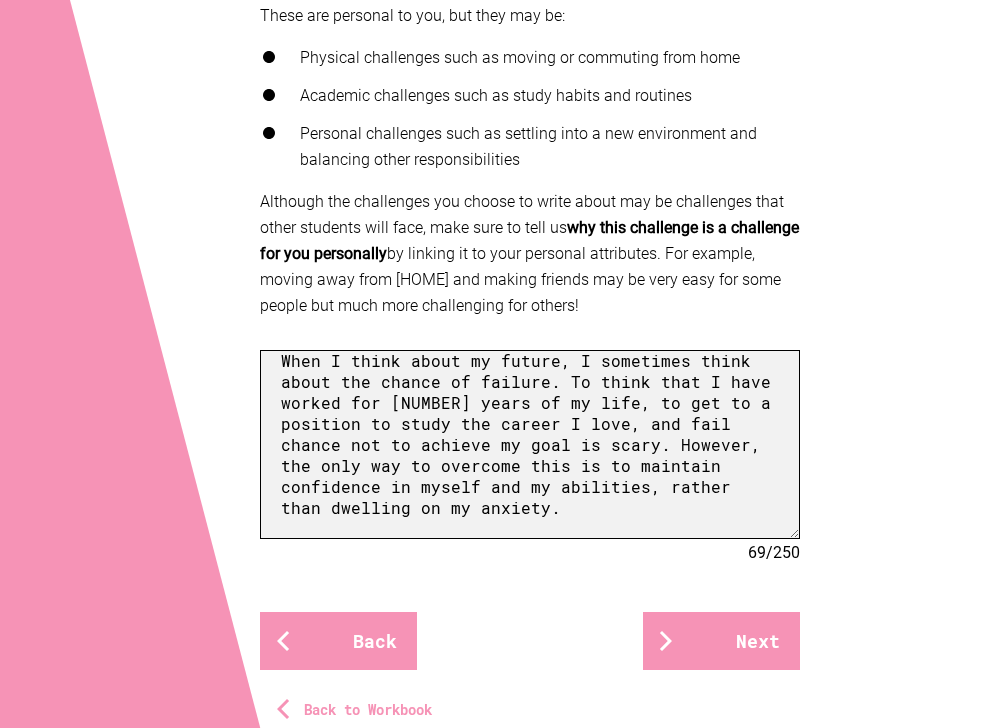 drag, startPoint x: 725, startPoint y: 431, endPoint x: 564, endPoint y: 451, distance: 162.23749 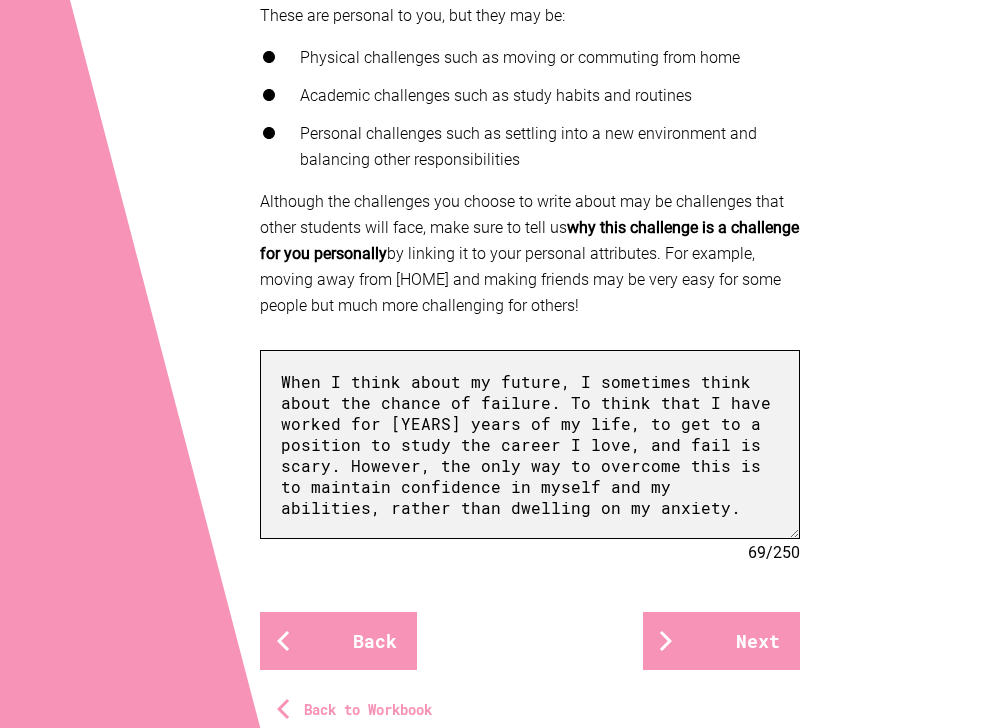 scroll, scrollTop: 0, scrollLeft: 0, axis: both 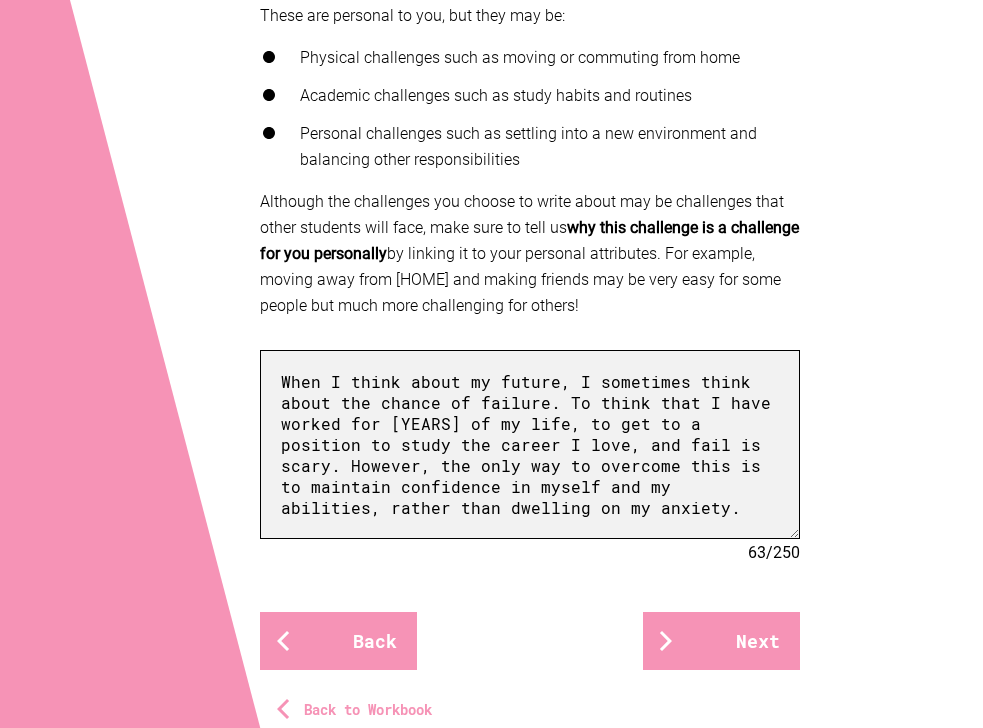 click on "When I think about my future, I sometimes think about the chance of failure. To think that I have worked for [YEARS] of my life, to get to a position to study the career I love, and fail is scary. However, the only way to overcome this is to maintain confidence in myself and my abilities, rather than dwelling on my anxiety." at bounding box center [530, 444] 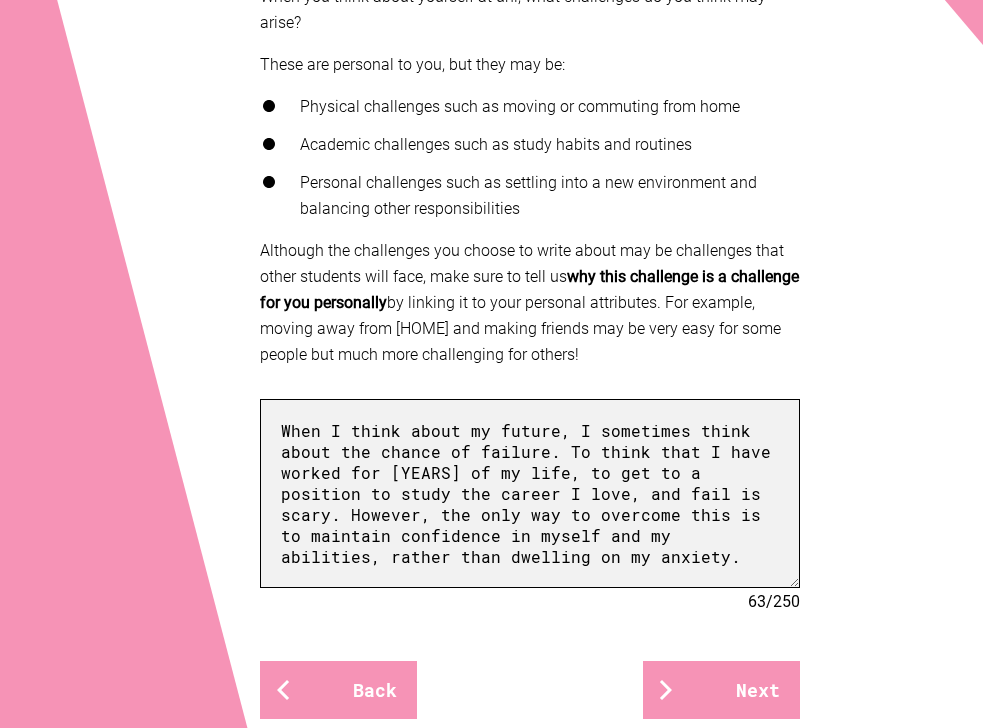 scroll, scrollTop: 560, scrollLeft: 0, axis: vertical 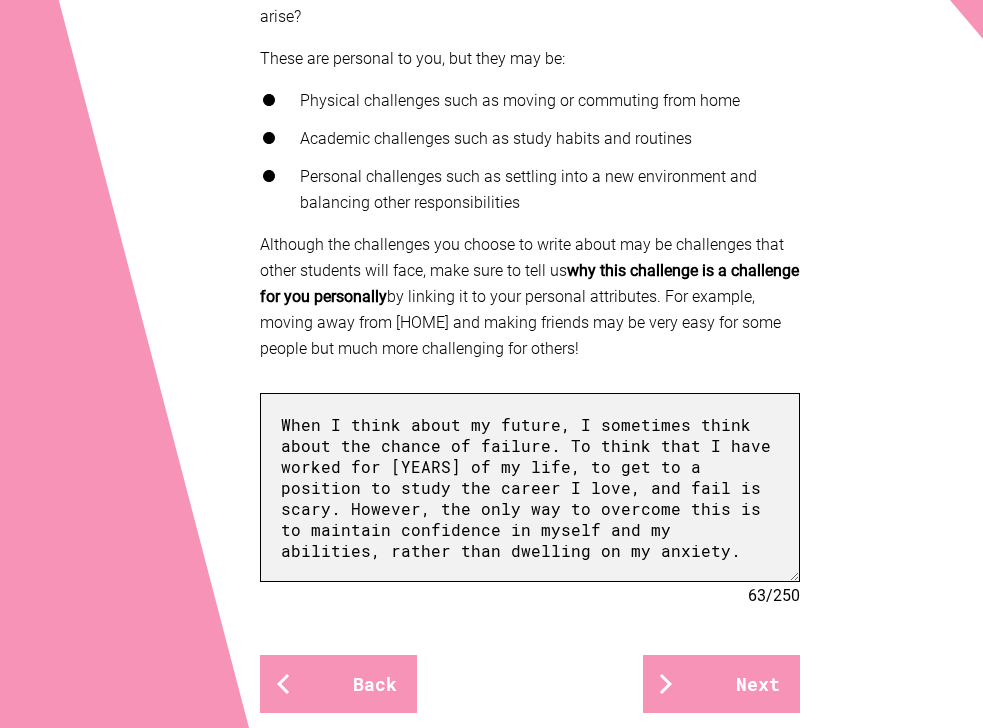 drag, startPoint x: 648, startPoint y: 568, endPoint x: 280, endPoint y: 549, distance: 368.49017 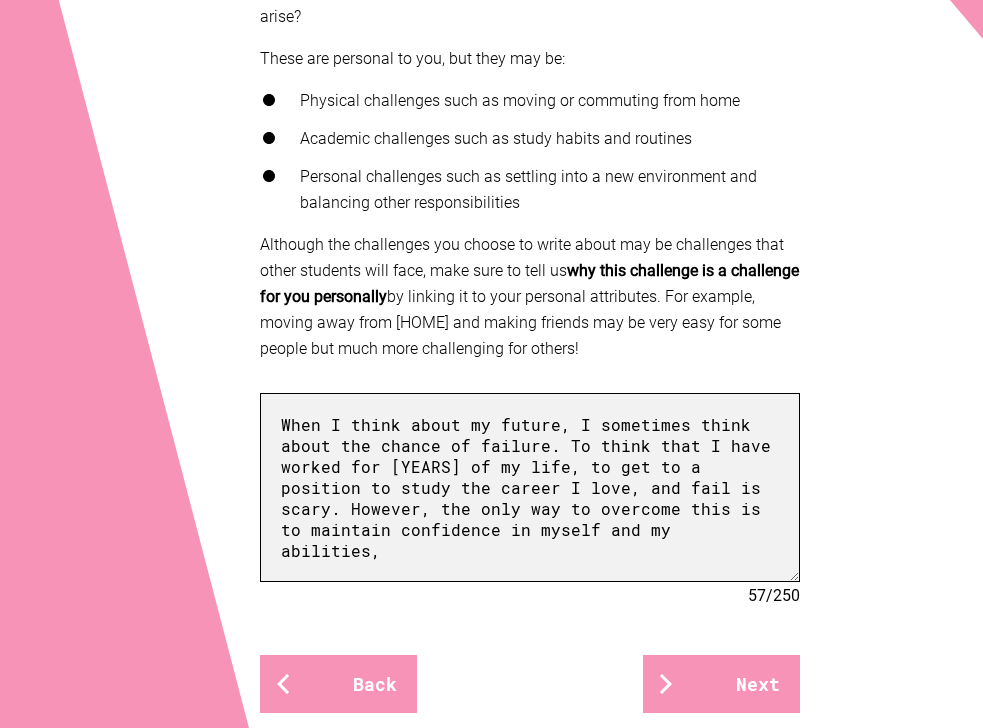 click on "When I think about my future, I sometimes think about the chance of failure. To think that I have worked for [YEARS] of my life, to get to a position to study the career I love, and fail is scary. However, the only way to overcome this is to maintain confidence in myself and my abilities," at bounding box center (530, 487) 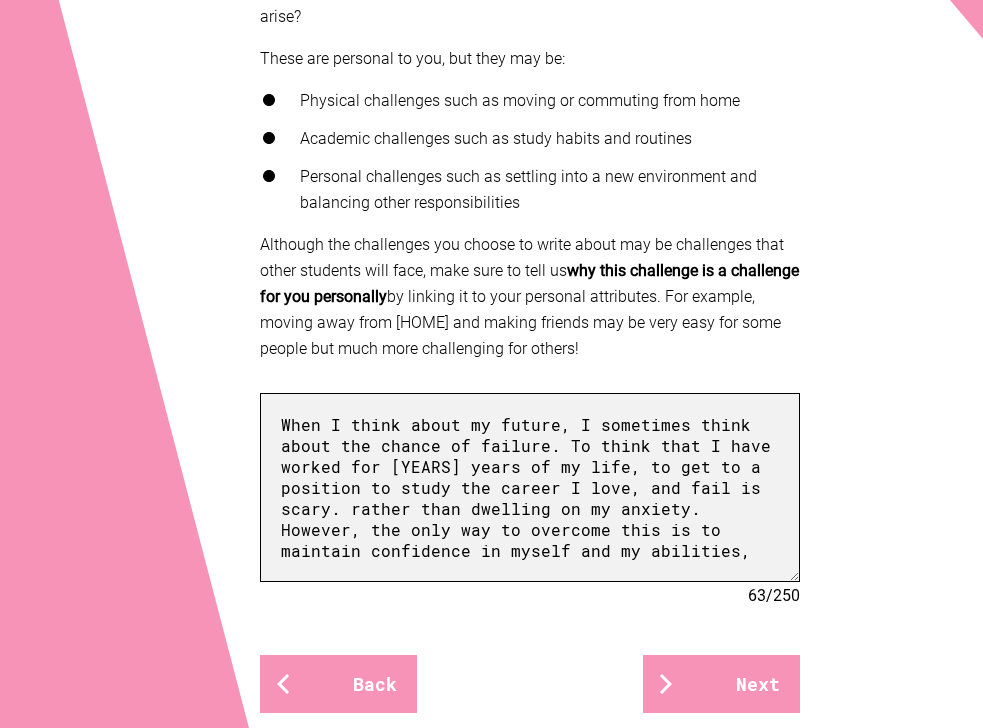 click on "When I think about my future, I sometimes think about the chance of failure. To think that I have worked for [YEARS] years of my life, to get to a position to study the career I love, and fail is scary. rather than dwelling on my anxiety. However, the only way to overcome this is to maintain confidence in myself and my abilities," at bounding box center (530, 487) 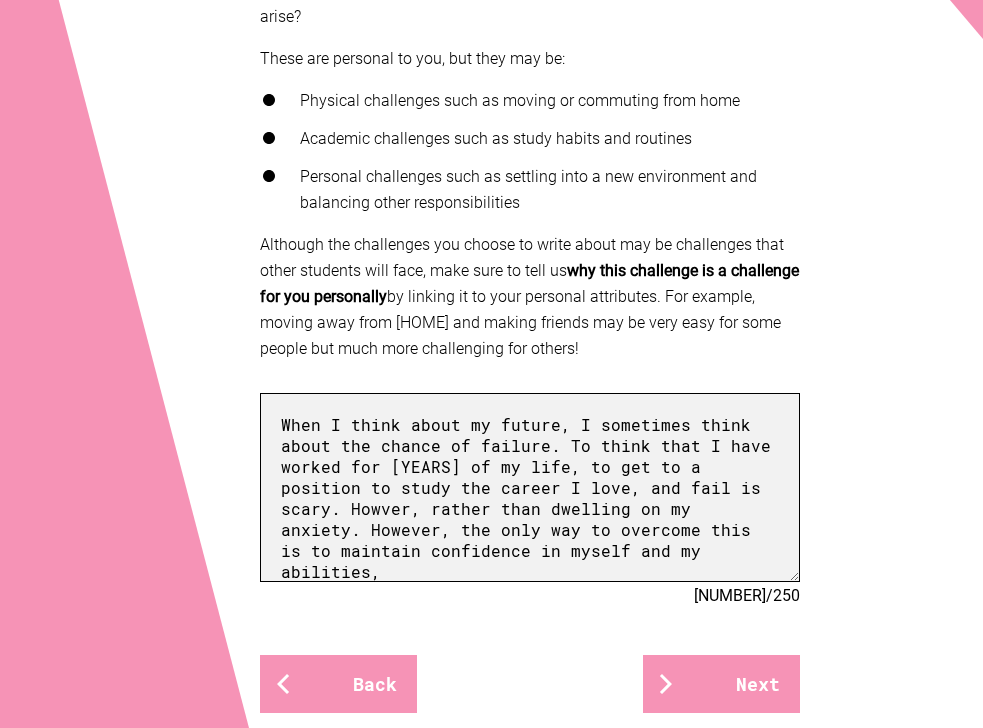 click on "When I think about my future, I sometimes think about the chance of failure. To think that I have worked for [YEARS] of my life, to get to a position to study the career I love, and fail is scary. Howver, rather than dwelling on my anxiety. However, the only way to overcome this is to maintain confidence in myself and my abilities," at bounding box center [530, 487] 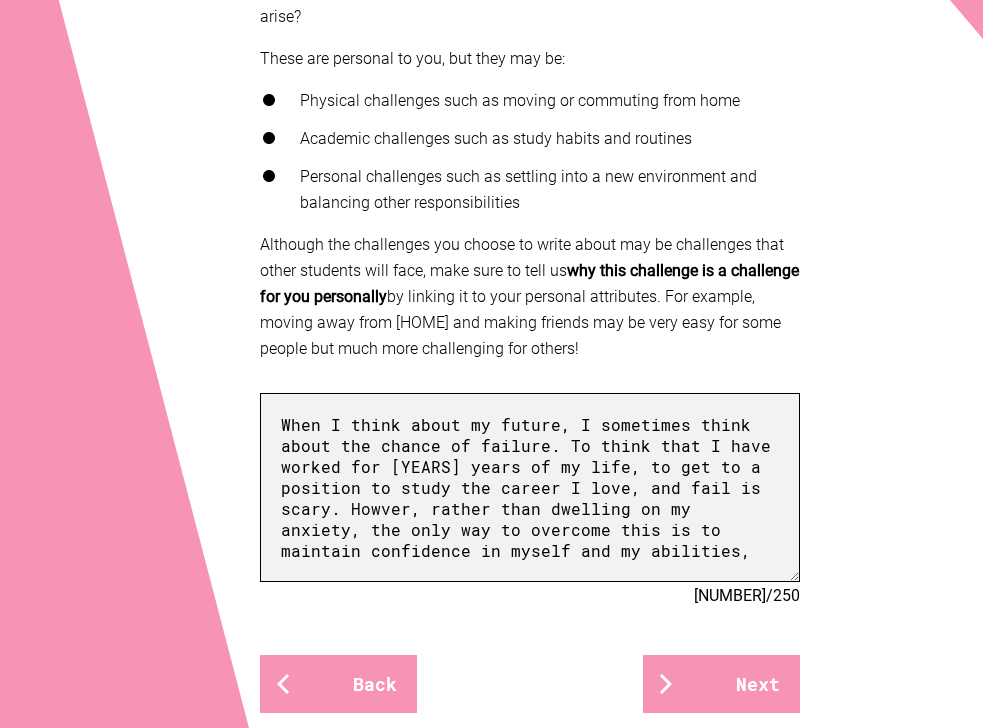 drag, startPoint x: 272, startPoint y: 534, endPoint x: 329, endPoint y: 529, distance: 57.21888 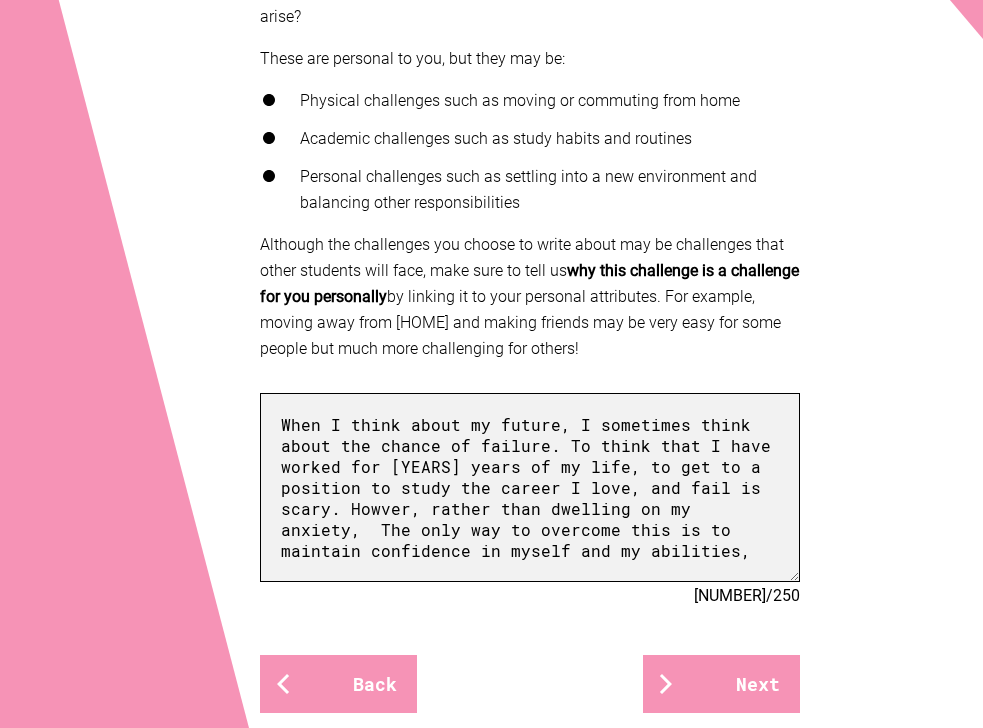 click on "When I think about my future, I sometimes think about the chance of failure. To think that I have worked for [YEARS] years of my life, to get to a position to study the career I love, and fail is scary. Howver, rather than dwelling on my anxiety,  The only way to overcome this is to maintain confidence in myself and my abilities," at bounding box center (530, 487) 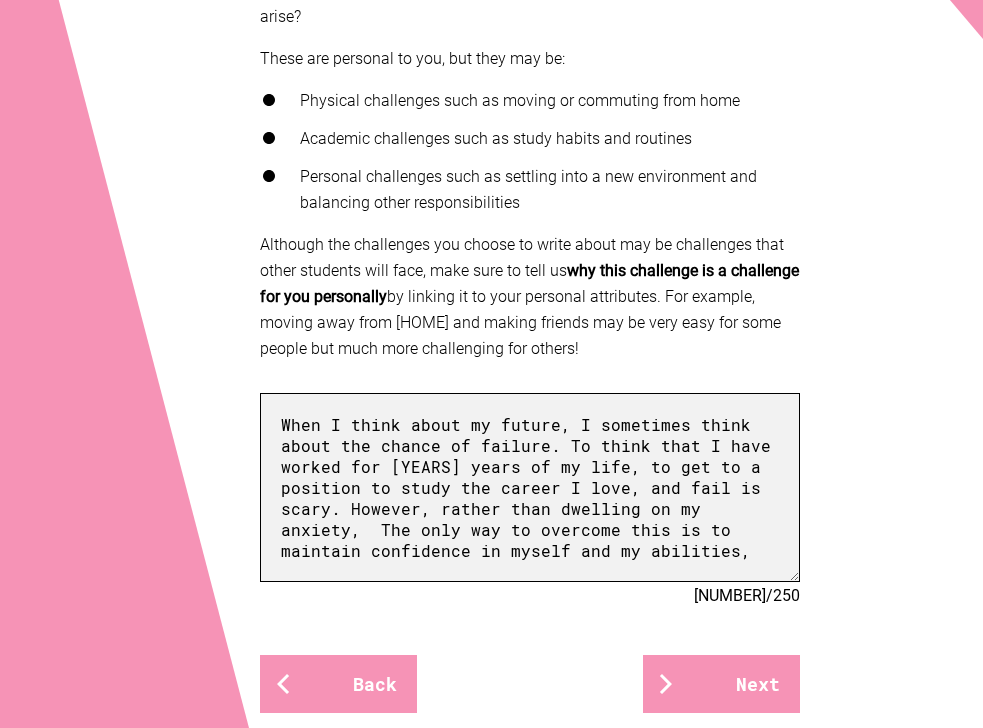 click on "When I think about my future, I sometimes think about the chance of failure. To think that I have worked for [YEARS] years of my life, to get to a position to study the career I love, and fail is scary. However, rather than dwelling on my anxiety,  The only way to overcome this is to maintain confidence in myself and my abilities," at bounding box center [530, 487] 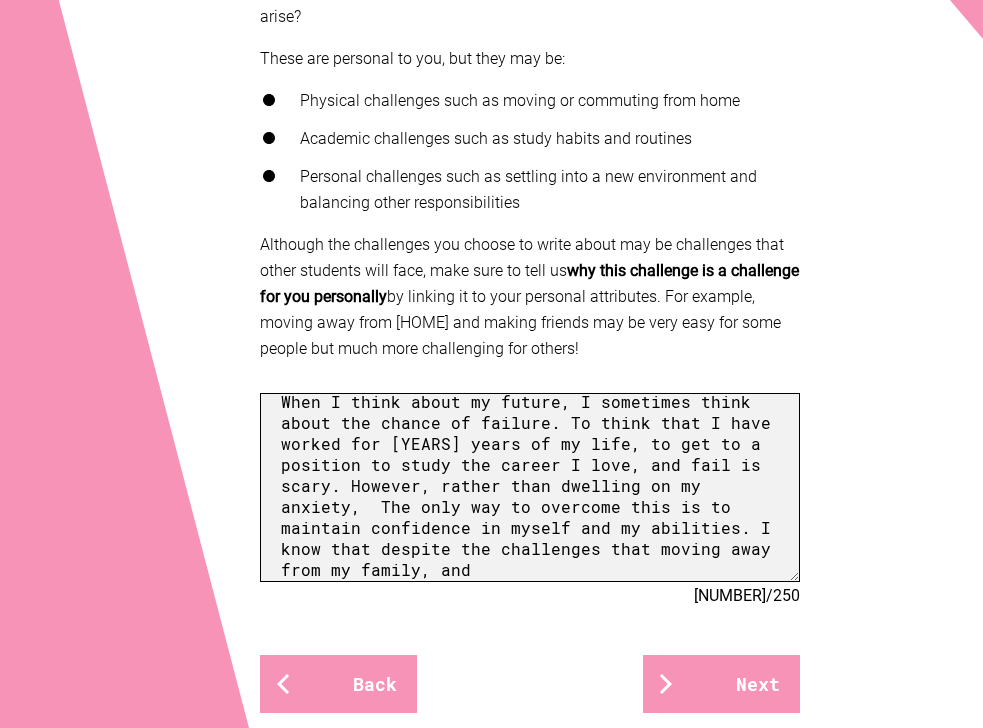 scroll, scrollTop: 43, scrollLeft: 0, axis: vertical 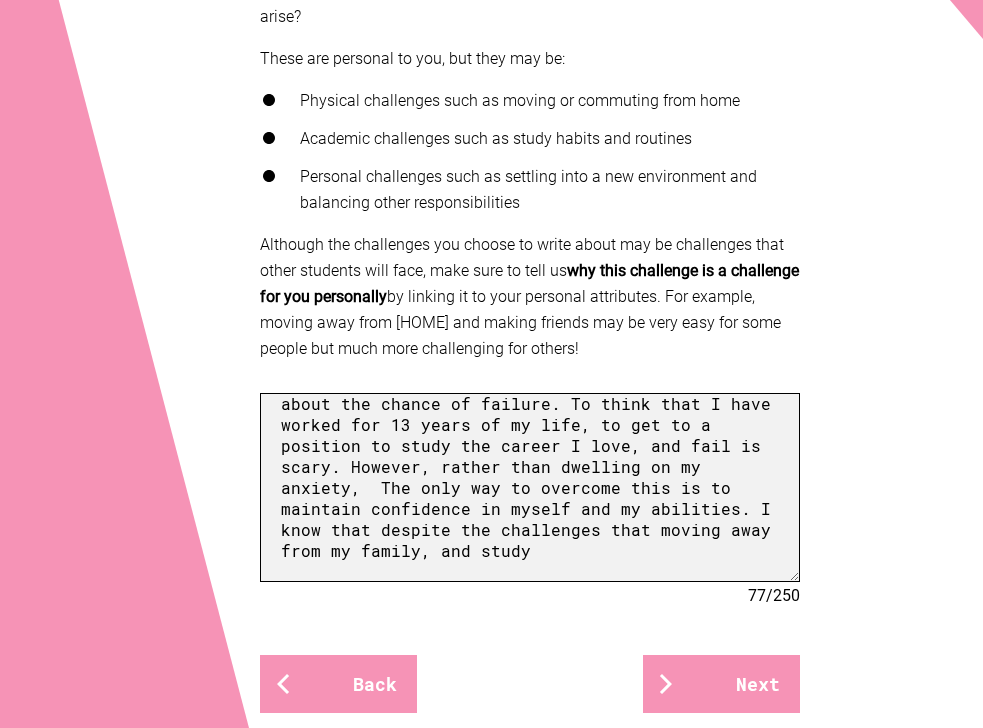 click on "When I think about my future, I sometimes think about the chance of failure. To think that I have worked for [YEARS] of my life, to get to a position to study the career I love, and fail is scary. However, rather than dwelling on my anxiety,  The only way to overcome this is to maintain confidence in myself and my abilities. I know that despite the challenges that moving away from my family, and stud" at bounding box center [530, 487] 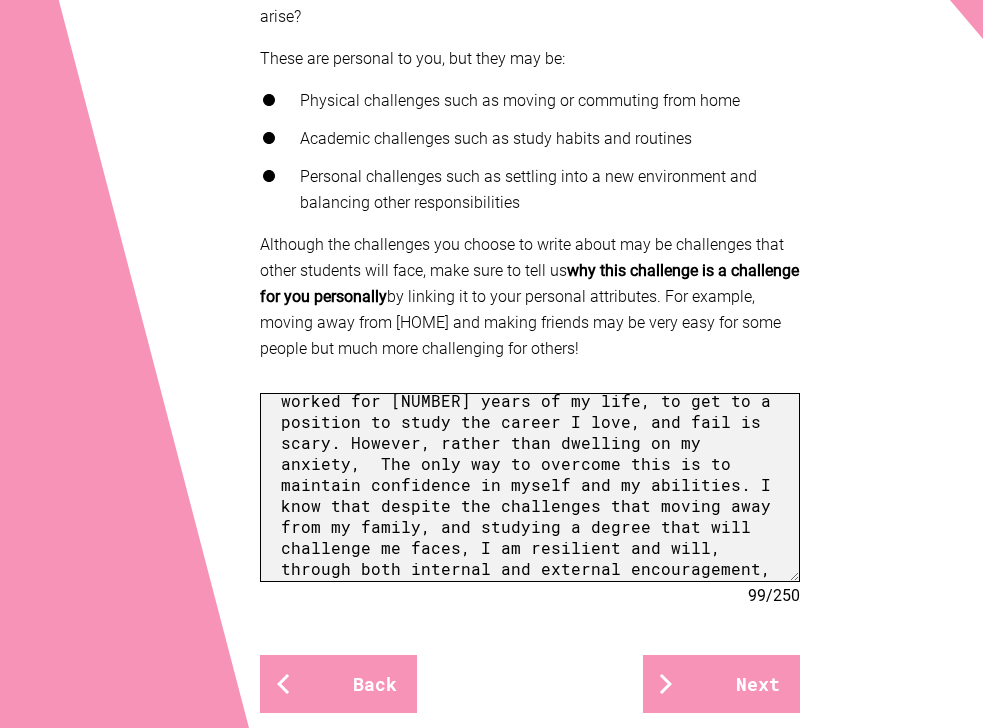 scroll, scrollTop: 86, scrollLeft: 0, axis: vertical 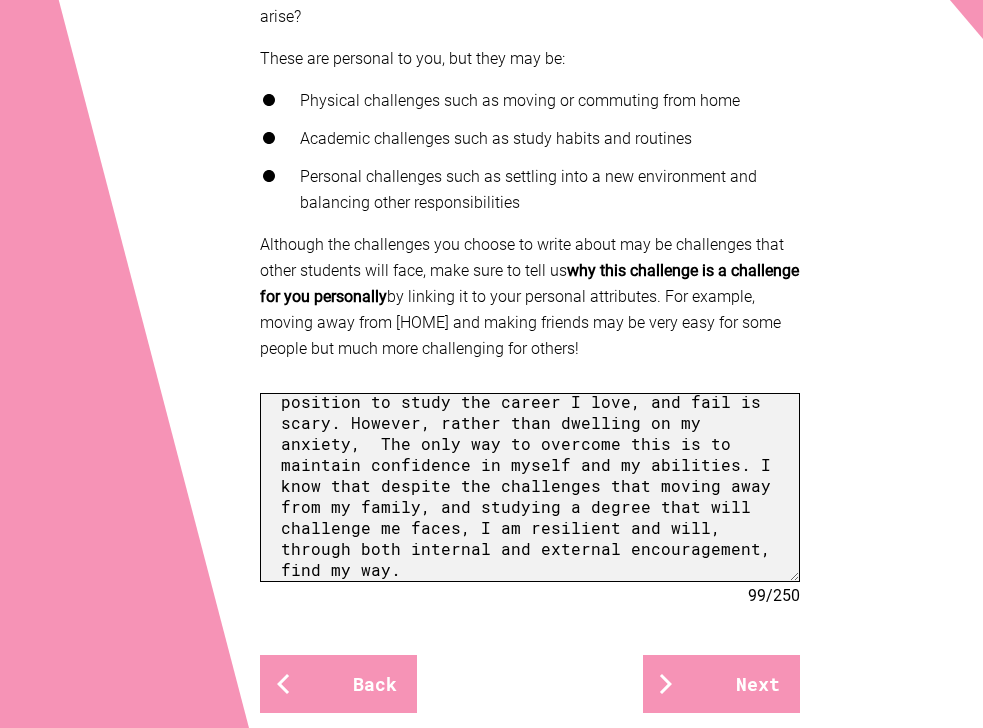 click on "When I think about my future, I sometimes think about the chance of failure. To think that I have worked for [NUMBER] years of my life, to get to a position to study the career I love, and fail is scary. However, rather than dwelling on my anxiety,  The only way to overcome this is to maintain confidence in myself and my abilities. I know that despite the challenges that moving away from my family, and studying a degree that will challenge me faces, I am resilient and will, through both internal and external encouragement, find my way." at bounding box center [530, 487] 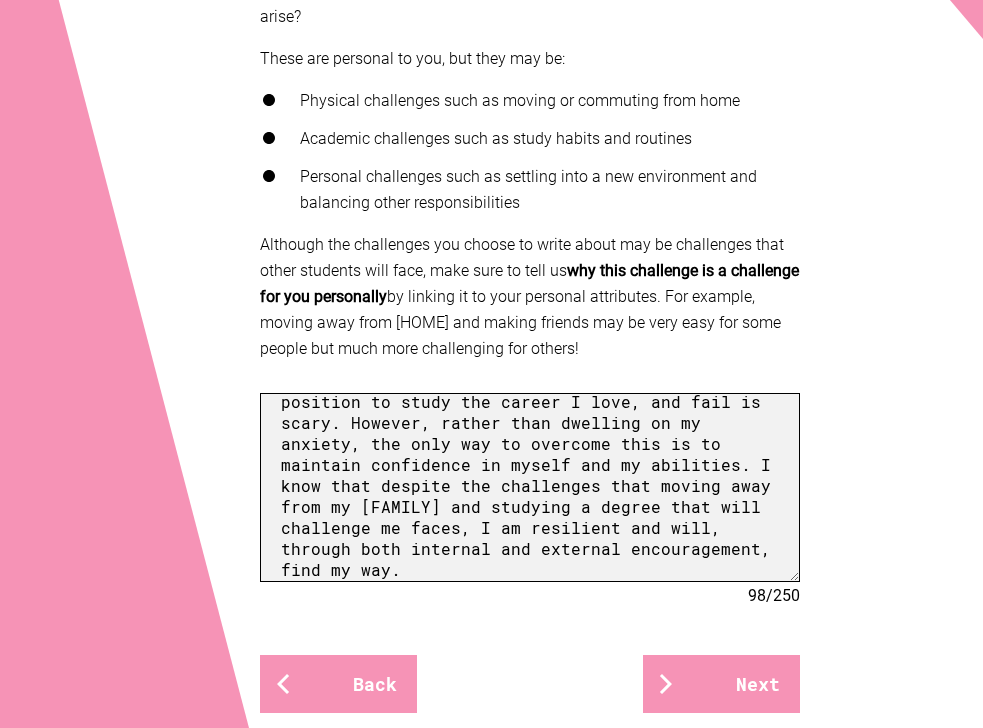 click on "When I think about my future, I sometimes think about the chance of failure. To think that I have worked for 13 years of my life, to get to a position to study the career I love, and fail is scary. However, rather than dwelling on my anxiety, the only way to overcome this is to maintain confidence in myself and my abilities. I know that despite the challenges that moving away from my [FAMILY] and studying a degree that will challenge me faces, I am resilient and will, through both internal and external encouragement, find my way." at bounding box center [530, 487] 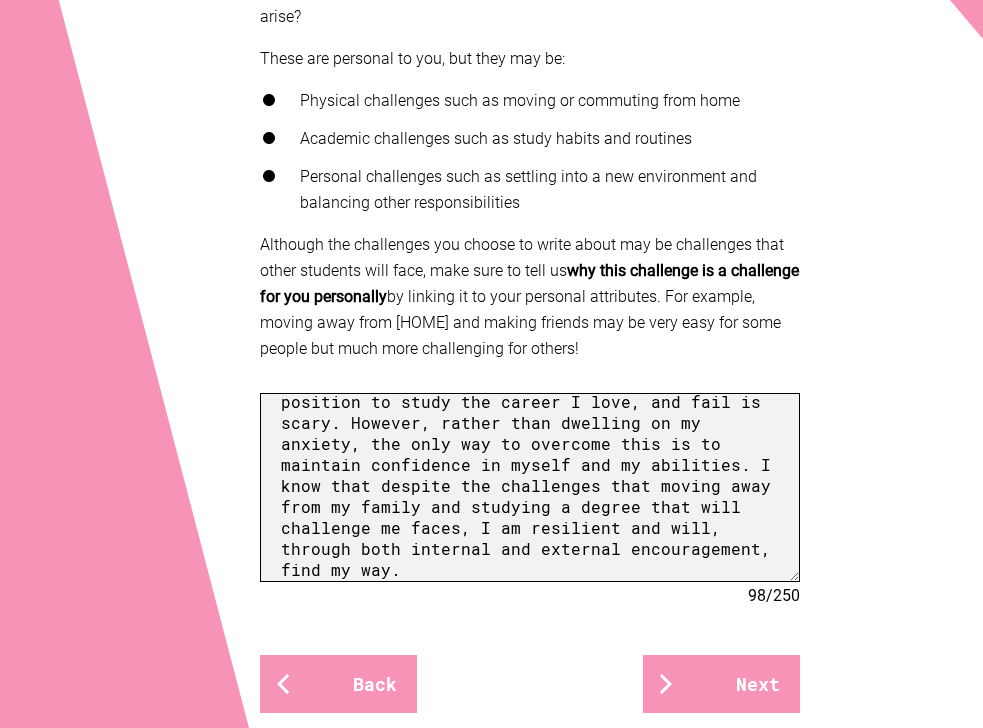 click on "When I think about my future, I sometimes think about the chance of failure. To think that I have worked for [YEARS] years of my life, to get to a position to study the career I love, and fail is scary. However, rather than dwelling on my anxiety, the only way to overcome this is to maintain confidence in myself and my abilities. I know that despite the challenges that moving away from my family and studying a degree that will challenge me faces, I am resilient and will, through both internal and external encouragement, find my way." at bounding box center [530, 487] 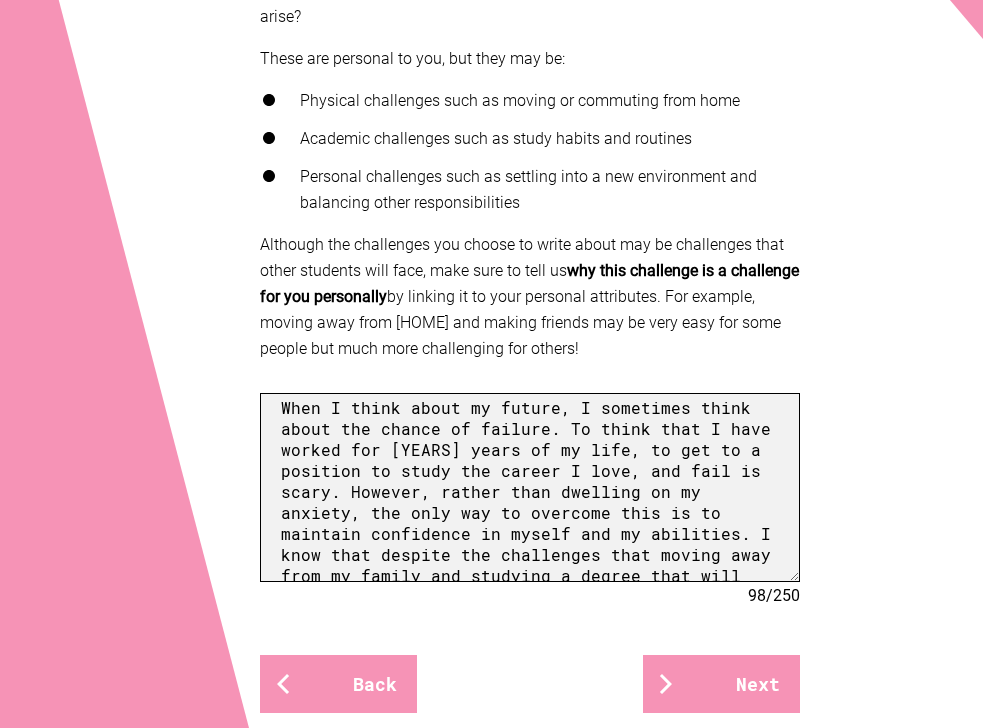 scroll, scrollTop: 22, scrollLeft: 0, axis: vertical 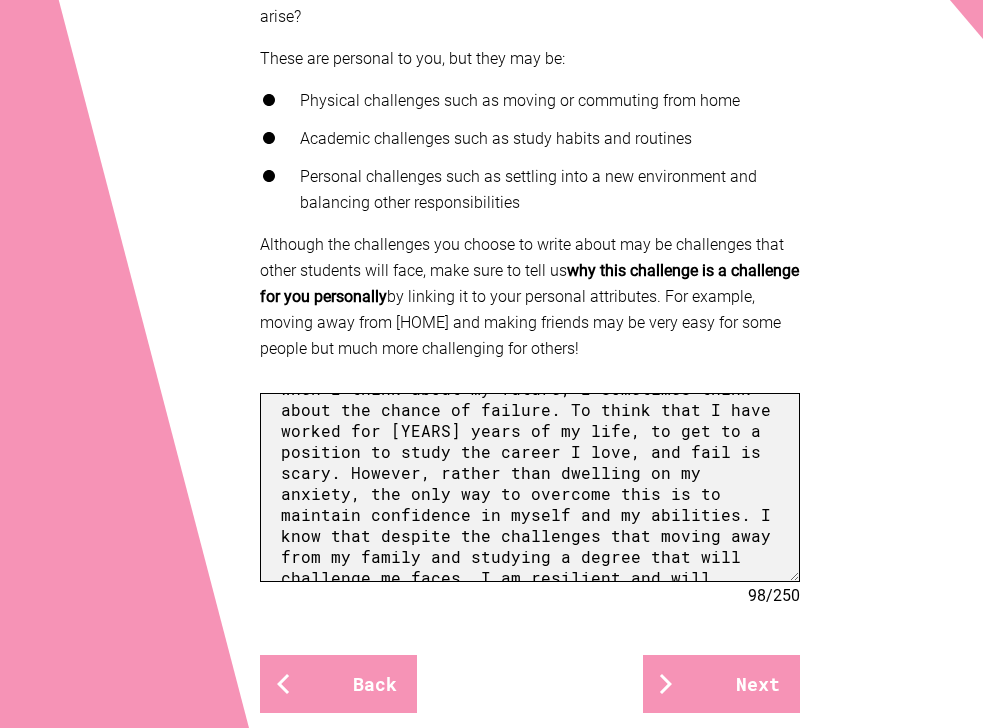 click on "When I think about my future, I sometimes think about the chance of failure. To think that I have worked for [YEARS] years of my life, to get to a position to study the career I love, and fail is scary. However, rather than dwelling on my anxiety, the only way to overcome this is to maintain confidence in myself and my abilities. I know that despite the challenges that moving away from my family and studying a degree that will challenge me faces, I am resilient and will, through both internal and external encouragement, find my way." at bounding box center (530, 487) 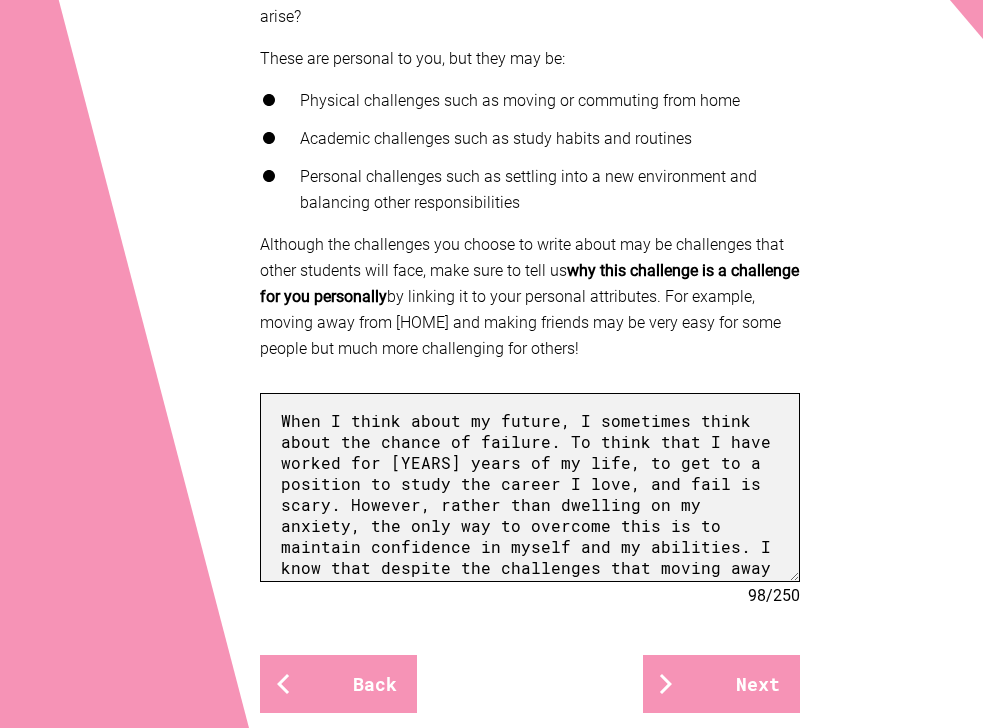 scroll, scrollTop: 0, scrollLeft: 0, axis: both 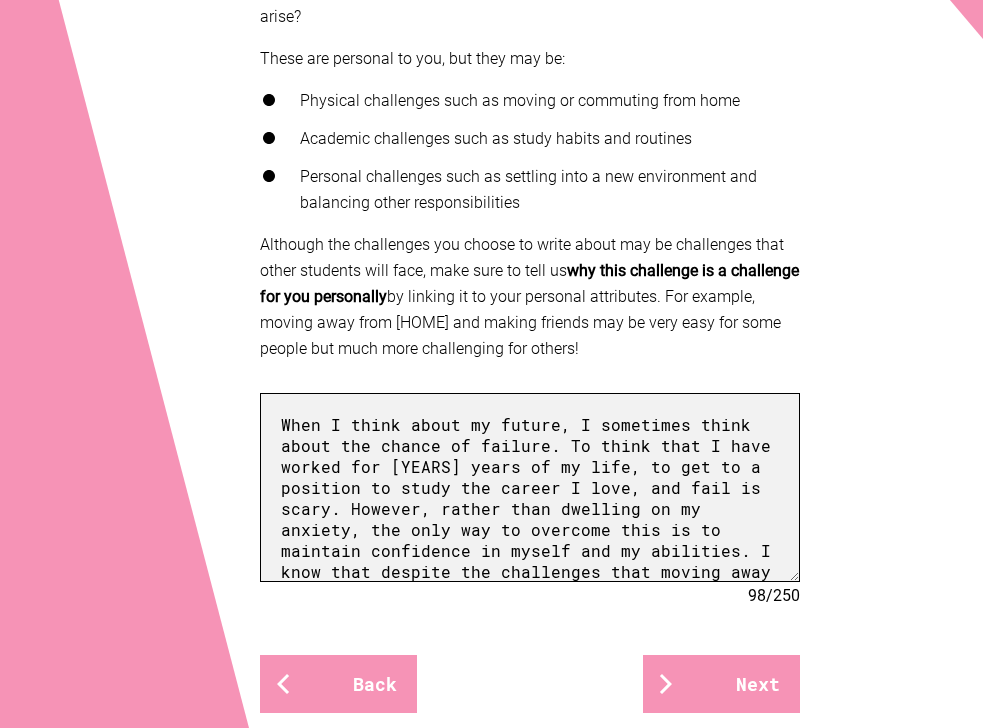 click on "When I think about my future, I sometimes think about the chance of failure. To think that I have worked for [YEARS] years of my life, to get to a position to study the career I love, and fail is scary. However, rather than dwelling on my anxiety, the only way to overcome this is to maintain confidence in myself and my abilities. I know that despite the challenges that moving away from my family and studying a degree that will challenge me faces, I am resilient and will, through both internal and external encouragement, find my way." at bounding box center (530, 487) 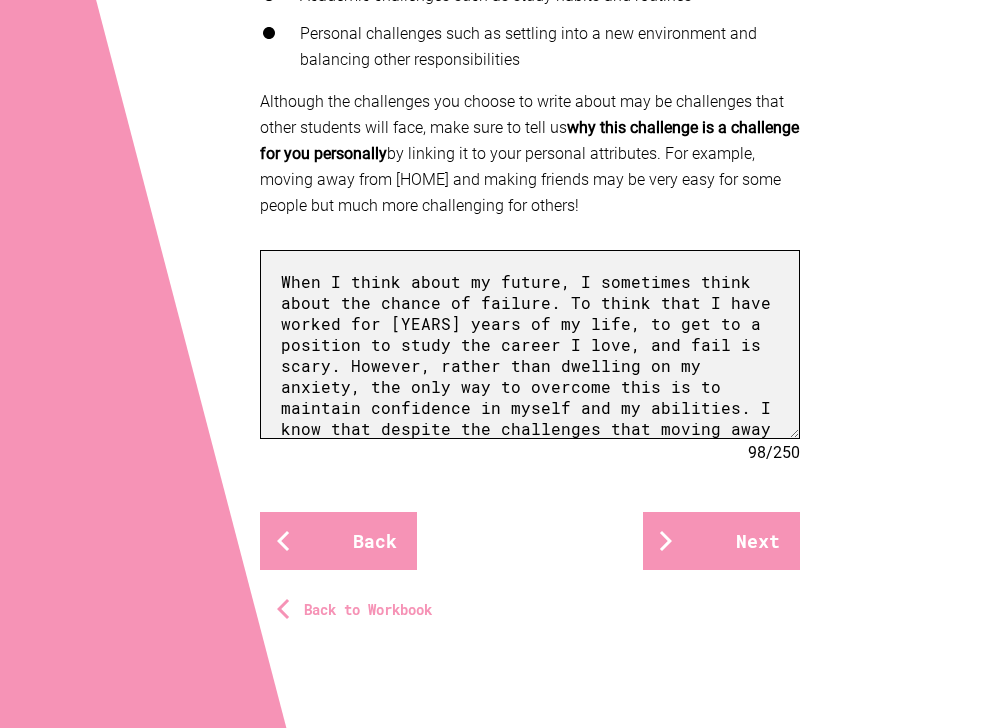 scroll, scrollTop: 707, scrollLeft: 0, axis: vertical 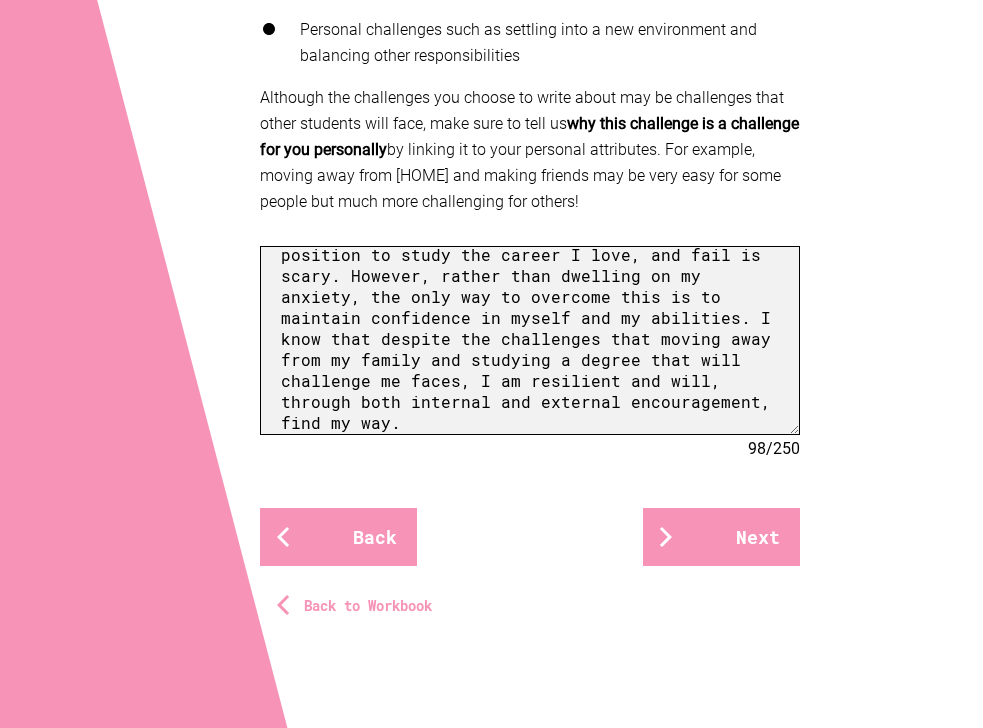 click on "When I think about my future, I sometimes think about the chance of failure. To think that I have worked for [YEARS] years of my life, to get to a position to study the career I love, and fail is scary. However, rather than dwelling on my anxiety, the only way to overcome this is to maintain confidence in myself and my abilities. I know that despite the challenges that moving away from my family and studying a degree that will challenge me faces, I am resilient and will, through both internal and external encouragement, find my way." at bounding box center (530, 340) 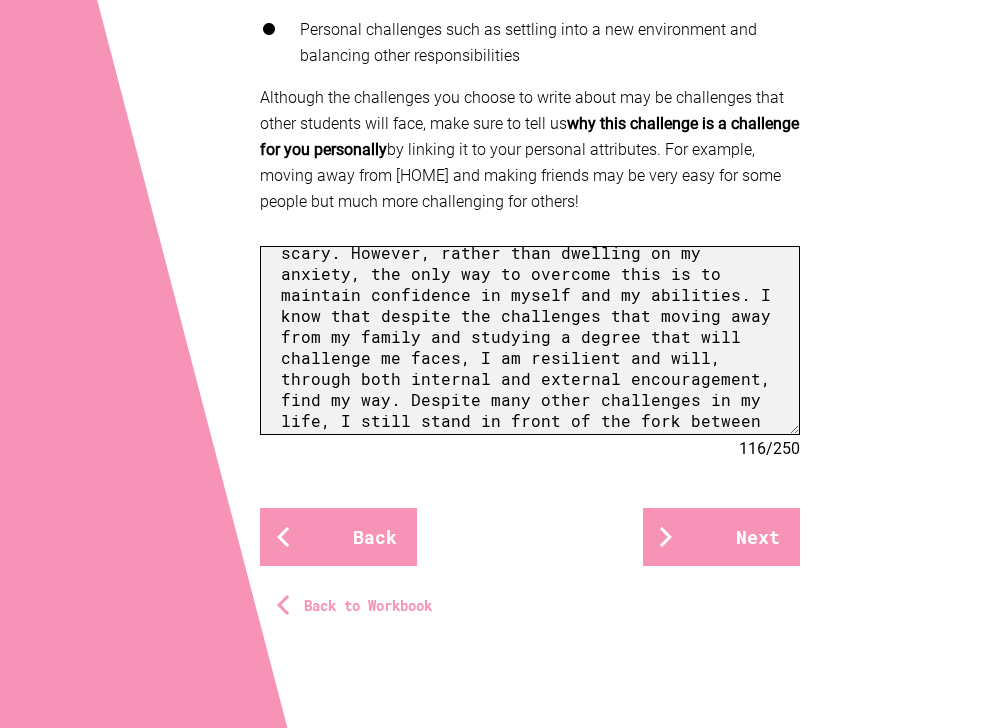 scroll, scrollTop: 131, scrollLeft: 0, axis: vertical 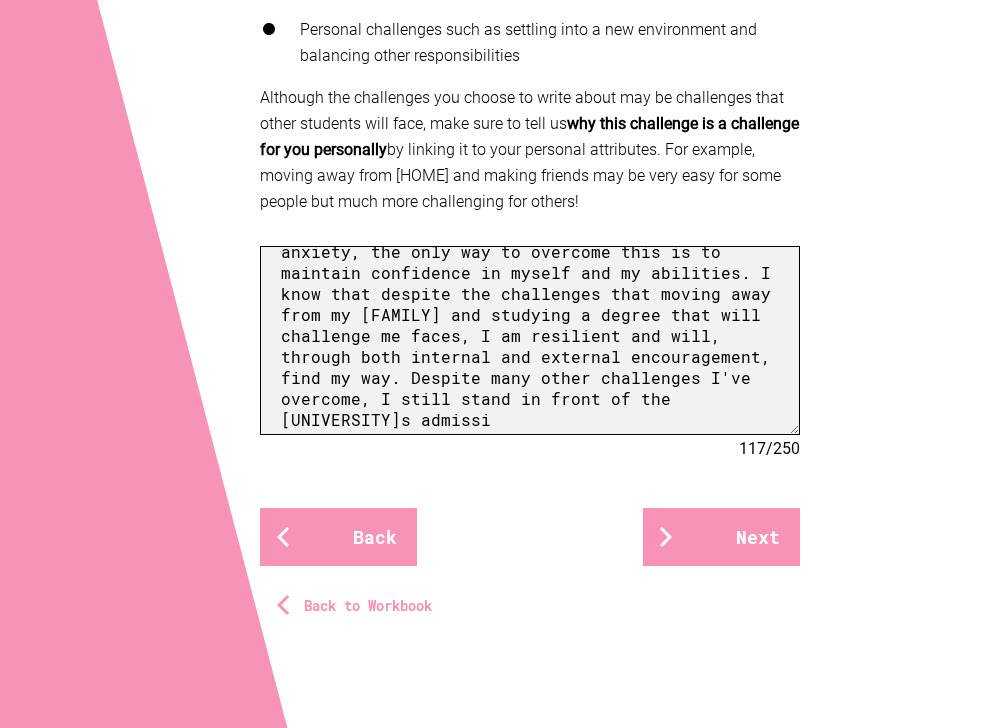 drag, startPoint x: 454, startPoint y: 383, endPoint x: 436, endPoint y: 383, distance: 18 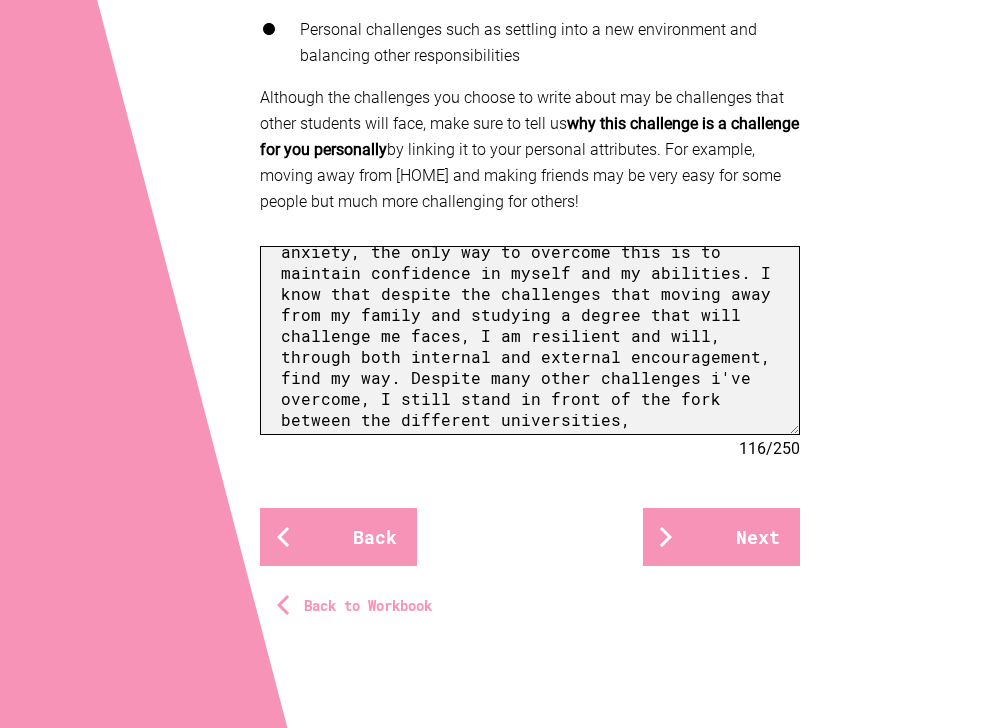 click on "When I think about my future, I sometimes think about the chance of failure. To think that I have worked for [NUMBER] years of my life, to get to a position to study the career I love, and fail is scary. However, rather than dwelling on my anxiety, the only way to overcome this is to maintain confidence in myself and my abilities. I know that despite the challenges that moving away from my family and studying a degree that will challenge me faces, I am resilient and will, through both internal and external encouragement, find my way. Despite many other challenges i've overcome, I still stand in front of the fork between the different universities," at bounding box center (530, 340) 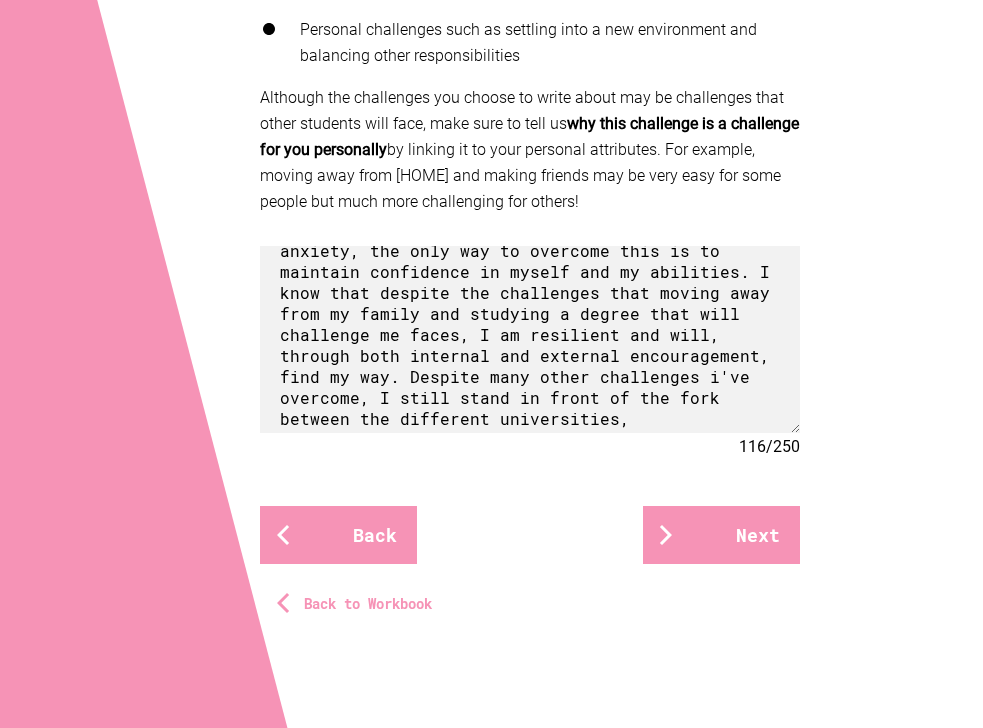 click on "When I think about my future, I sometimes think about the chance of failure. To think that I have worked for 13 years of my life, to get to a position to study the career I love, and fail is scary. However, rather than dwelling on my anxiety, the only way to overcome this is to maintain confidence in myself and my abilities. I know that despite the challenges that moving away from my family and studying a degree that will challenge me faces, I am resilient and will, through both internal and external encouragement, find my way. Despite many other challenges i've overcome, I still stand in front of the fork between the different universities,  116 / 250" at bounding box center (530, 343) 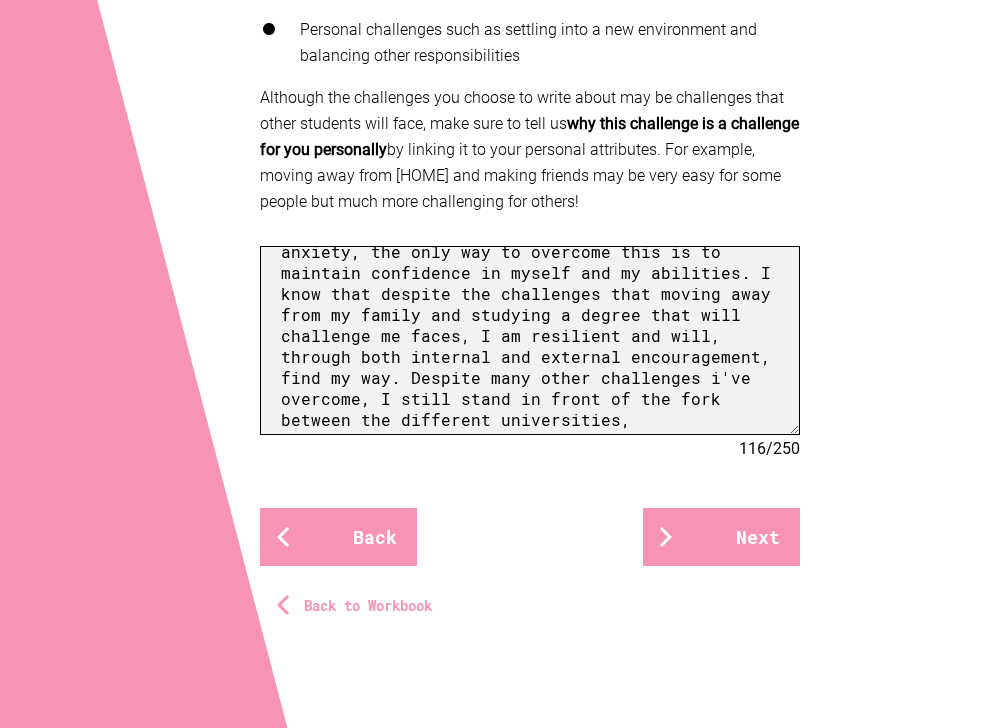 click on "When I think about my future, I sometimes think about the chance of failure. To think that I have worked for [NUMBER] years of my life, to get to a position to study the career I love, and fail is scary. However, rather than dwelling on my anxiety, the only way to overcome this is to maintain confidence in myself and my abilities. I know that despite the challenges that moving away from my family and studying a degree that will challenge me faces, I am resilient and will, through both internal and external encouragement, find my way. Despite many other challenges i've overcome, I still stand in front of the fork between the different universities," at bounding box center [530, 340] 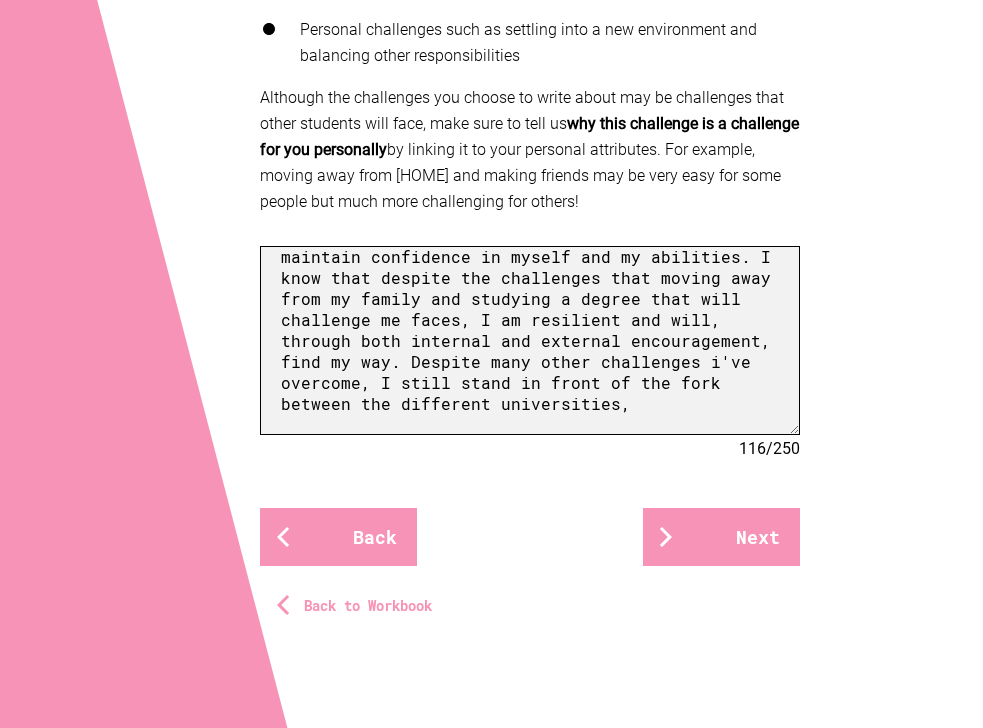 click on "When I think about my future, I sometimes think about the chance of failure. To think that I have worked for [NUMBER] years of my life, to get to a position to study the career I love, and fail is scary. However, rather than dwelling on my anxiety, the only way to overcome this is to maintain confidence in myself and my abilities. I know that despite the challenges that moving away from my family and studying a degree that will challenge me faces, I am resilient and will, through both internal and external encouragement, find my way. Despite many other challenges i've overcome, I still stand in front of the fork between the different universities," at bounding box center (530, 340) 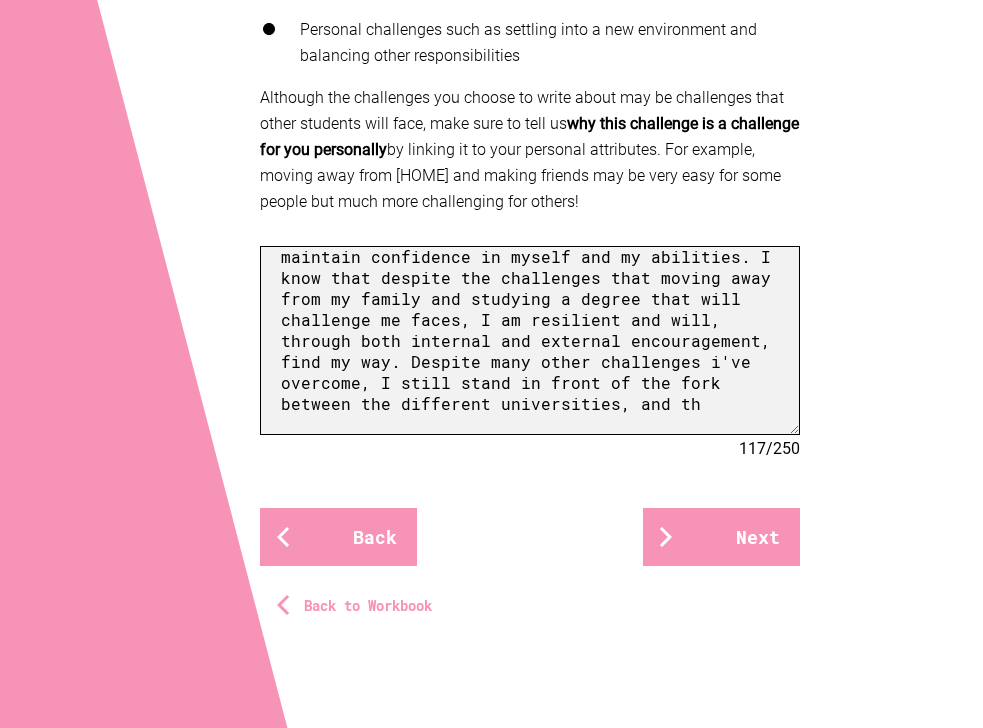 drag, startPoint x: 581, startPoint y: 413, endPoint x: 503, endPoint y: 394, distance: 80.280754 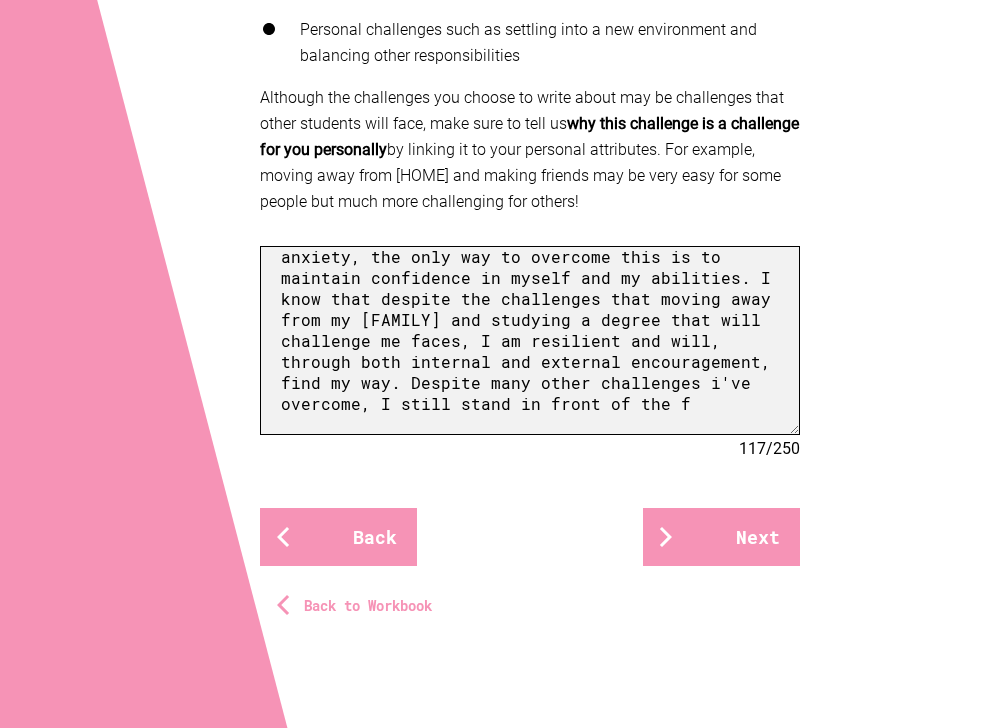 scroll, scrollTop: 129, scrollLeft: 0, axis: vertical 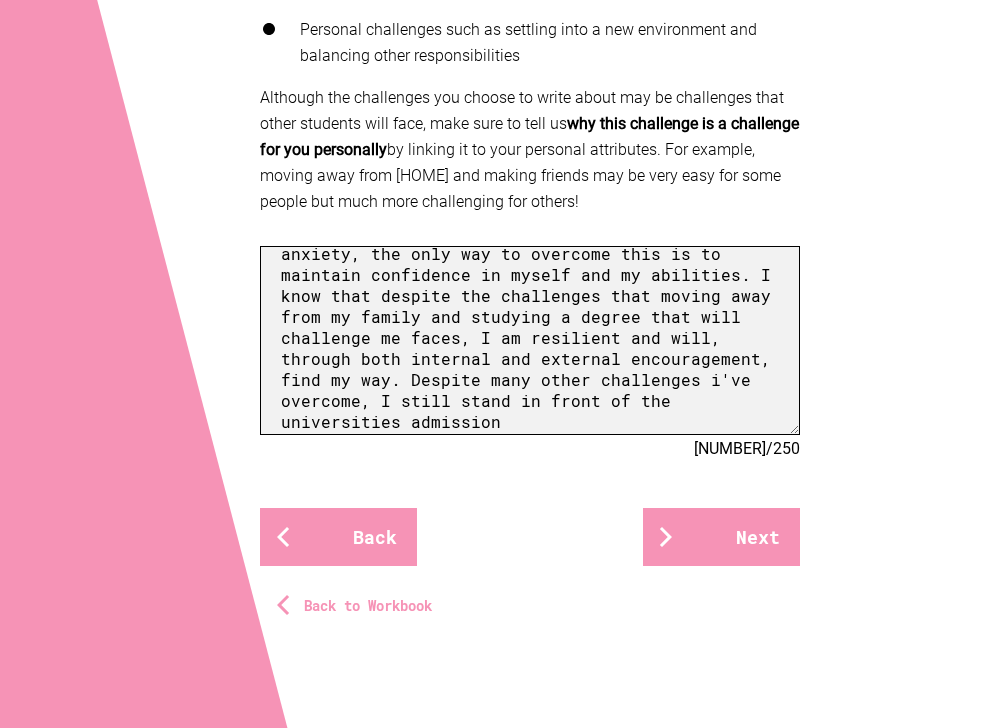 click on "When I think about my future, I sometimes think about the chance of failure. To think that I have worked for 13 years of my life, to get to a position to study the career I love, and fail is scary. However, rather than dwelling on my anxiety, the only way to overcome this is to maintain confidence in myself and my abilities. I know that despite the challenges that moving away from my family and studying a degree that will challenge me faces, I am resilient and will, through both internal and external encouragement, find my way. Despite many other challenges i've overcome, I still stand in front of the universities admission" at bounding box center [530, 340] 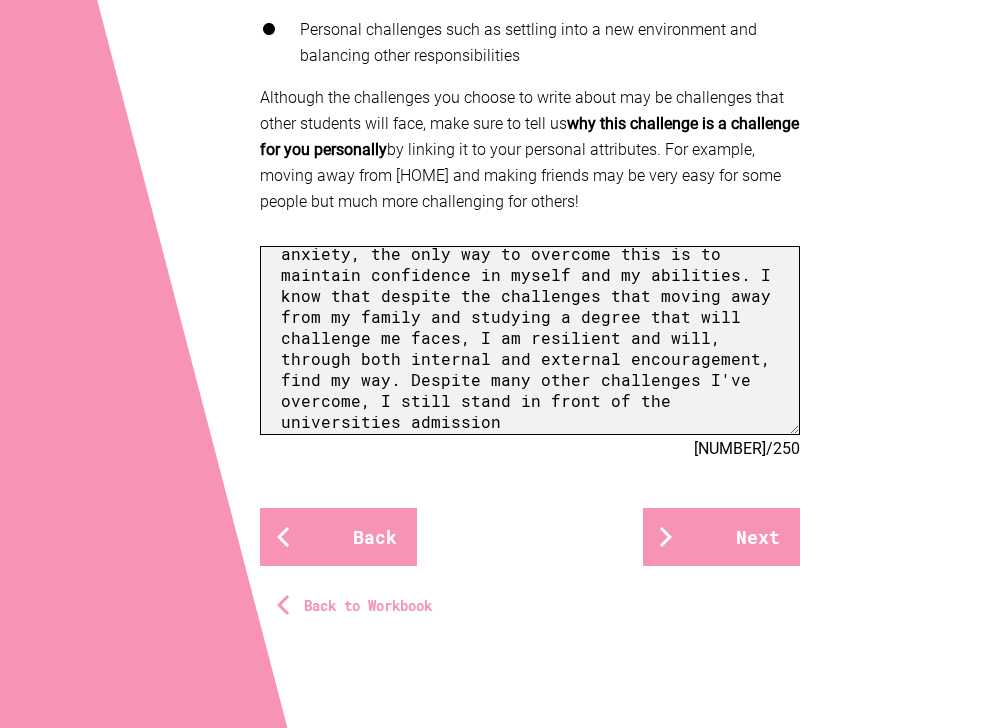 click on "When I think about my future, I sometimes think about the chance of failure. To think that I have worked for [YEARS] years of my life, to get to a position to study the career I love, and fail is scary. However, rather than dwelling on my anxiety, the only way to overcome this is to maintain confidence in myself and my abilities. I know that despite the challenges that moving away from my family and studying a degree that will challenge me faces, I am resilient and will, through both internal and external encouragement, find my way. Despite many other challenges I've overcome, I still stand in front of the universities admission" at bounding box center (530, 340) 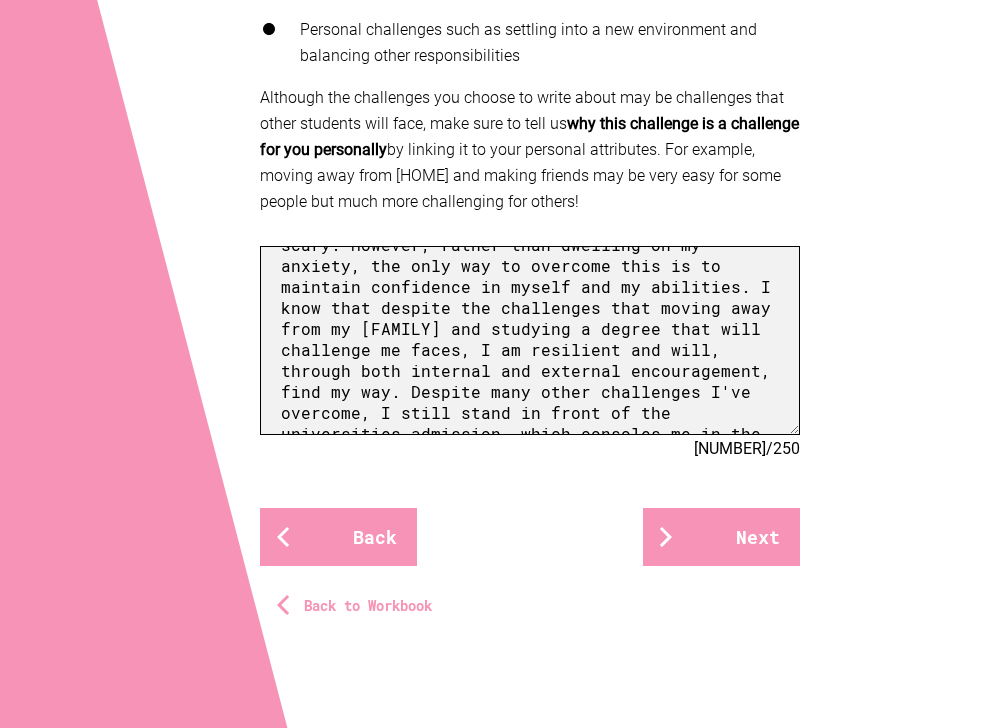 scroll, scrollTop: 116, scrollLeft: 0, axis: vertical 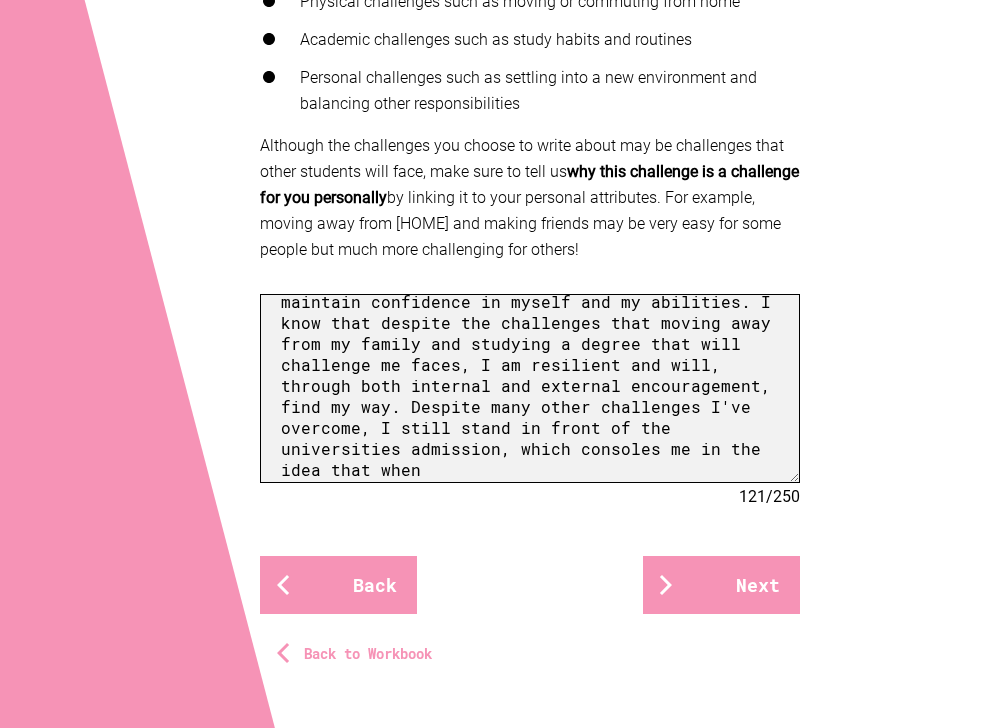 click on "When I think about my future, I sometimes think about the chance of failure. To think that I have worked for 13 years of my life, to get to a position to study the career I love, and fail is scary. However, rather than dwelling on my anxiety, the only way to overcome this is to maintain confidence in myself and my abilities. I know that despite the challenges that moving away from my family and studying a degree that will challenge me faces, I am resilient and will, through both internal and external encouragement, find my way. Despite many other challenges I've overcome, I still stand in front of the universities admission, which consoles me in the idea that when" at bounding box center (530, 388) 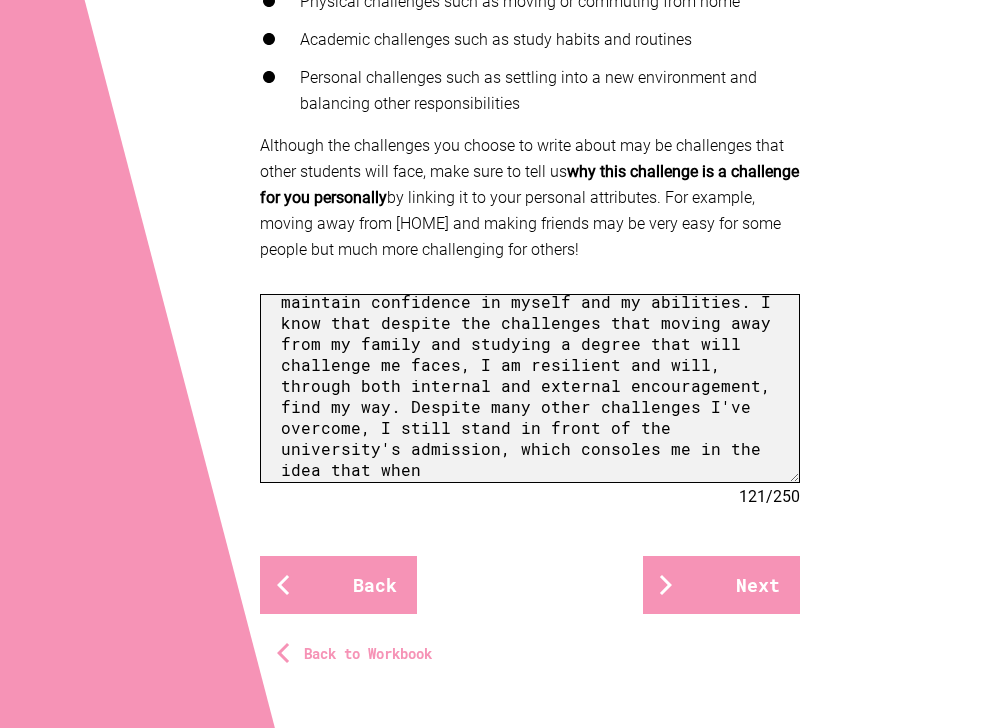 click on "When I think about my future, I sometimes think about the chance of failure. To think that I have worked for [YEARS] years of my life, to get to a position to study the career I love, and fail is scary. However, rather than dwelling on my anxiety, the only way to overcome this is to maintain confidence in myself and my abilities. I know that despite the challenges that moving away from my family and studying a degree that will challenge me faces, I am resilient and will, through both internal and external encouragement, find my way. Despite many other challenges I've overcome, I still stand in front of the university's admission, which consoles me in the idea that when" at bounding box center (530, 388) 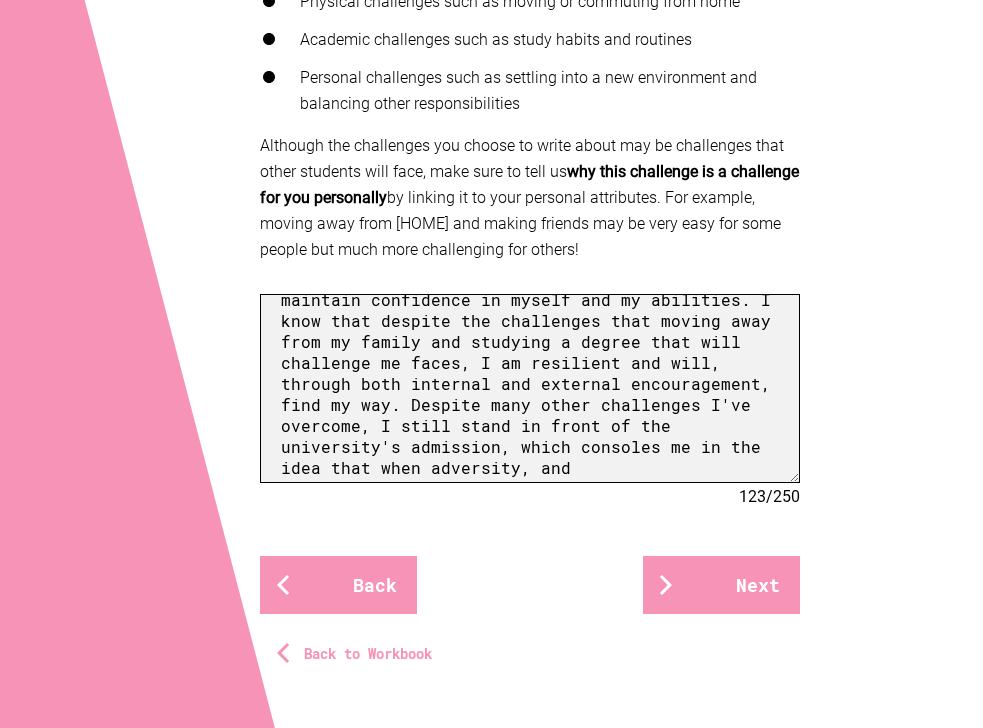 scroll, scrollTop: 172, scrollLeft: 0, axis: vertical 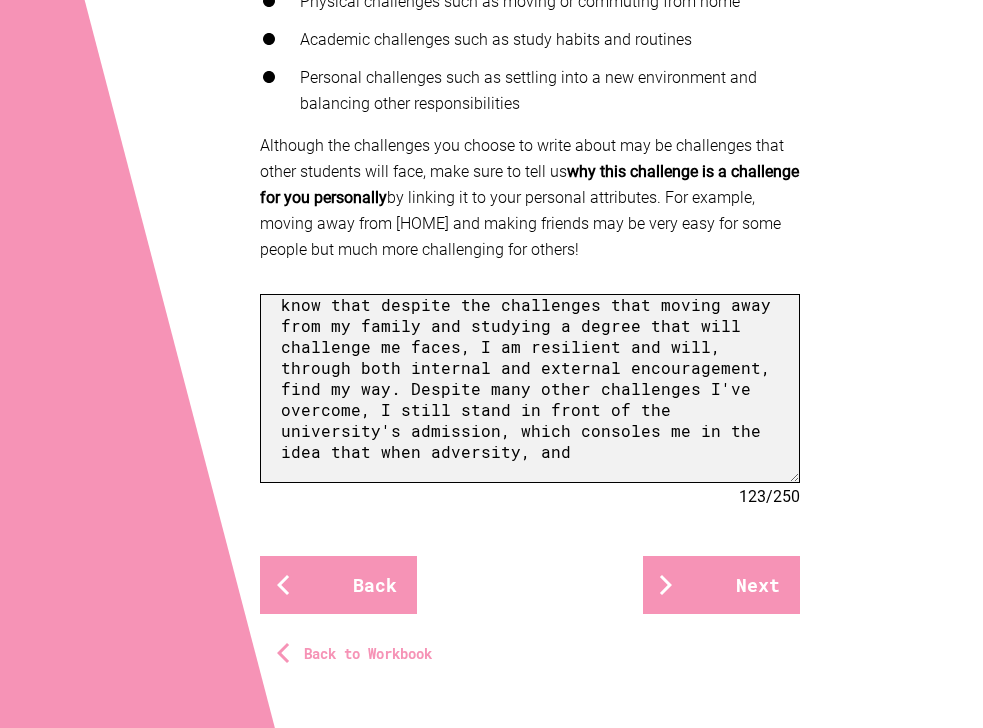 click on "When I think about my future, I sometimes think about the chance of failure. To think that I have worked for [YEARS] years of my life, to get to a position to study the career I love, and fail is scary. However, rather than dwelling on my anxiety, the only way to overcome this is to maintain confidence in myself and my abilities. I know that despite the challenges that moving away from my family and studying a degree that will challenge me faces, I am resilient and will, through both internal and external encouragement, find my way. Despite many other challenges I've overcome, I still stand in front of the university's admission, which consoles me in the idea that when adversity, and" at bounding box center [530, 388] 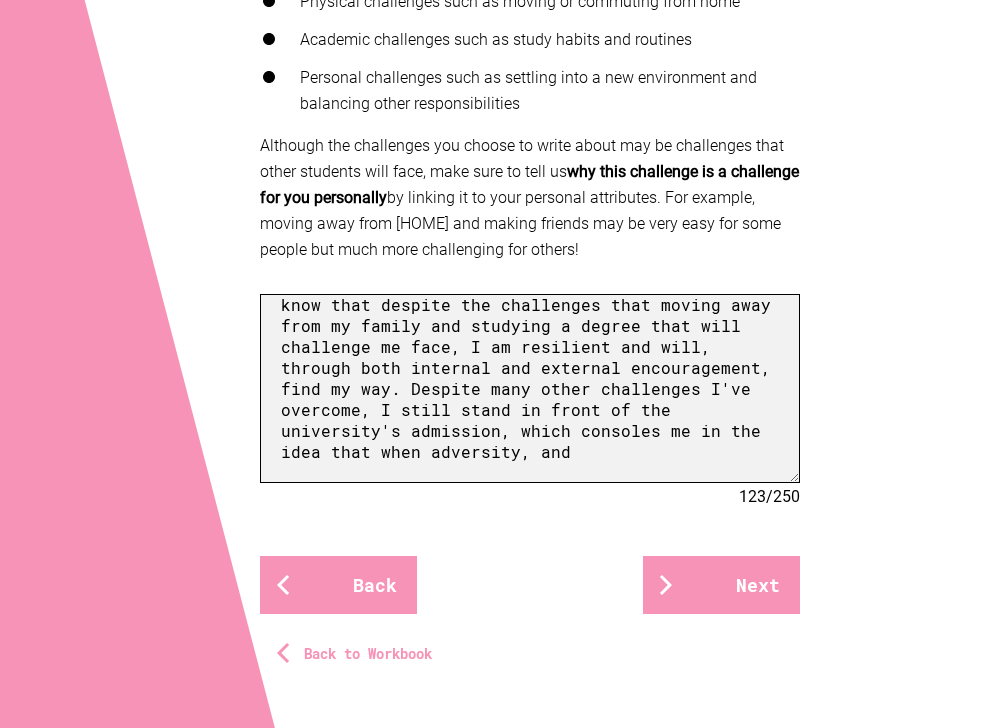 click on "When I think about my future, I sometimes think about the chance of failure. To think that I have worked for 13 years of my life, to get to a position to study the career I love, and fail is scary. However, rather than dwelling on my anxiety, the only way to overcome this is to maintain confidence in myself and my abilities. I know that despite the challenges that moving away from my family and studying a degree that will challenge me face, I am resilient and will, through both internal and external encouragement, find my way. Despite many other challenges I've overcome, I still stand in front of the university's admission, which consoles me in the idea that when adversity, and" at bounding box center [530, 388] 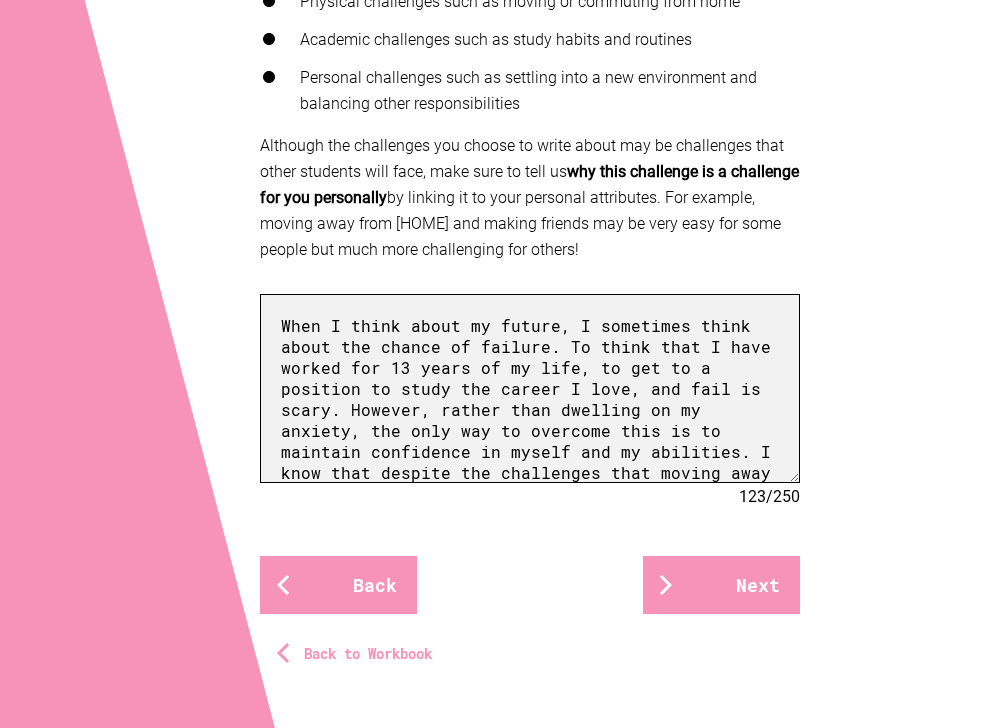 drag, startPoint x: 447, startPoint y: 465, endPoint x: 293, endPoint y: 97, distance: 398.92355 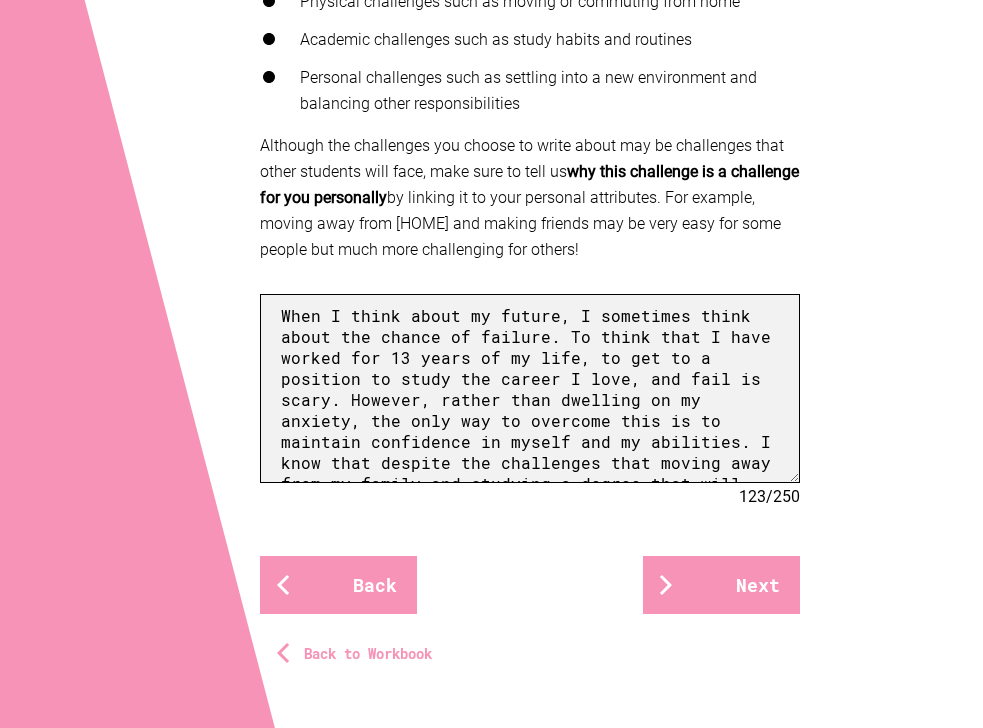 scroll, scrollTop: 15, scrollLeft: 0, axis: vertical 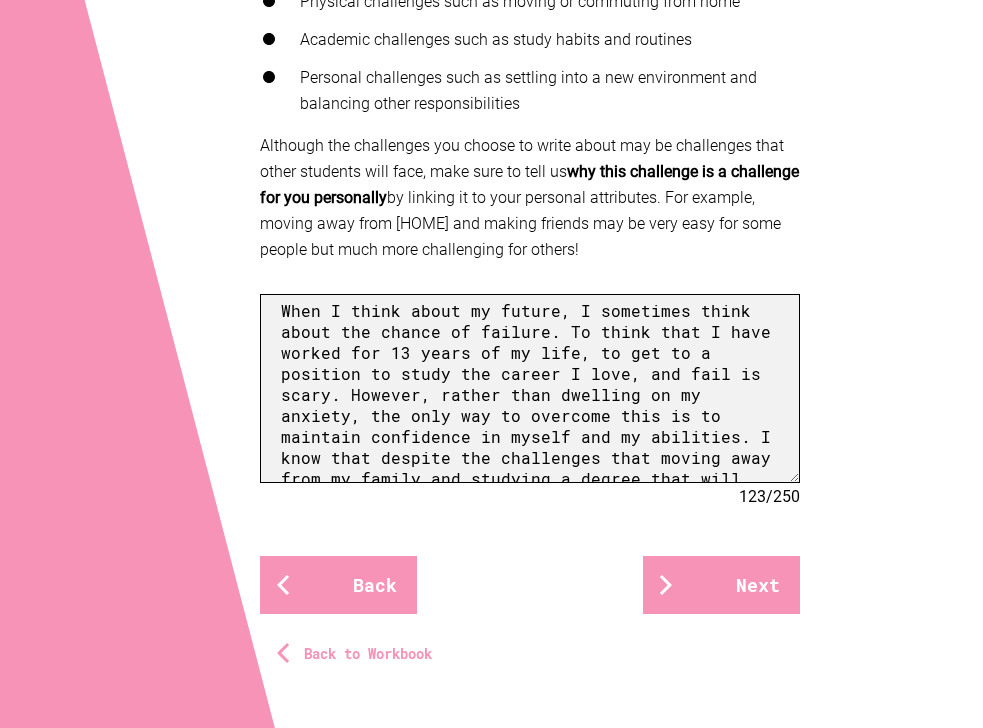 click on "When I think about my future, I sometimes think about the chance of failure. To think that I have worked for 13 years of my life, to get to a position to study the career I love, and fail is scary. However, rather than dwelling on my anxiety, the only way to overcome this is to maintain confidence in myself and my abilities. I know that despite the challenges that moving away from my family and studying a degree that will challenge me face, I am resilient and will, through both internal and external encouragement, find my way. Despite many other challenges I've overcome, I still stand in front of the university's admission, which consoles me in the idea that when adversity, and" at bounding box center (530, 388) 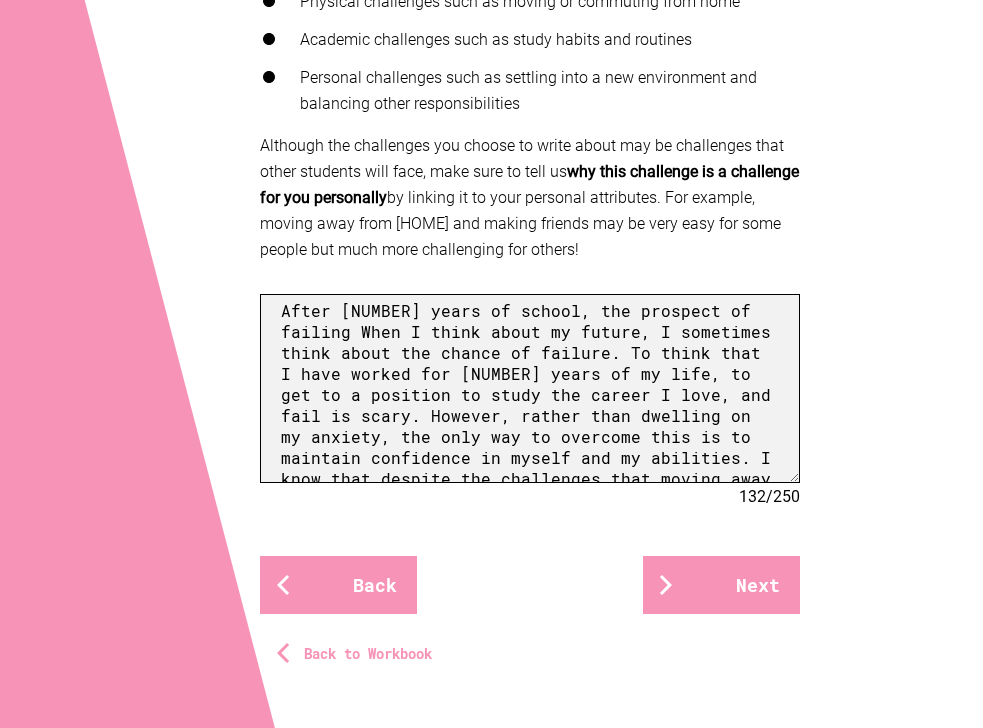 click on "After [NUMBER] years of school, the prospect of failing When I think about my future, I sometimes think about the chance of failure. To think that I have worked for [NUMBER] years of my life, to get to a position to study the career I love, and fail is scary. However, rather than dwelling on my anxiety, the only way to overcome this is to maintain confidence in myself and my abilities. I know that despite the challenges that moving away from my family and studying a degree that will challenge me face, I am resilient and will, through both internal and external encouragement, find my way. Despite many other challenges I've overcome, I still stand in front of the university's admission, which consoles me in the idea that when adversity, and" at bounding box center (530, 388) 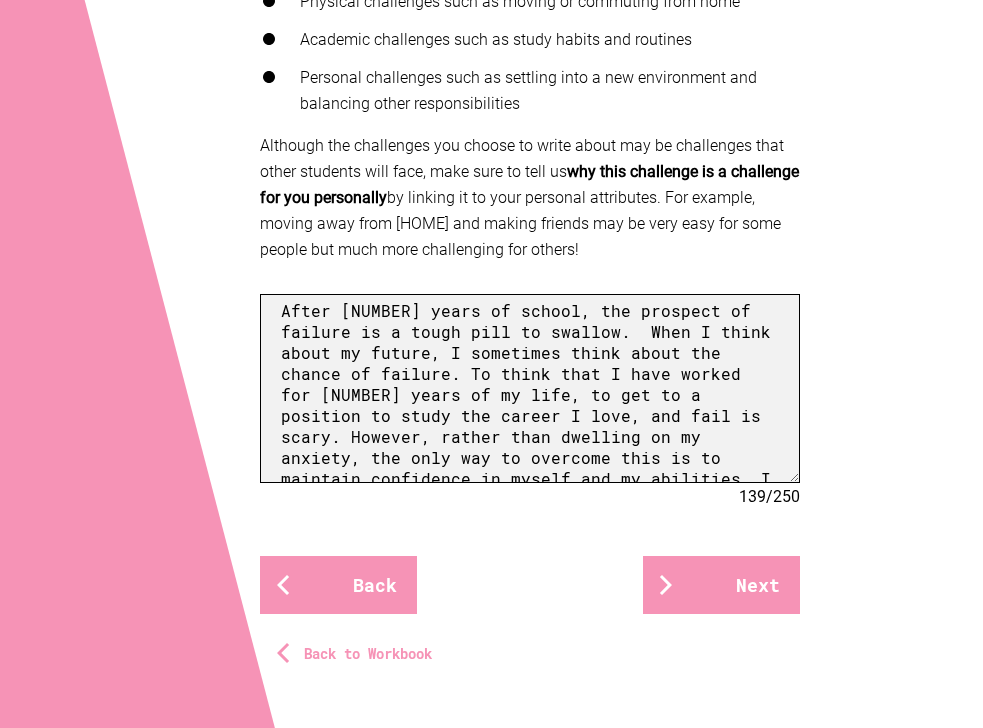 drag, startPoint x: 554, startPoint y: 329, endPoint x: 599, endPoint y: 421, distance: 102.41582 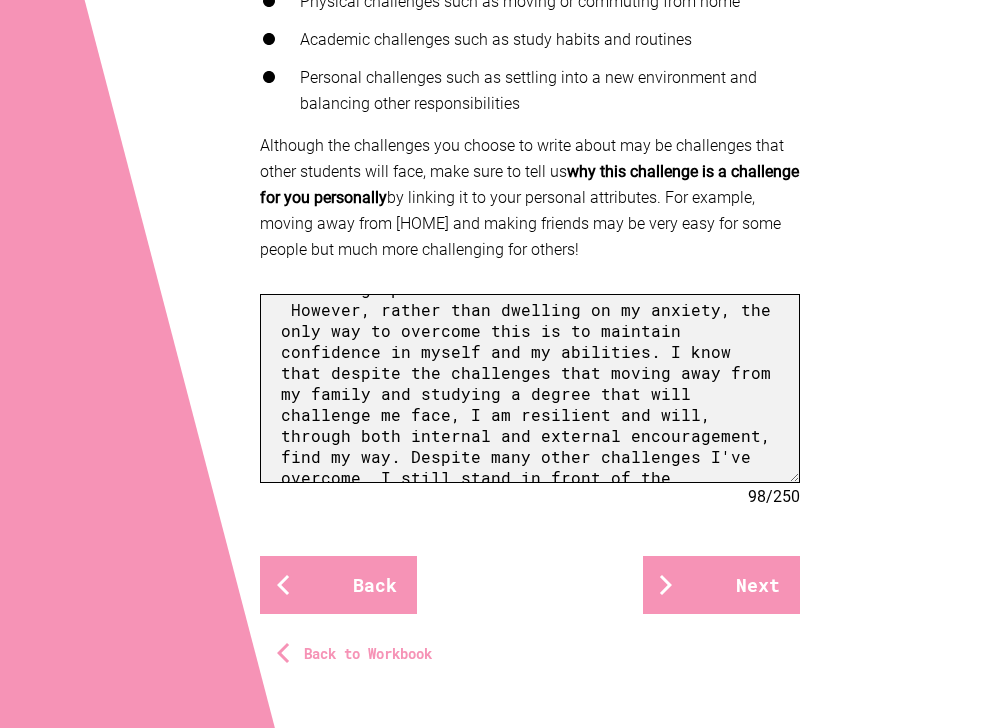 scroll, scrollTop: 0, scrollLeft: 0, axis: both 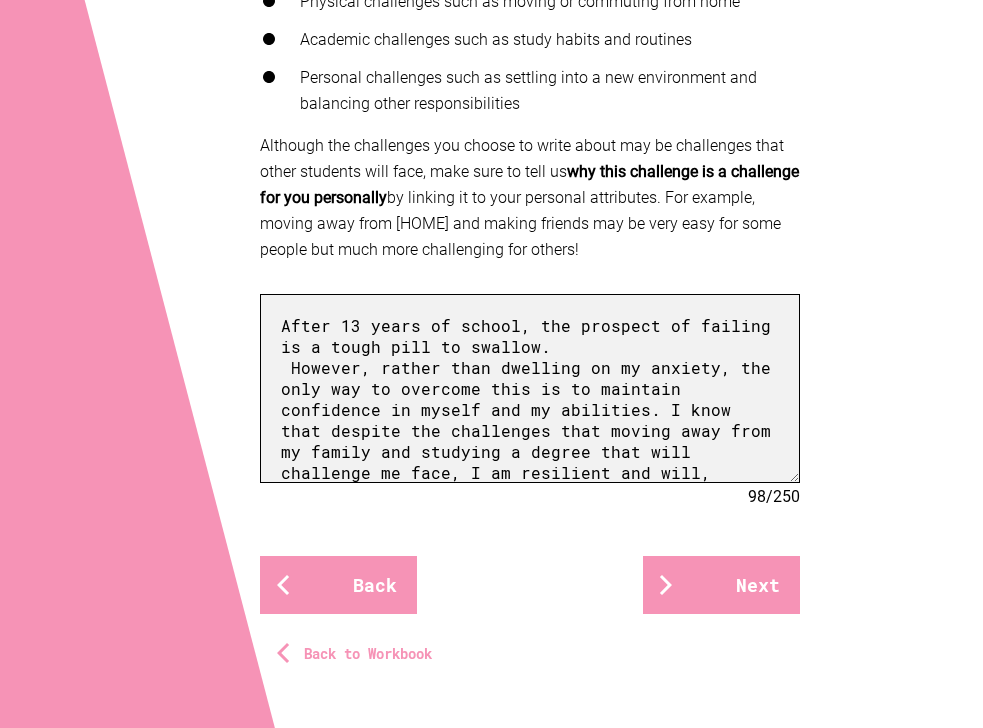 click on "After 13 years of school, the prospect of failing is a tough pill to swallow.
However, rather than dwelling on my anxiety, the only way to overcome this is to maintain confidence in myself and my abilities. I know that despite the challenges that moving away from my family and studying a degree that will challenge me face, I am resilient and will, through both internal and external encouragement, find my way. Despite many other challenges I've overcome, I still stand in front of the university's admission, which consoles me in the idea that when adversity, and" at bounding box center [530, 388] 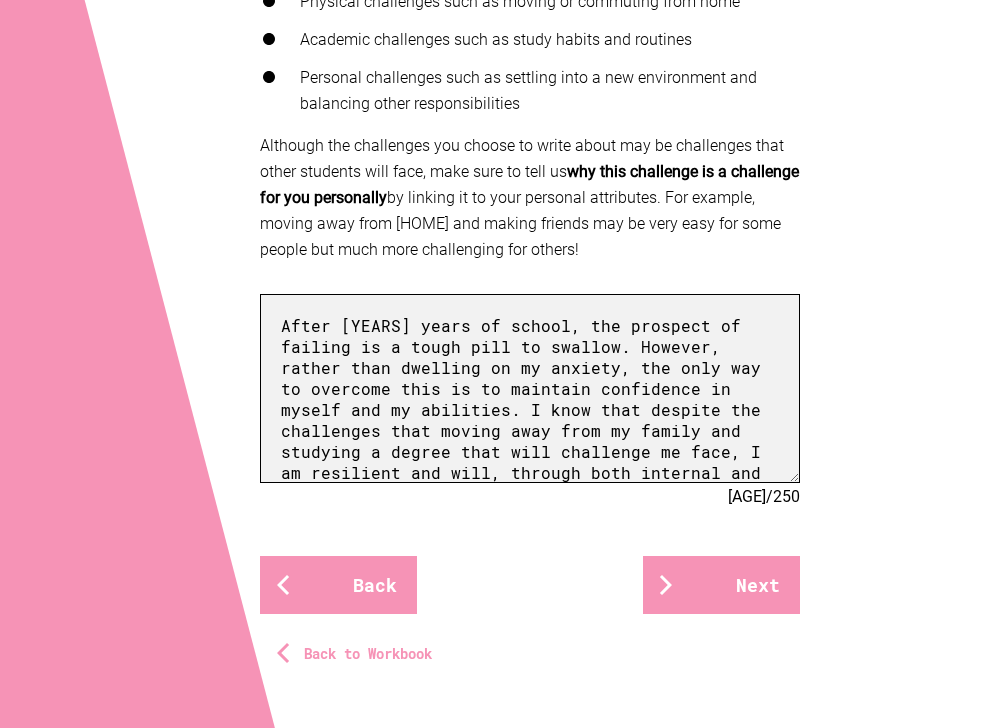 click on "After [YEARS] years of school, the prospect of failing is a tough pill to swallow. However, rather than dwelling on my anxiety, the only way to overcome this is to maintain confidence in myself and my abilities. I know that despite the challenges that moving away from my family and studying a degree that will challenge me face, I am resilient and will, through both internal and external encouragement, find my way. Despite many other challenges I've overcome, I still stand in front of the university's admission, which consoles me in the idea that when adversity, and" at bounding box center (530, 388) 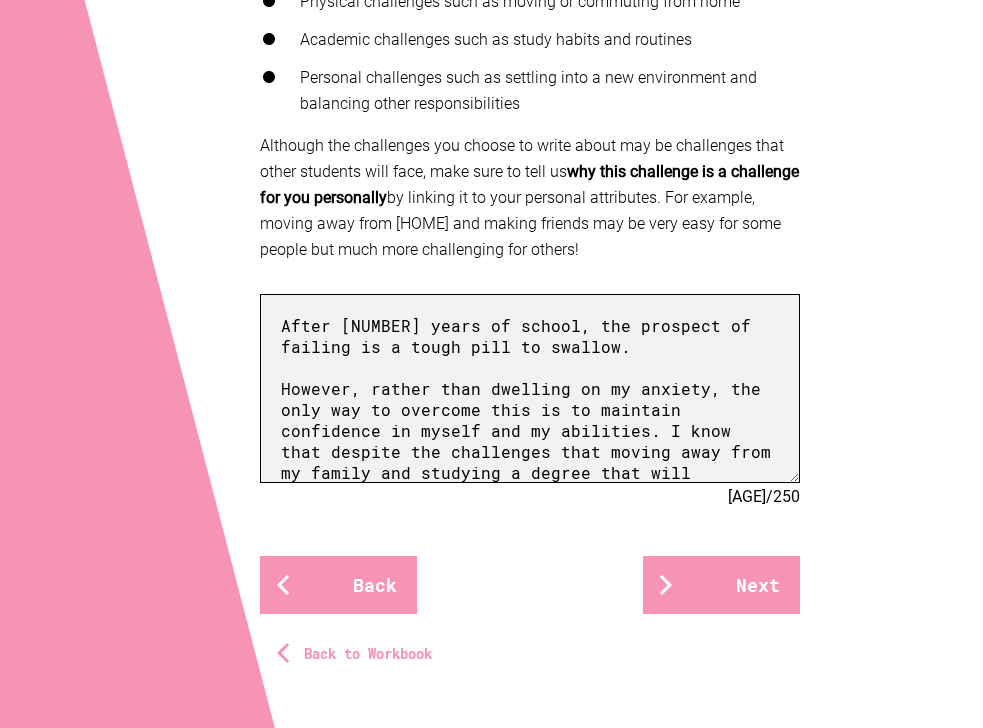 click on "After [NUMBER] years of school, the prospect of failing is a tough pill to swallow.
However, rather than dwelling on my anxiety, the only way to overcome this is to maintain confidence in myself and my abilities. I know that despite the challenges that moving away from my family and studying a degree that will challenge me face, I am resilient and will, through both internal and external encouragement, find my way. Despite many other challenges I've overcome, I still stand in front of the university's admission, which consoles me in the idea that when adversity, and" at bounding box center [530, 388] 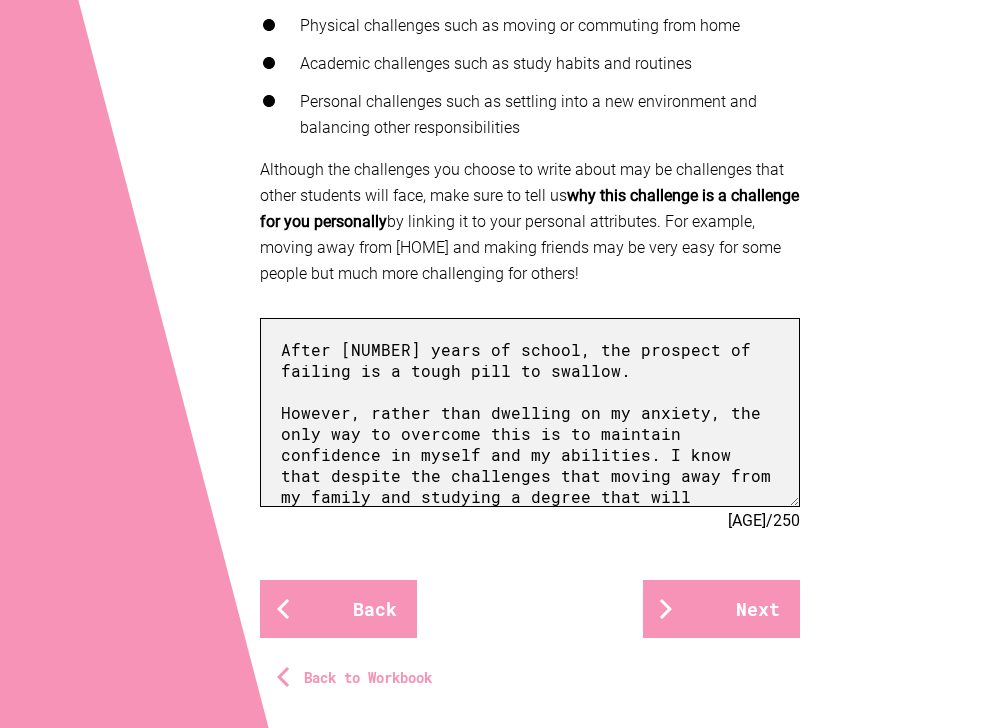 scroll, scrollTop: 647, scrollLeft: 0, axis: vertical 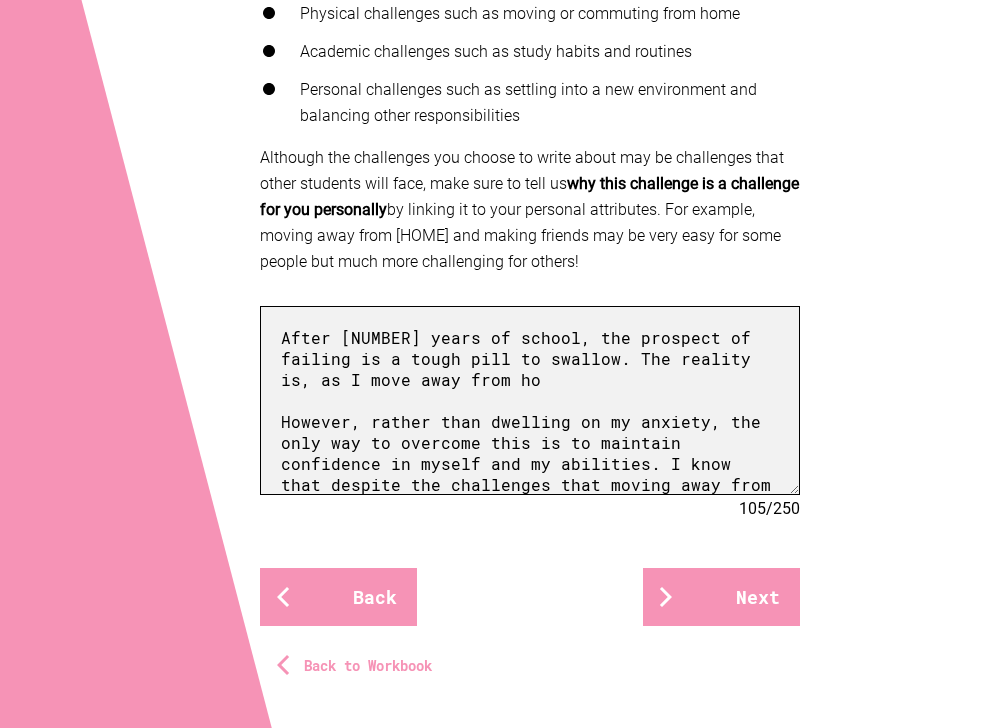 drag, startPoint x: 673, startPoint y: 473, endPoint x: 274, endPoint y: 430, distance: 401.31036 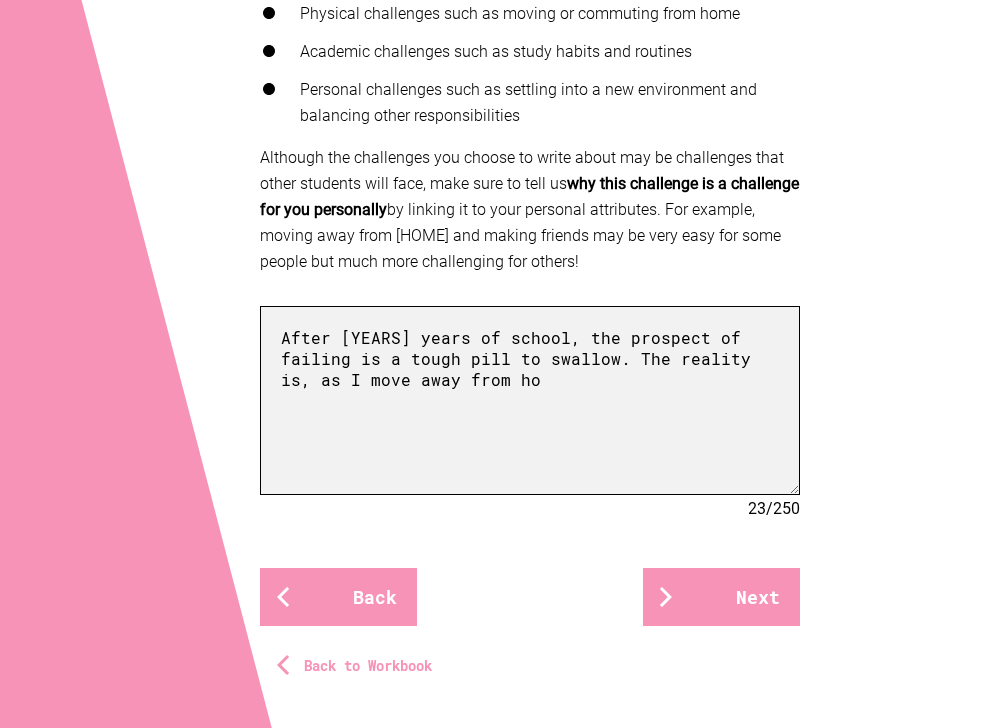 click on "After [YEARS] years of school, the prospect of failing is a tough pill to swallow. The reality is, as I move away from ho" at bounding box center [530, 400] 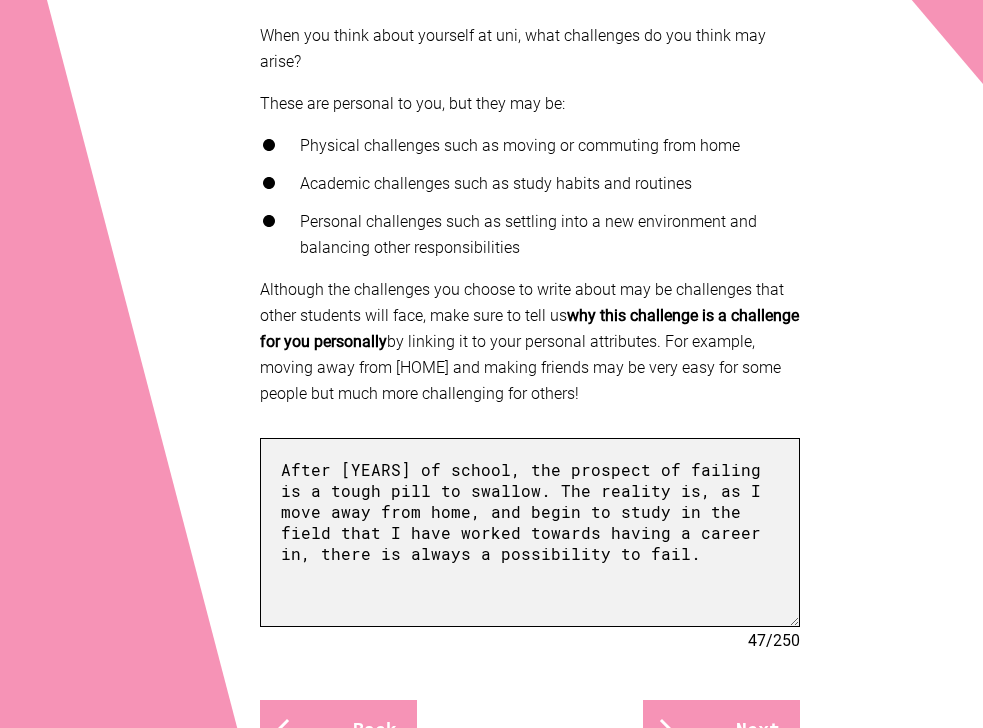 scroll, scrollTop: 517, scrollLeft: 0, axis: vertical 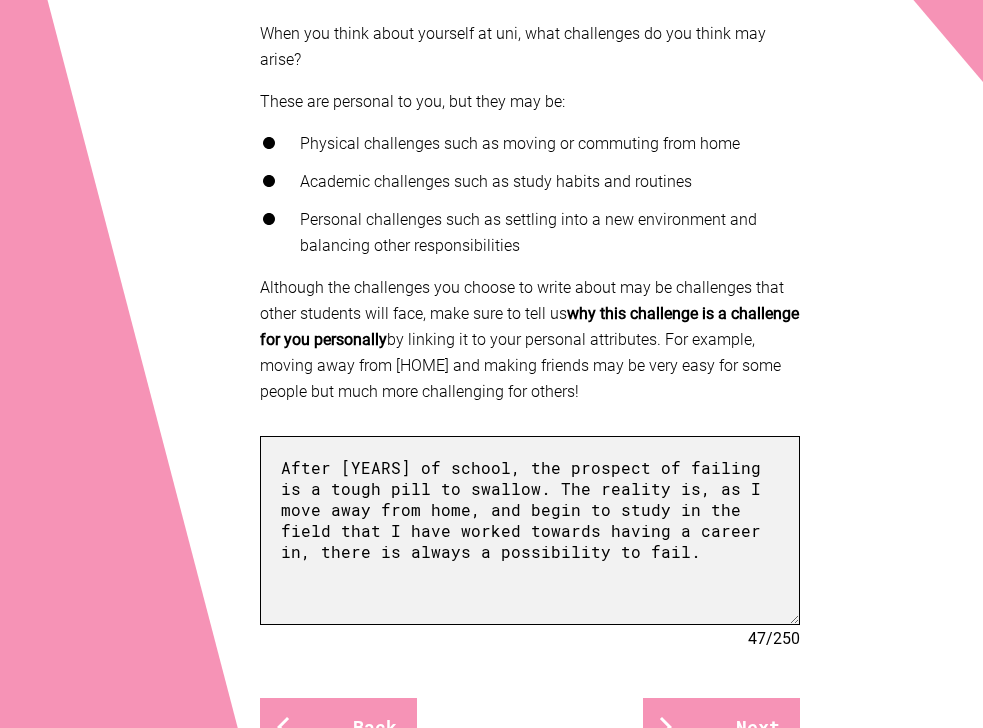 drag, startPoint x: 691, startPoint y: 570, endPoint x: 228, endPoint y: 458, distance: 476.35385 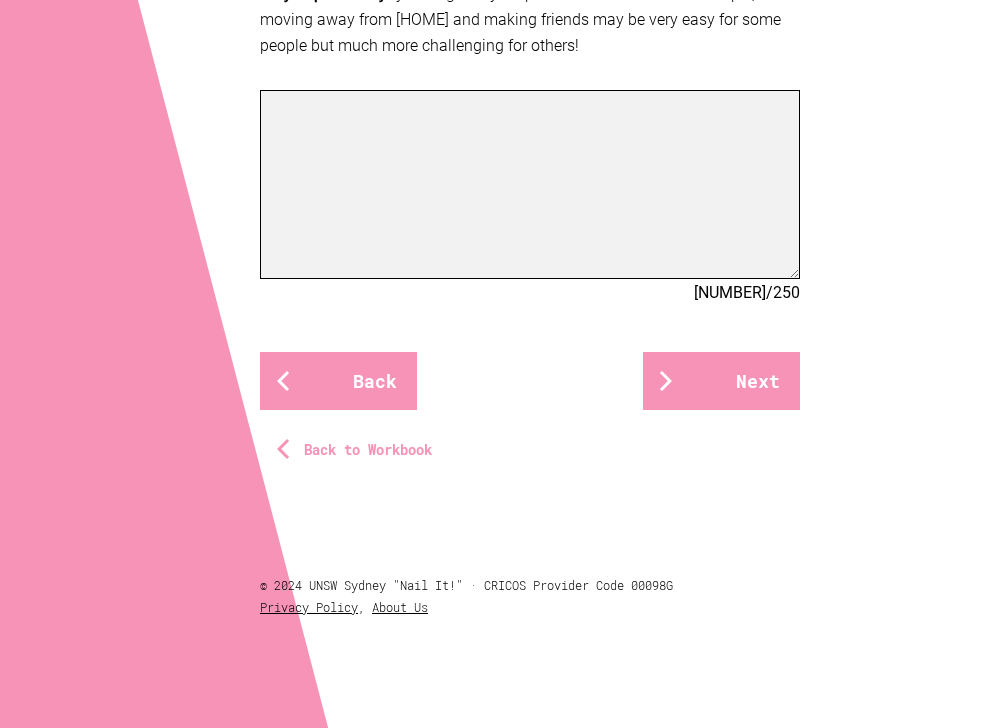 scroll, scrollTop: 861, scrollLeft: 0, axis: vertical 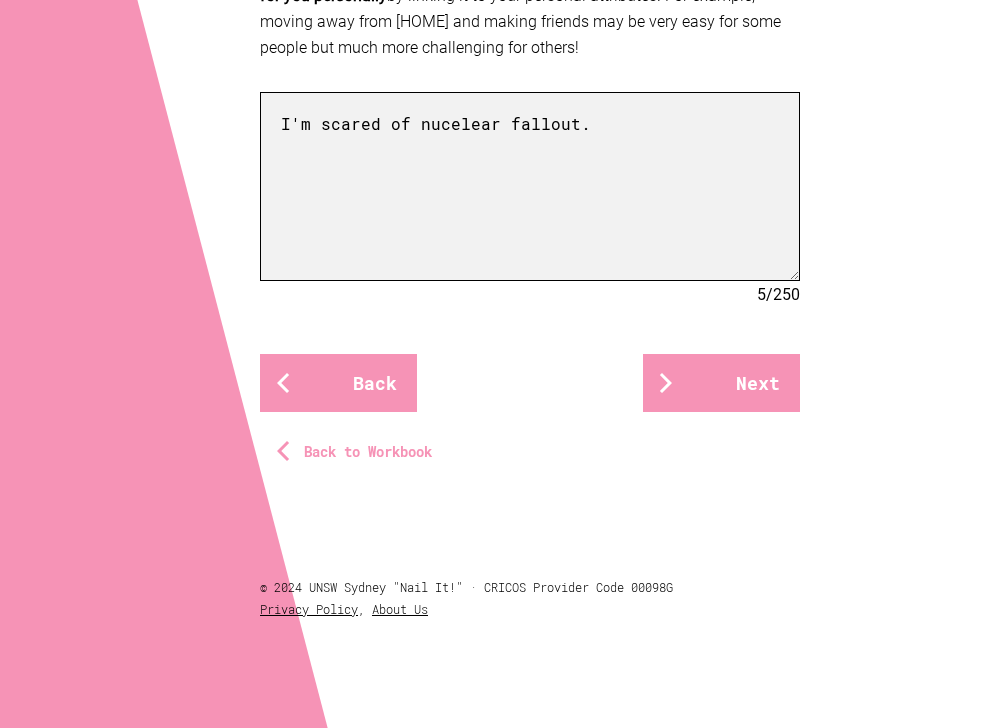 click on "I'm scared of nucelear fallout." at bounding box center [530, 186] 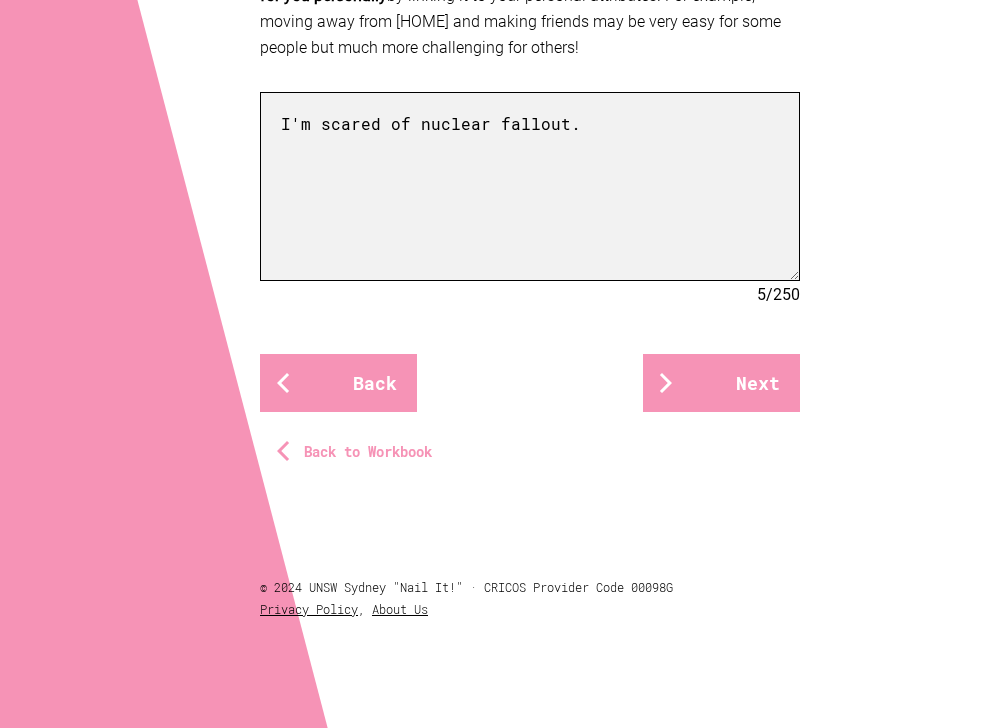 click on "I'm scared of nuclear fallout." at bounding box center [530, 186] 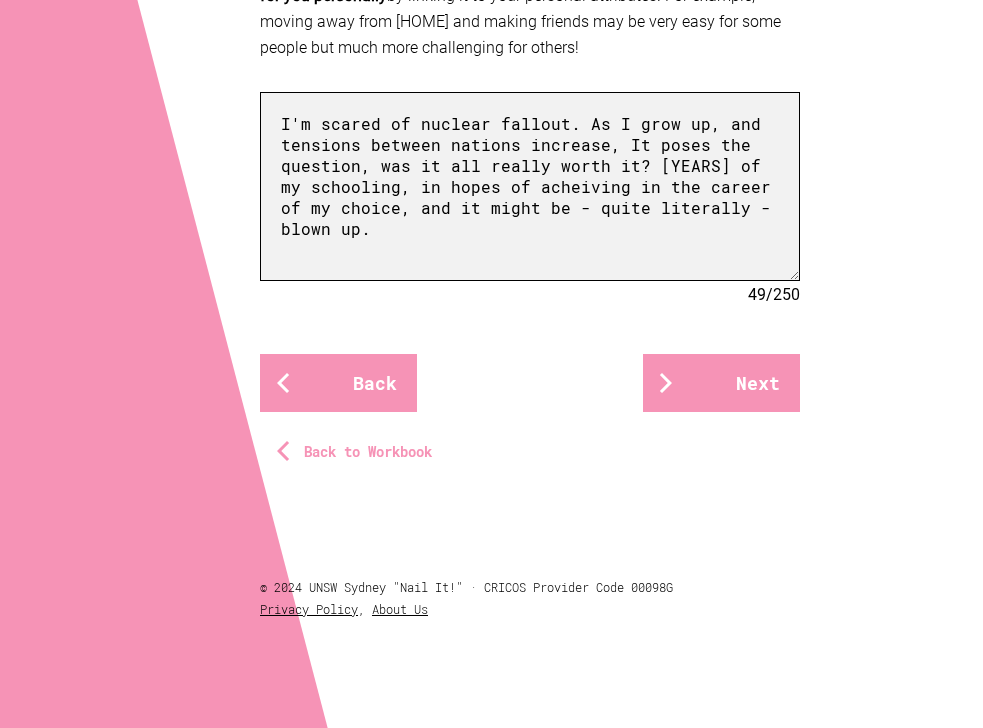 click on "I'm scared of nuclear fallout. As I grow up, and tensions between nations increase, It poses the question, was it all really worth it? [YEARS] of my schooling, in hopes of acheiving in the career of my choice, and it might be - quite literally - blown up." at bounding box center [530, 186] 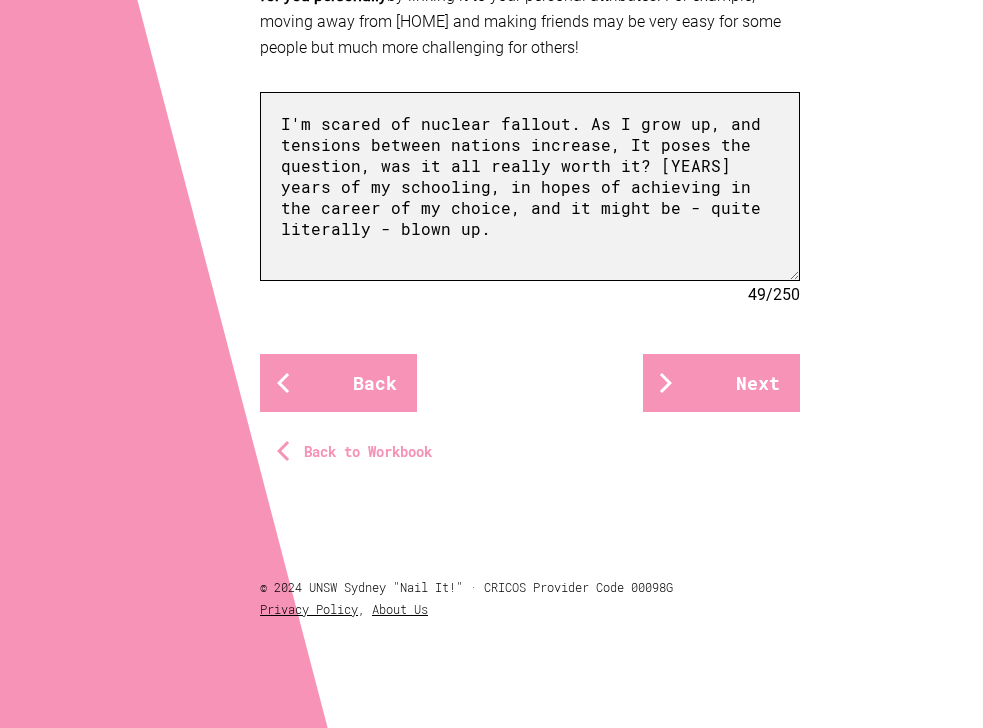 click on "I'm scared of nuclear fallout. As I grow up, and tensions between nations increase, It poses the question, was it all really worth it? [YEARS] years of my schooling, in hopes of achieving in the career of my choice, and it might be - quite literally - blown up." at bounding box center [530, 186] 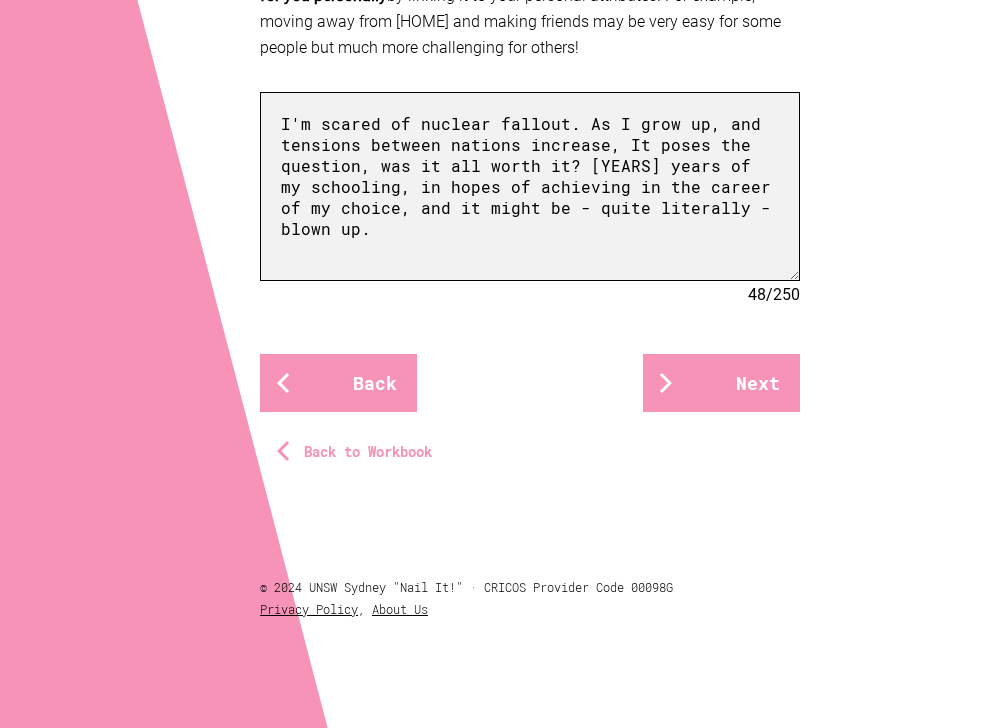 click on "I'm scared of nuclear fallout. As I grow up, and tensions between nations increase, It poses the question, was it all worth it? [YEARS] years of my schooling, in hopes of achieving in the career of my choice, and it might be - quite literally - blown up." at bounding box center (530, 186) 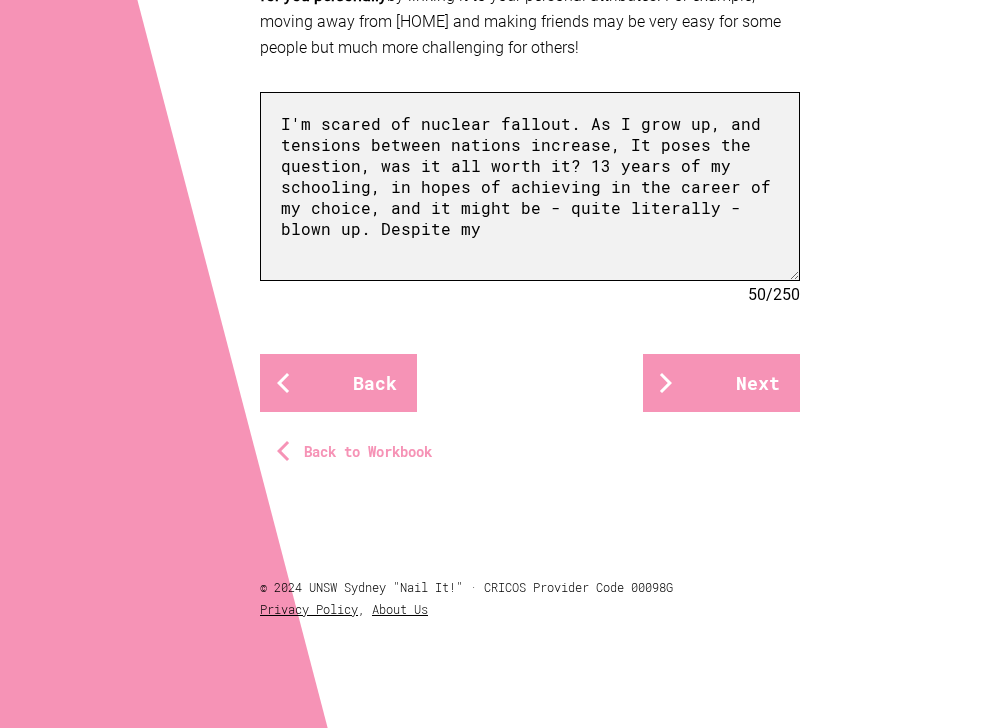click on "I'm scared of nuclear fallout. As I grow up, and tensions between nations increase, It poses the question, was it all worth it? 13 years of my schooling, in hopes of achieving in the career of my choice, and it might be - quite literally - blown up. Despite my" at bounding box center (530, 186) 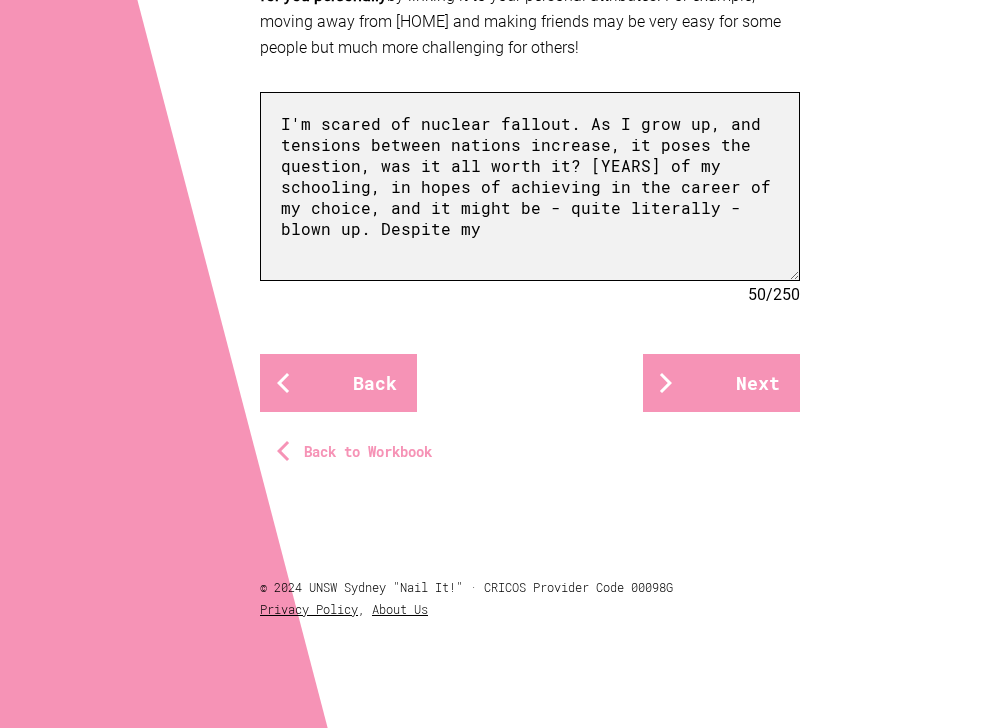 click on "I'm scared of nuclear fallout. As I grow up, and tensions between nations increase, it poses the question, was it all worth it? [YEARS] of my schooling, in hopes of achieving in the career of my choice, and it might be - quite literally - blown up. Despite my" at bounding box center [530, 186] 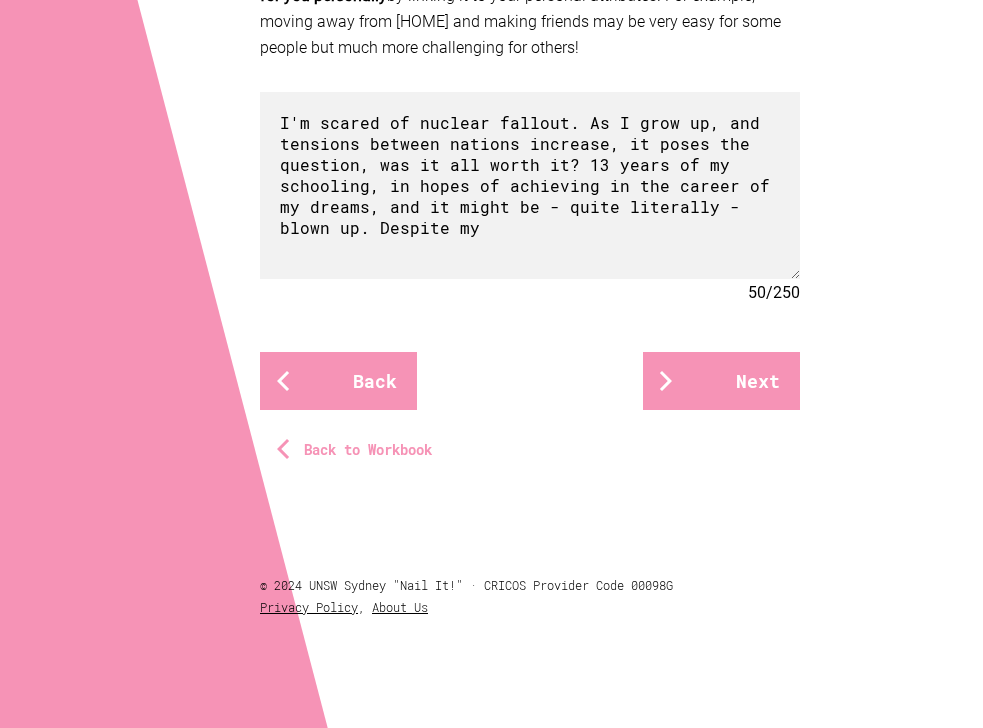 click on "[NUMBER] / [NUMBER]" at bounding box center [530, 292] 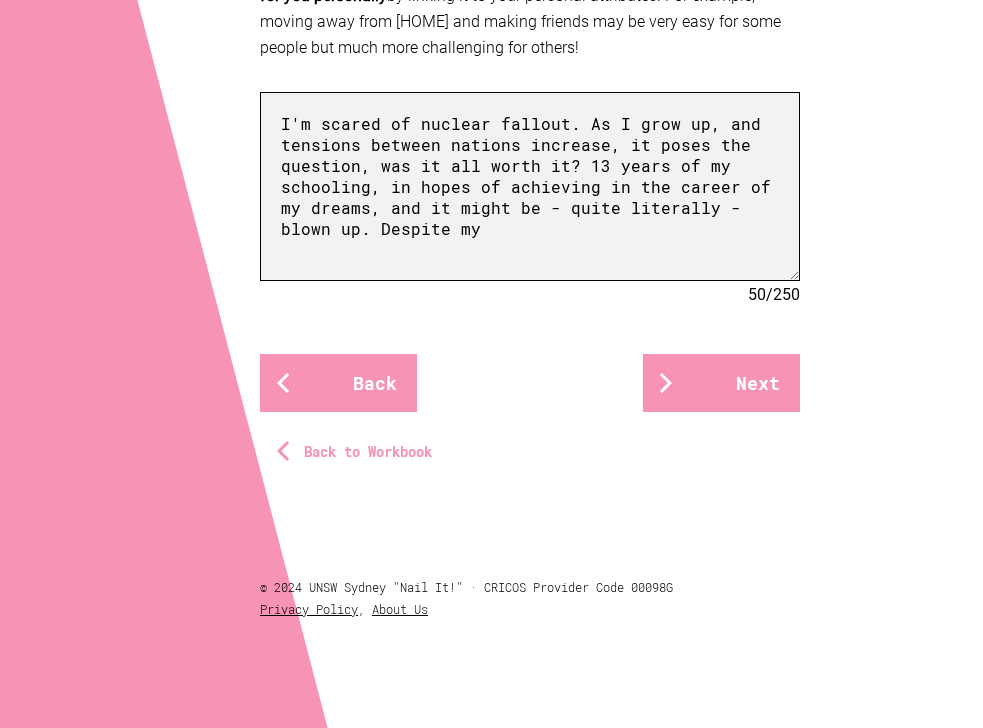 click on "I'm scared of nuclear fallout. As I grow up, and tensions between nations increase, it poses the question, was it all worth it? 13 years of my schooling, in hopes of achieving in the career of my dreams, and it might be - quite literally - blown up. Despite my" at bounding box center [530, 186] 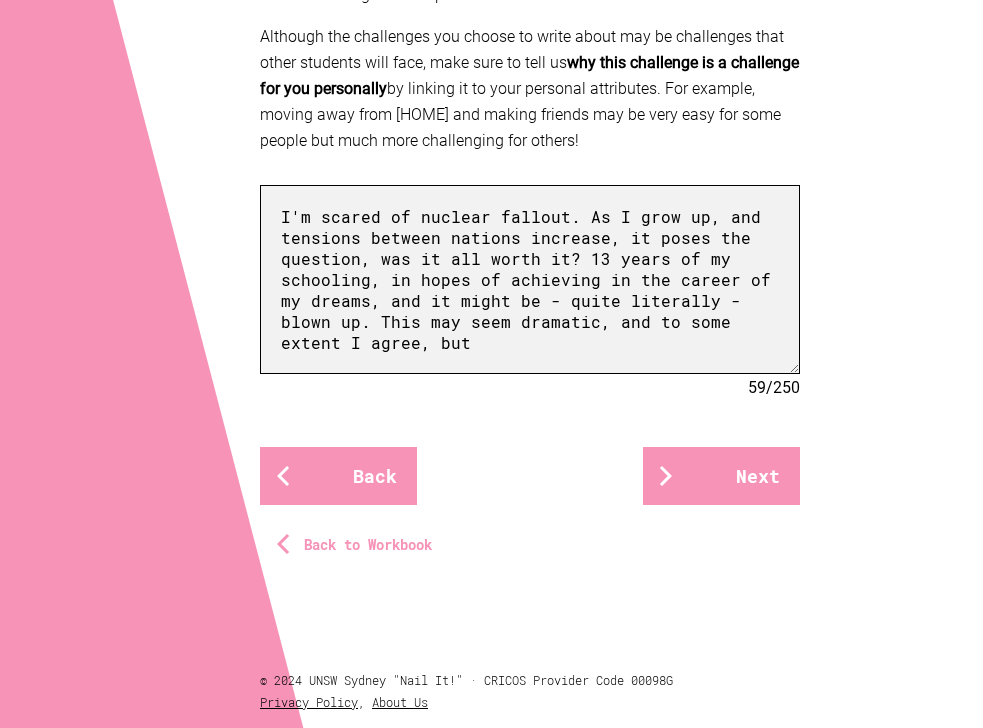 scroll, scrollTop: 765, scrollLeft: 0, axis: vertical 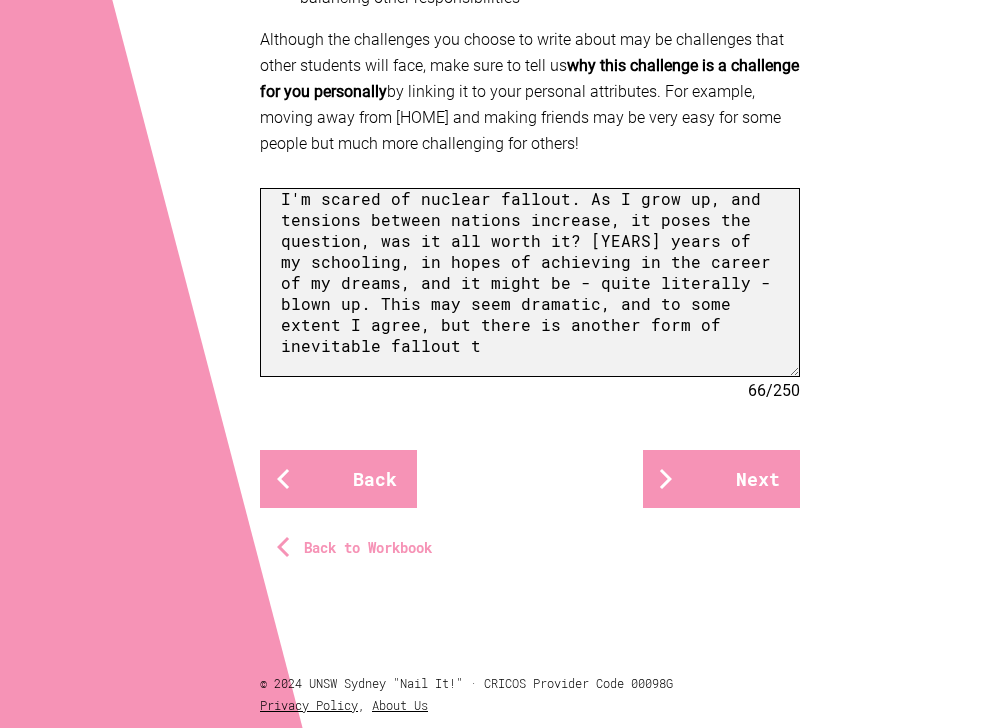 click on "I'm scared of nuclear fallout. As I grow up, and tensions between nations increase, it poses the question, was it all worth it? [YEARS] years of my schooling, in hopes of achieving in the career of my dreams, and it might be - quite literally - blown up. This may seem dramatic, and to some extent I agree, but there is another form of inevitable fallout t" at bounding box center (530, 282) 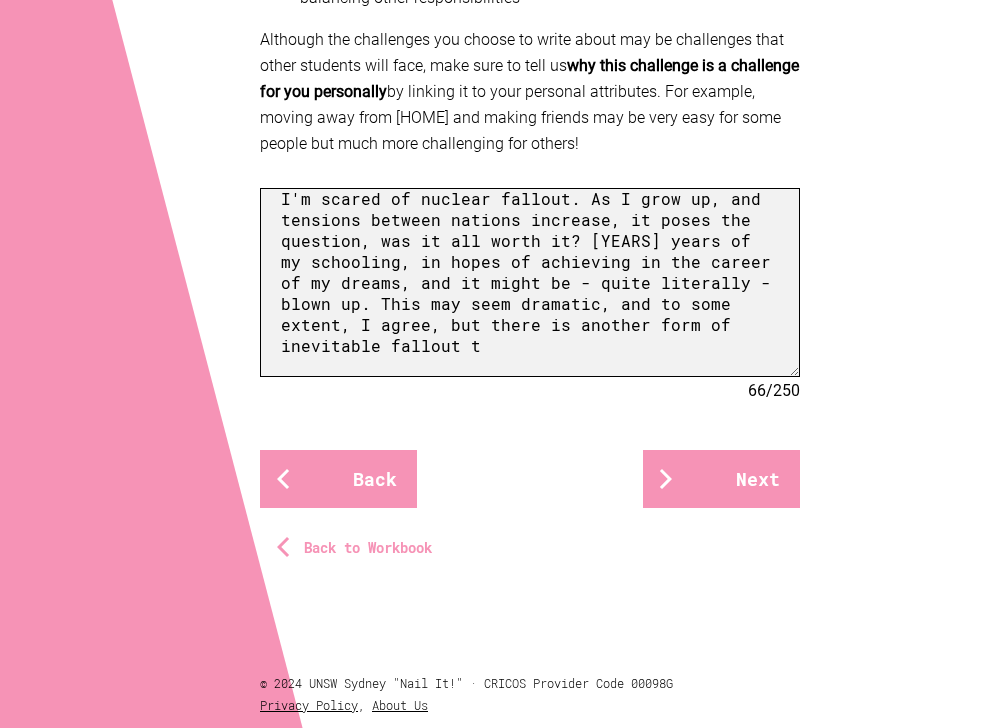 click on "I'm scared of nuclear fallout. As I grow up, and tensions between nations increase, it poses the question, was it all worth it? [YEARS] years of my schooling, in hopes of achieving in the career of my dreams, and it might be - quite literally - blown up. This may seem dramatic, and to some extent, I agree, but there is another form of inevitable fallout t" at bounding box center (530, 282) 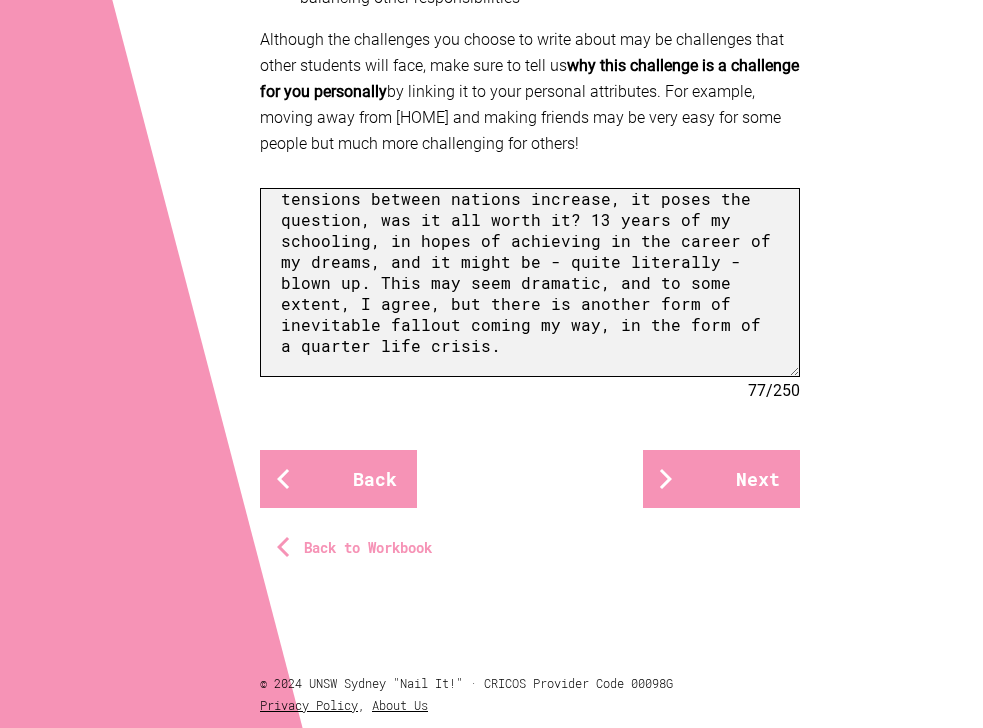 scroll, scrollTop: 61, scrollLeft: 0, axis: vertical 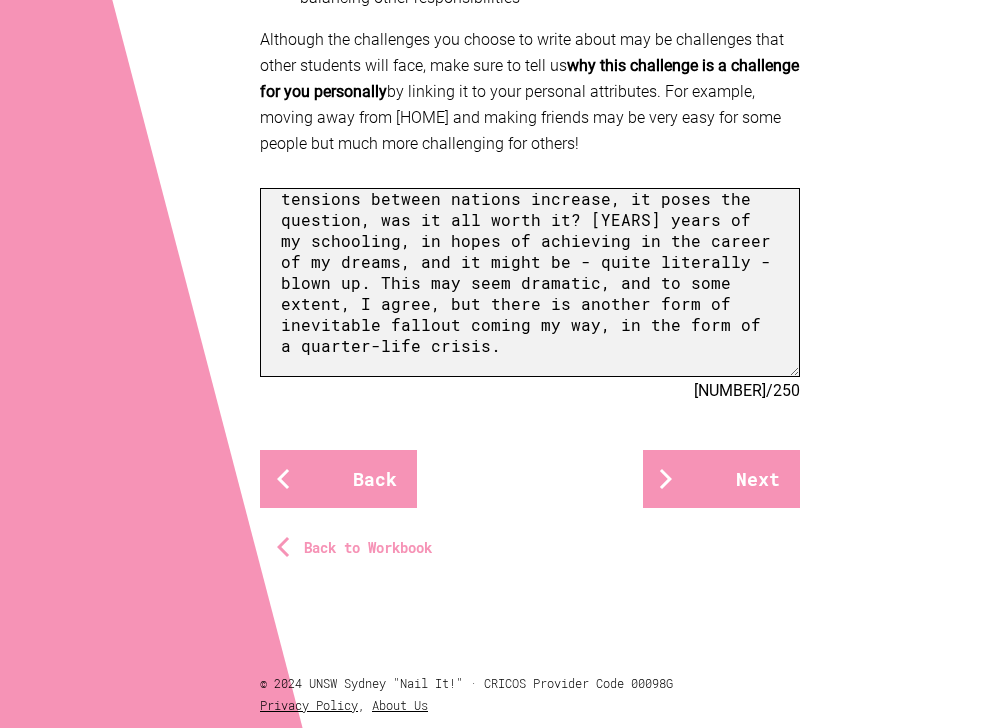 click on "I'm scared of nuclear fallout. As I grow up, and tensions between nations increase, it poses the question, was it all worth it? [YEARS] years of my schooling, in hopes of achieving in the career of my dreams, and it might be - quite literally - blown up. This may seem dramatic, and to some extent, I agree, but there is another form of inevitable fallout coming my way, in the form of a quarter-life crisis." at bounding box center (530, 282) 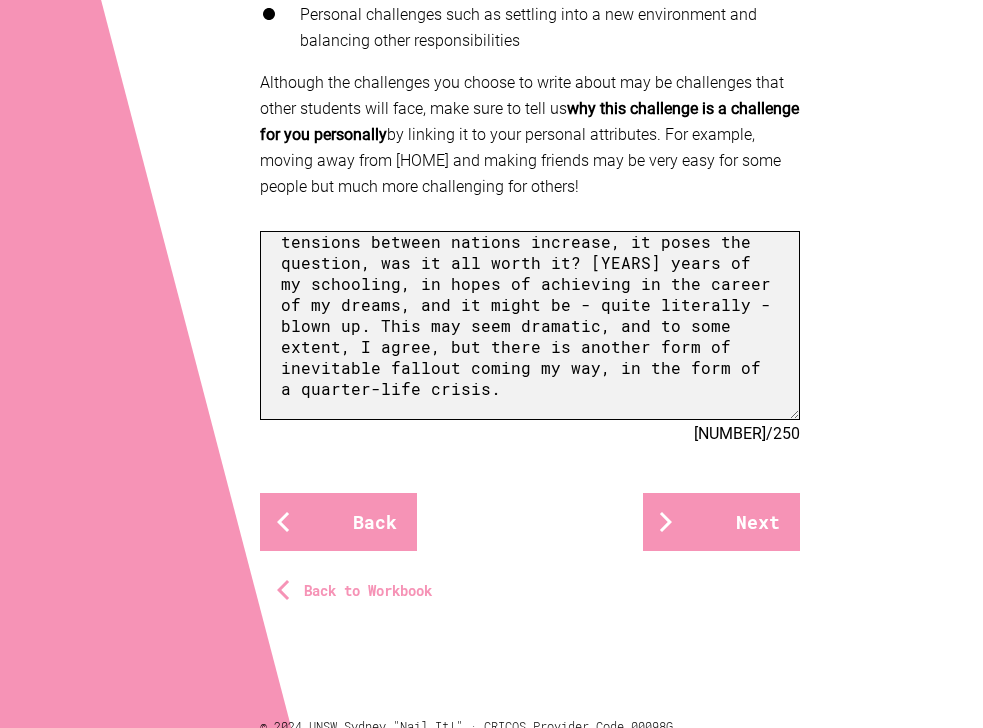 scroll, scrollTop: 709, scrollLeft: 0, axis: vertical 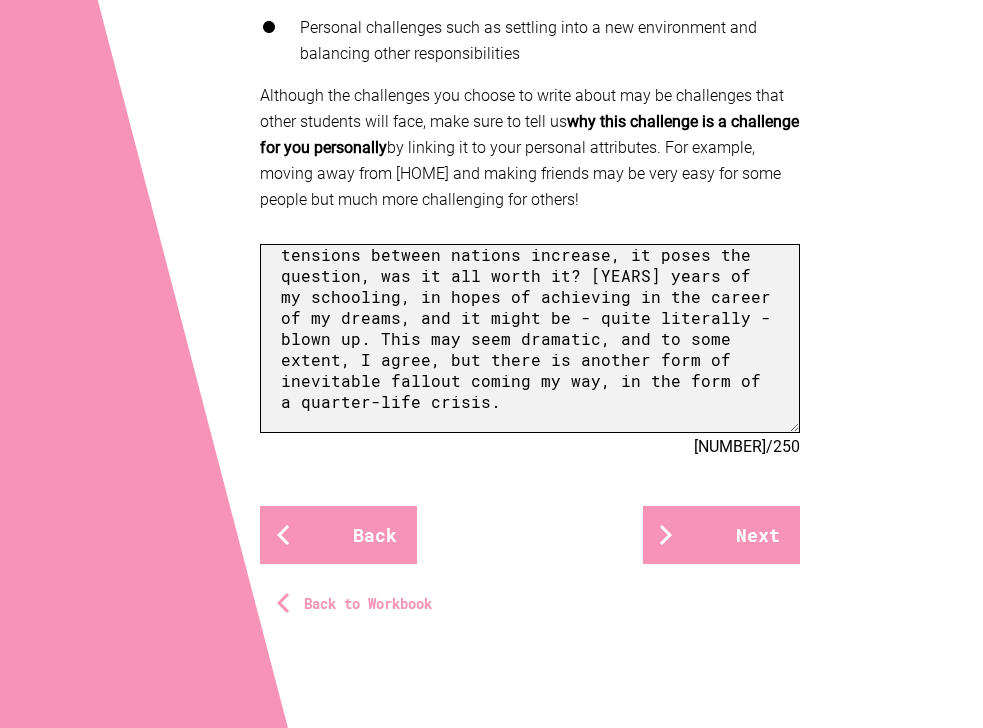 click on "I'm scared of nuclear fallout. As I grow up, and tensions between nations increase, it poses the question, was it all worth it? [YEARS] years of my schooling, in hopes of achieving in the career of my dreams, and it might be - quite literally - blown up. This may seem dramatic, and to some extent, I agree, but there is another form of inevitable fallout coming my way, in the form of a quarter-life crisis." at bounding box center [530, 338] 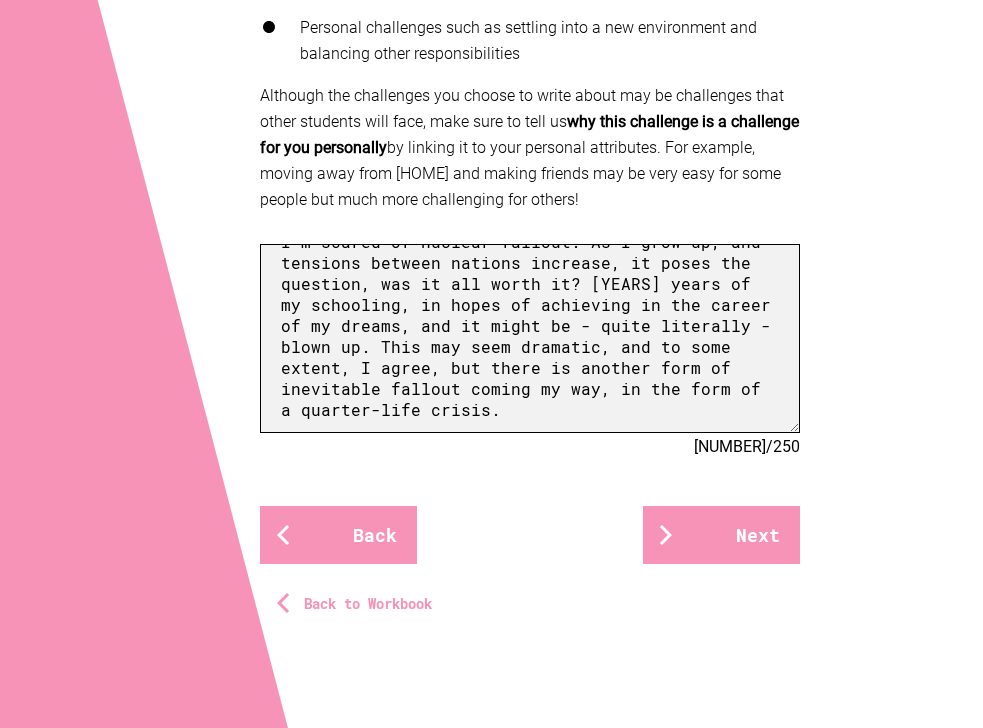 scroll, scrollTop: 36, scrollLeft: 0, axis: vertical 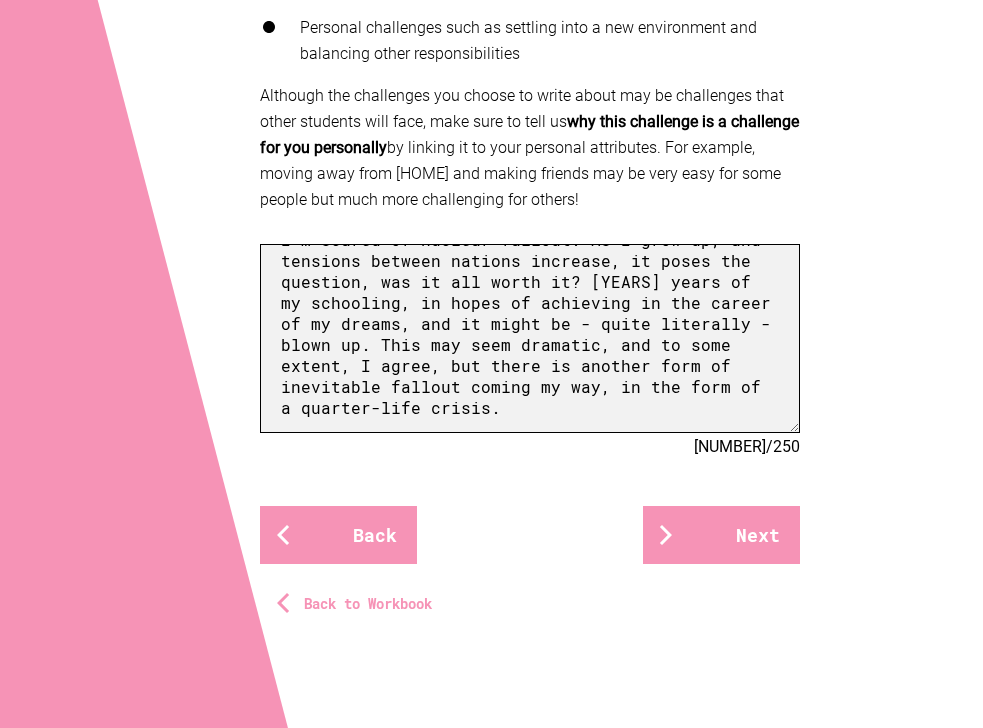 click on "I'm scared of nuclear fallout. As I grow up, and tensions between nations increase, it poses the question, was it all worth it? [YEARS] years of my schooling, in hopes of achieving in the career of my dreams, and it might be - quite literally - blown up. This may seem dramatic, and to some extent, I agree, but there is another form of inevitable fallout coming my way, in the form of a quarter-life crisis." at bounding box center [530, 338] 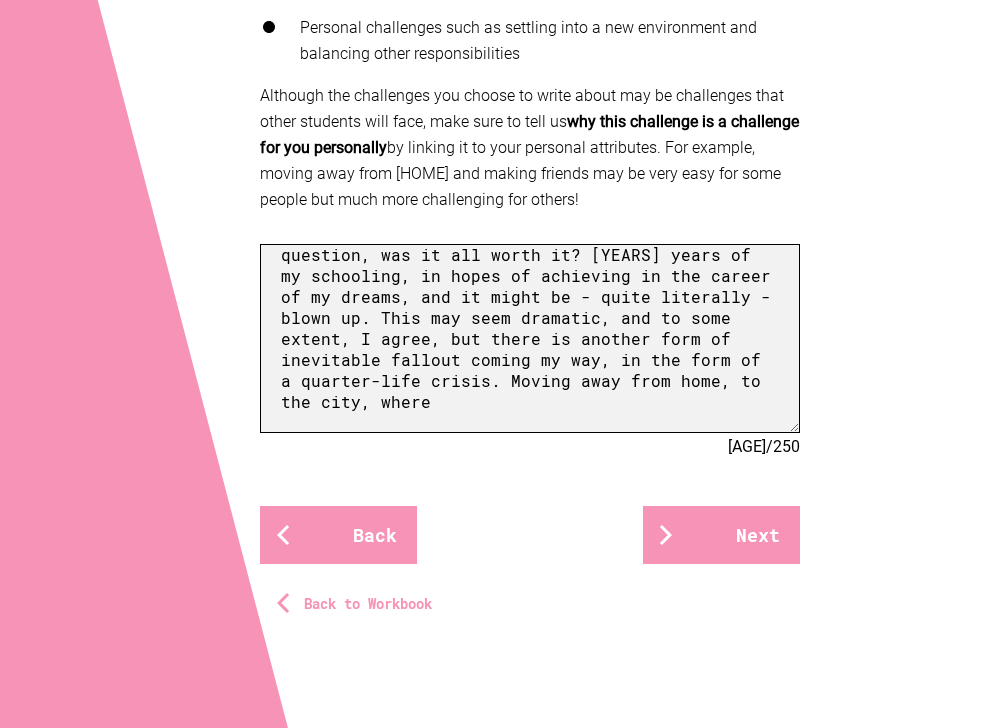 scroll, scrollTop: 79, scrollLeft: 0, axis: vertical 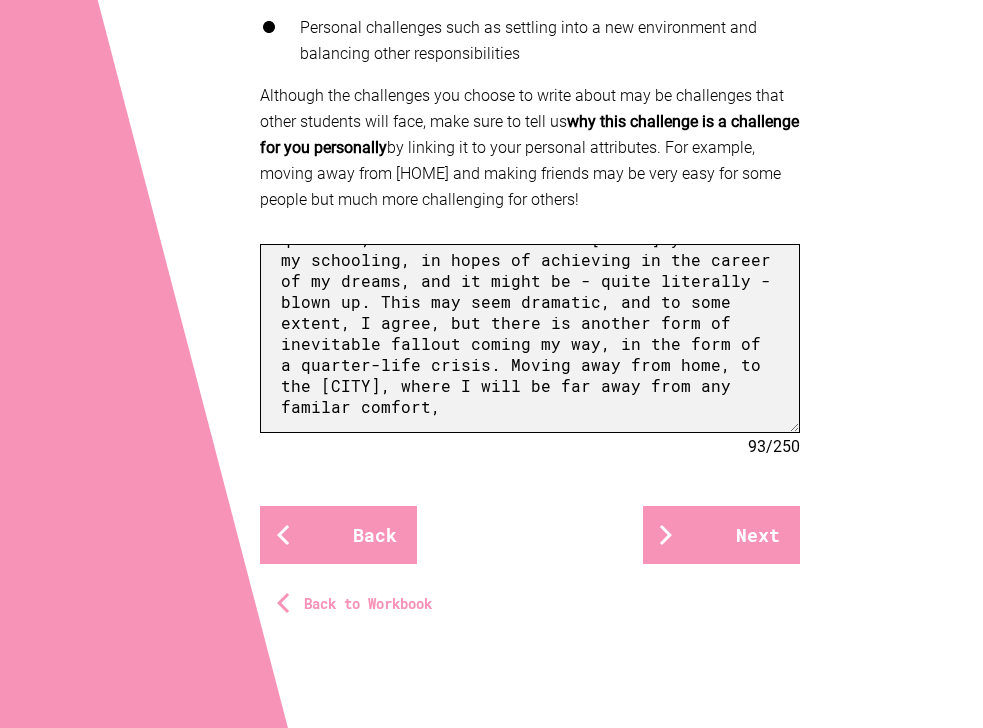 click on "I'm scared of nuclear fallout. As I grow up, and tensions between nations increase, it poses the question, was it all worth it? [YEARS] years of my schooling, in hopes of achieving in the career of my dreams, and it might be - quite literally - blown up. This may seem dramatic, and to some extent, I agree, but there is another form of inevitable fallout coming my way, in the form of a quarter-life crisis. Moving away from home, to the [CITY], where I will be far away from any familar comfort," at bounding box center (530, 338) 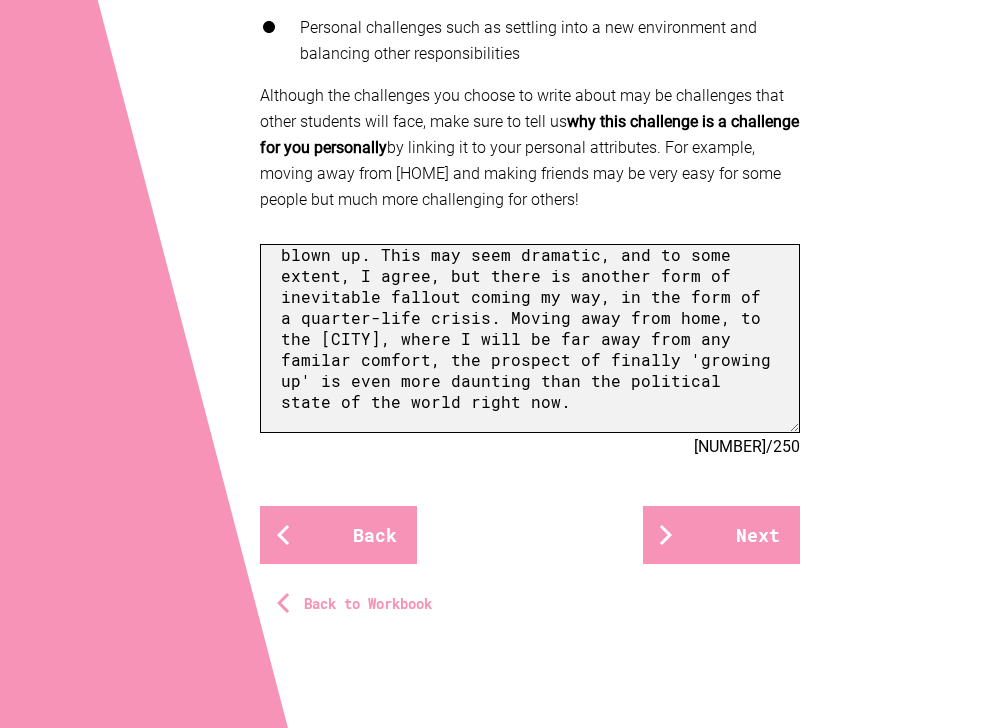 scroll, scrollTop: 147, scrollLeft: 0, axis: vertical 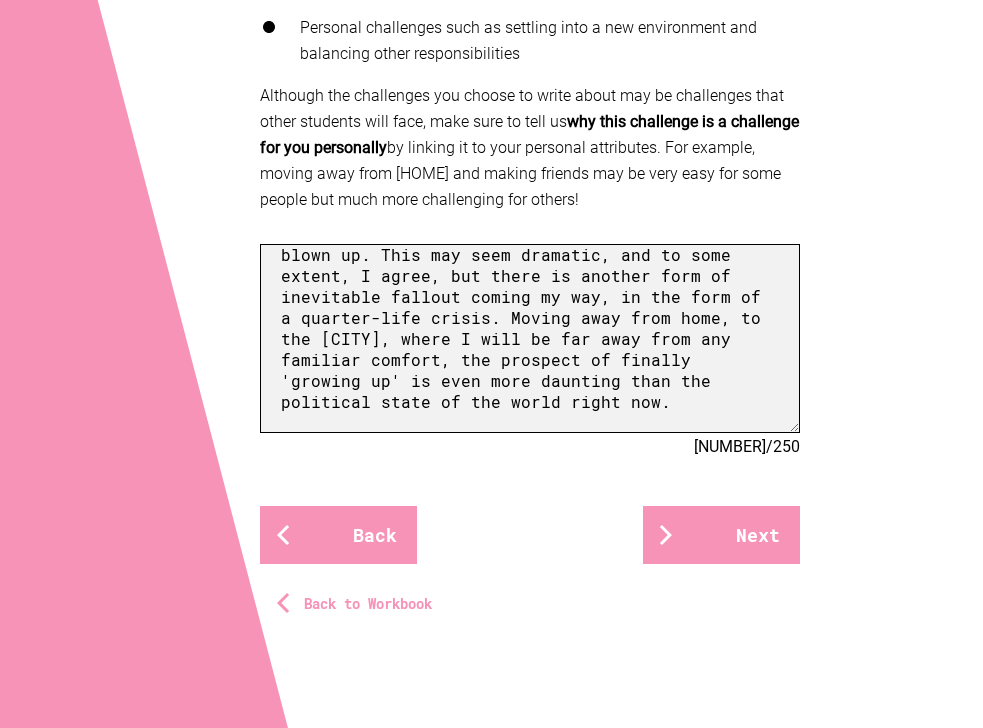 click on "I'm scared of nuclear fallout. As I grow up, and tensions between nations increase, it poses the question, was it all worth it? [YEARS] years of my schooling, in hopes of achieving in the career of my dreams, and it might be - quite literally - blown up. This may seem dramatic, and to some extent, I agree, but there is another form of inevitable fallout coming my way, in the form of a quarter-life crisis. Moving away from home, to the [CITY], where I will be far away from any familiar comfort, the prospect of finally 'growing up' is even more daunting than the political state of the world right now." at bounding box center [530, 338] 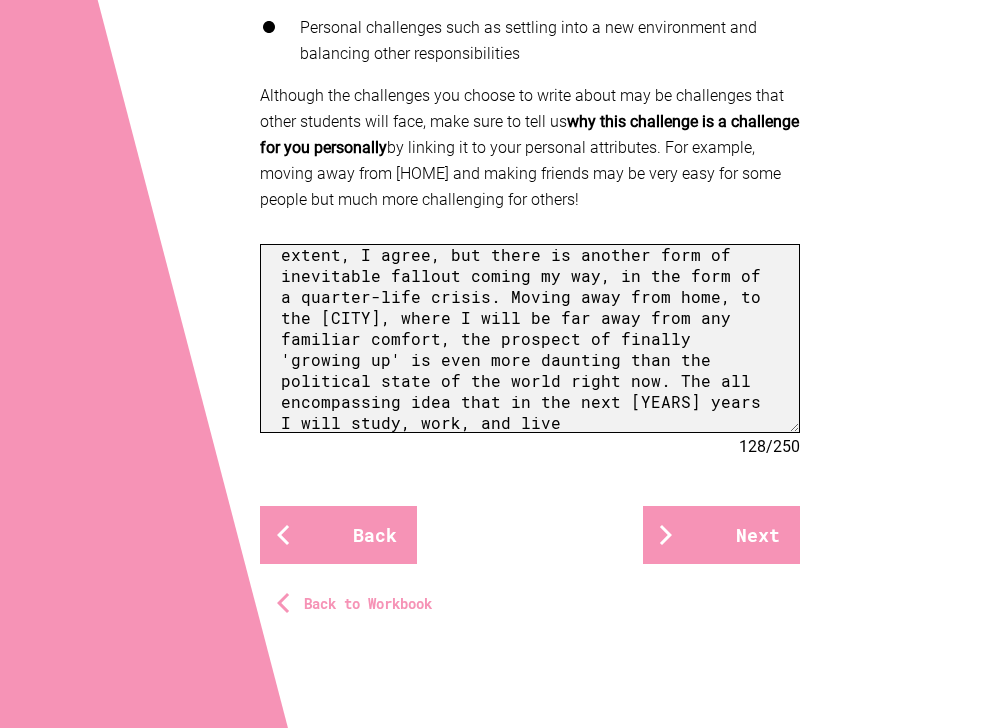 drag, startPoint x: 727, startPoint y: 406, endPoint x: 644, endPoint y: 411, distance: 83.15047 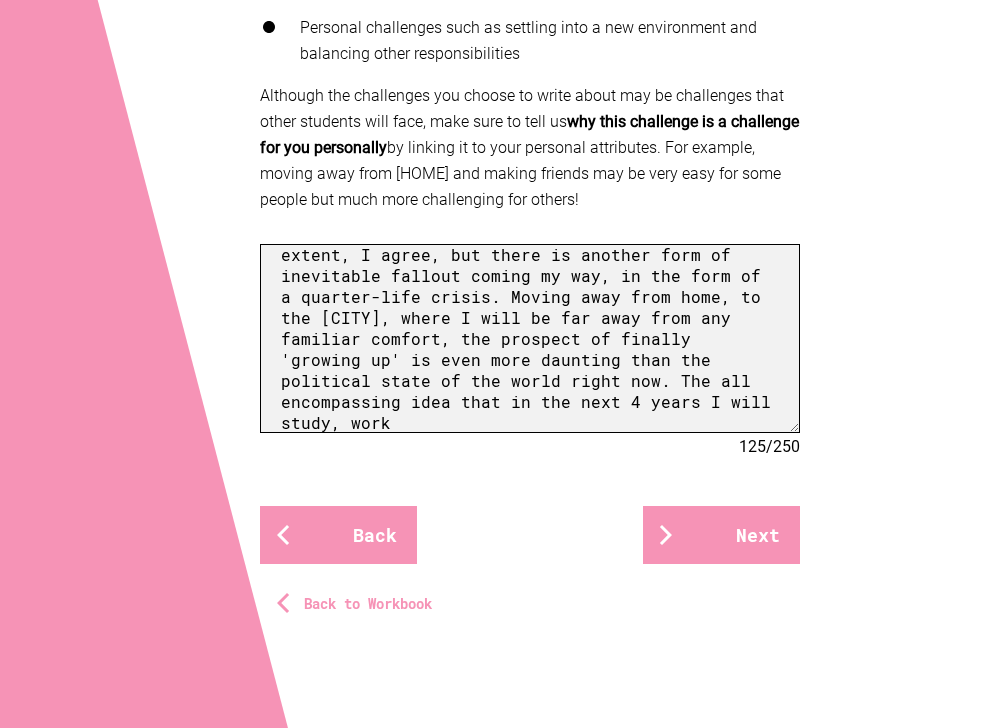 click on "I'm scared of nuclear fallout. As I grow up, and tensions between nations increase, it poses the question, was it all worth it? 13 years of my schooling, in hopes of achieving in the career of my dreams, and it might be - quite literally - blown up. This may seem dramatic, and to some extent, I agree, but there is another form of inevitable fallout coming my way, in the form of a quarter-life crisis. Moving away from home, to the [CITY], where I will be far away from any familiar comfort, the prospect of finally 'growing up' is even more daunting than the political state of the world right now. The all encompassing idea that in the next 4 years I will study, work" at bounding box center (530, 338) 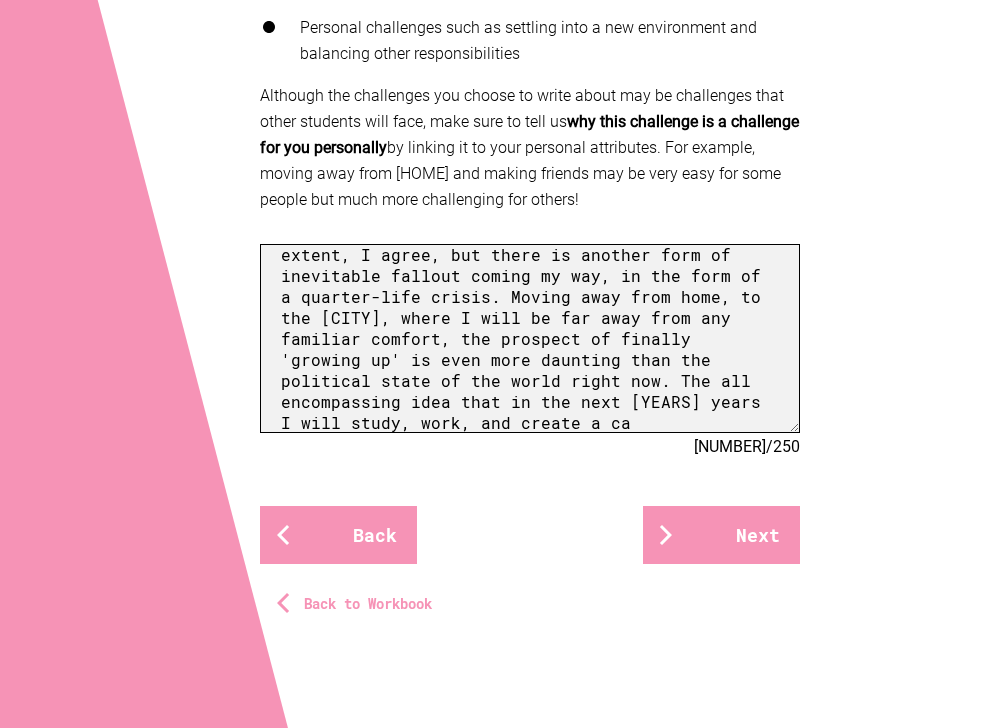 scroll, scrollTop: 152, scrollLeft: 0, axis: vertical 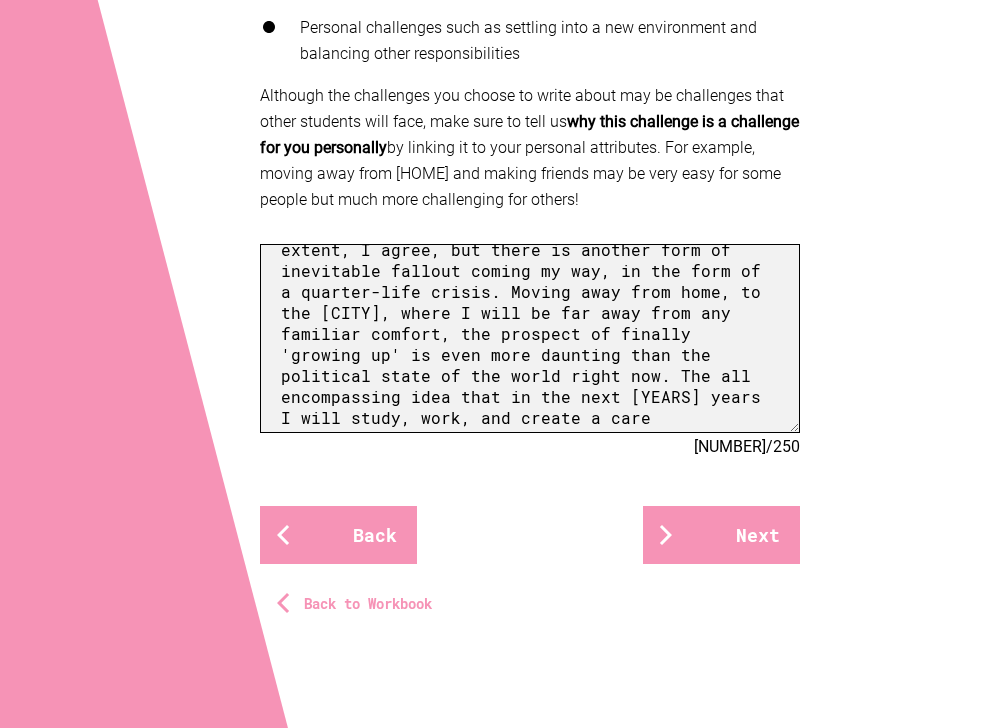 click on "I'm scared of nuclear fallout. As I grow up, and tensions between nations increase, it poses the question, was it all worth it? [YEARS] of my schooling, in hopes of achieving in the career of my dreams, and it might be - quite literally - blown up. This may seem dramatic, and to some extent, I agree, but there is another form of inevitable fallout coming my way, in the form of a quarter-life crisis. Moving away from home, to the [CITY], where I will be far away from any familiar comfort, the prospect of finally 'growing up' is even more daunting than the political state of the world right now. The all encompassing idea that in the next [YEARS] years I will study, work, and create a care" at bounding box center (530, 338) 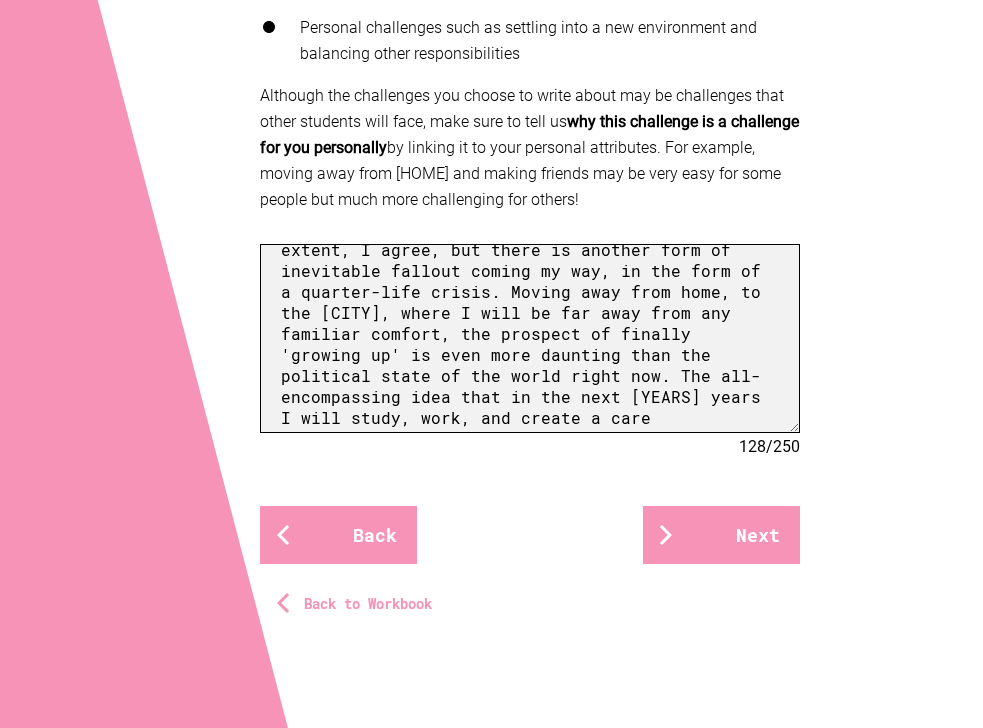 click on "I'm scared of nuclear fallout. As I grow up, and tensions between nations increase, it poses the question, was it all worth it? [YEARS] years of my schooling, in hopes of achieving in the career of my dreams, and it might be - quite literally - blown up. This may seem dramatic, and to some extent, I agree, but there is another form of inevitable fallout coming my way, in the form of a quarter-life crisis. Moving away from home, to the [CITY], where I will be far away from any familiar comfort, the prospect of finally 'growing up' is even more daunting than the political state of the world right now. The all-encompassing idea that in the next [YEARS] years I will study, work, and create a care" at bounding box center [530, 338] 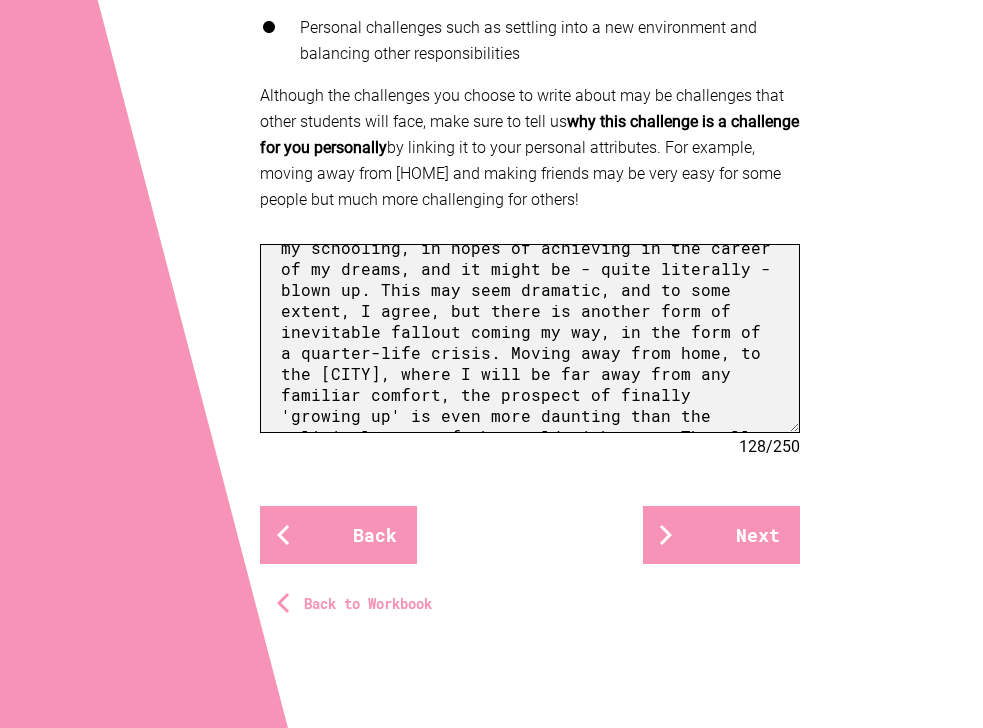 scroll, scrollTop: 118, scrollLeft: 0, axis: vertical 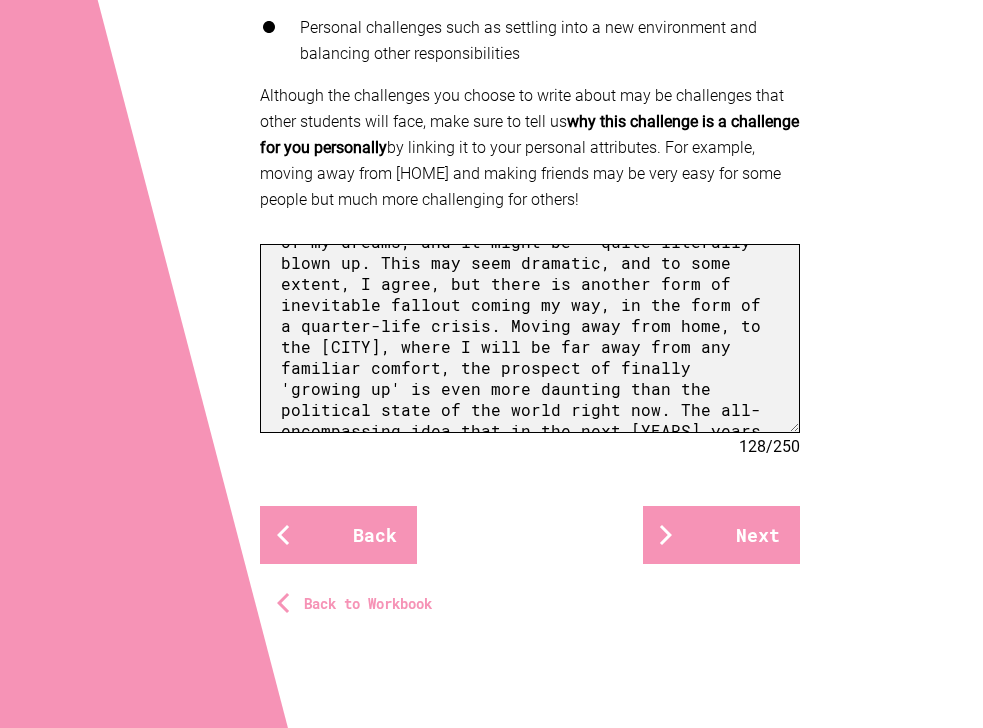 click on "I'm scared of nuclear fallout. As I grow up, and tensions between nations increase, it poses the question, was it all worth it? [YEARS] years of my schooling, in hopes of achieving in the career of my dreams, and it might be - quite literally - blown up. This may seem dramatic, and to some extent, I agree, but there is another form of inevitable fallout coming my way, in the form of a quarter-life crisis. Moving away from home, to the [CITY], where I will be far away from any familiar comfort, the prospect of finally 'growing up' is even more daunting than the political state of the world right now. The all-encompassing idea that in the next [YEARS] years I will study, work, and create a care" at bounding box center (530, 338) 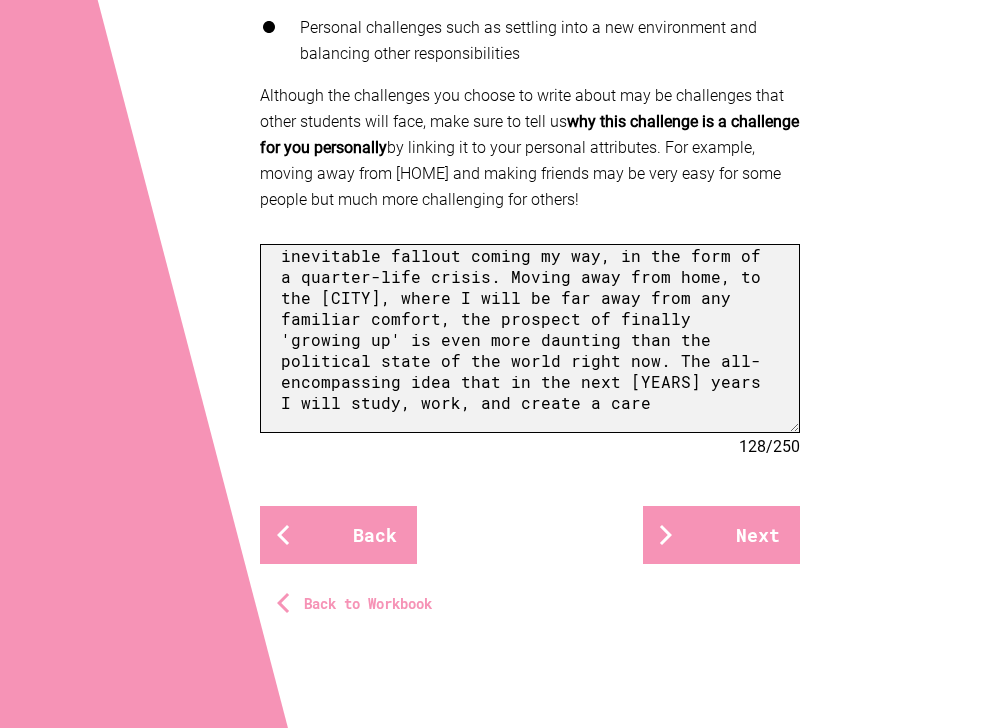 scroll, scrollTop: 169, scrollLeft: 0, axis: vertical 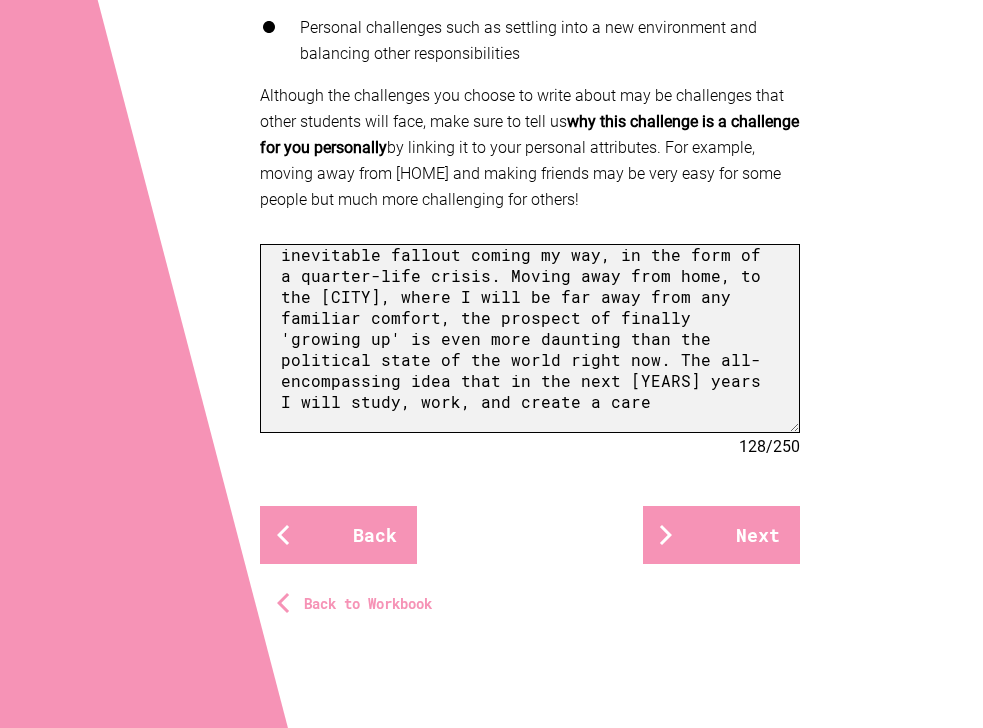 click on "I'm scared of nuclear fallout. As I grow up, and tensions between nations increase, it poses the question, was it all worth it? [YEARS] years of my schooling, in hopes of achieving in the career of my dreams, and it might be - quite literally - blown up. This may seem dramatic, and to some extent, I agree, but there is another form of inevitable fallout coming my way, in the form of a quarter-life crisis. Moving away from home, to the [CITY], where I will be far away from any familiar comfort, the prospect of finally 'growing up' is even more daunting than the political state of the world right now. The all-encompassing idea that in the next [YEARS] years I will study, work, and create a care" at bounding box center [530, 338] 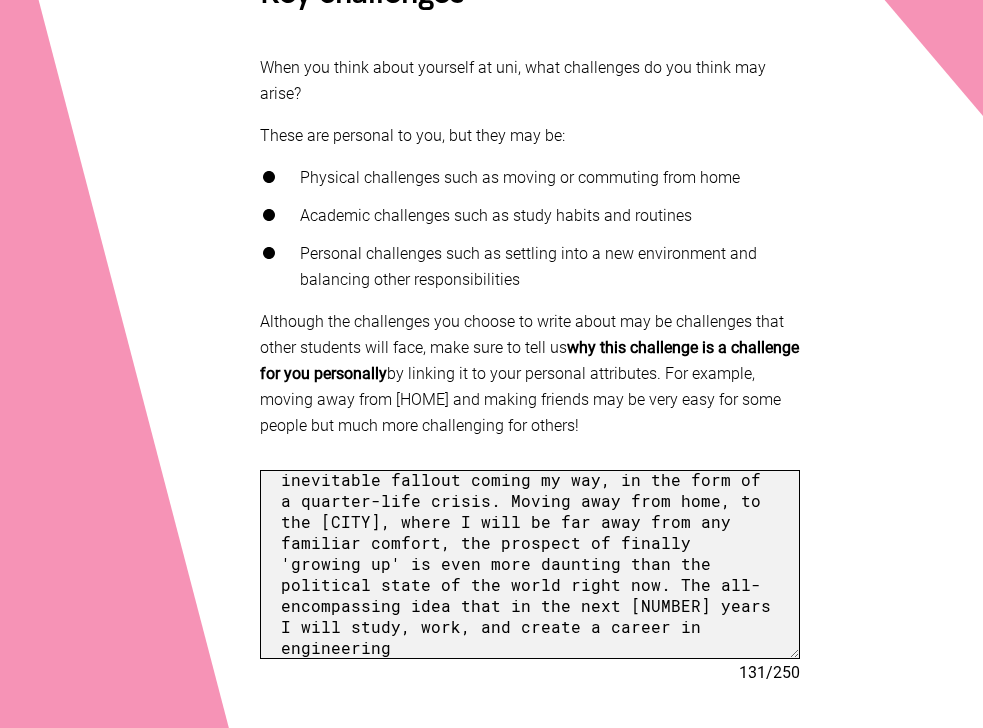 scroll, scrollTop: 496, scrollLeft: 0, axis: vertical 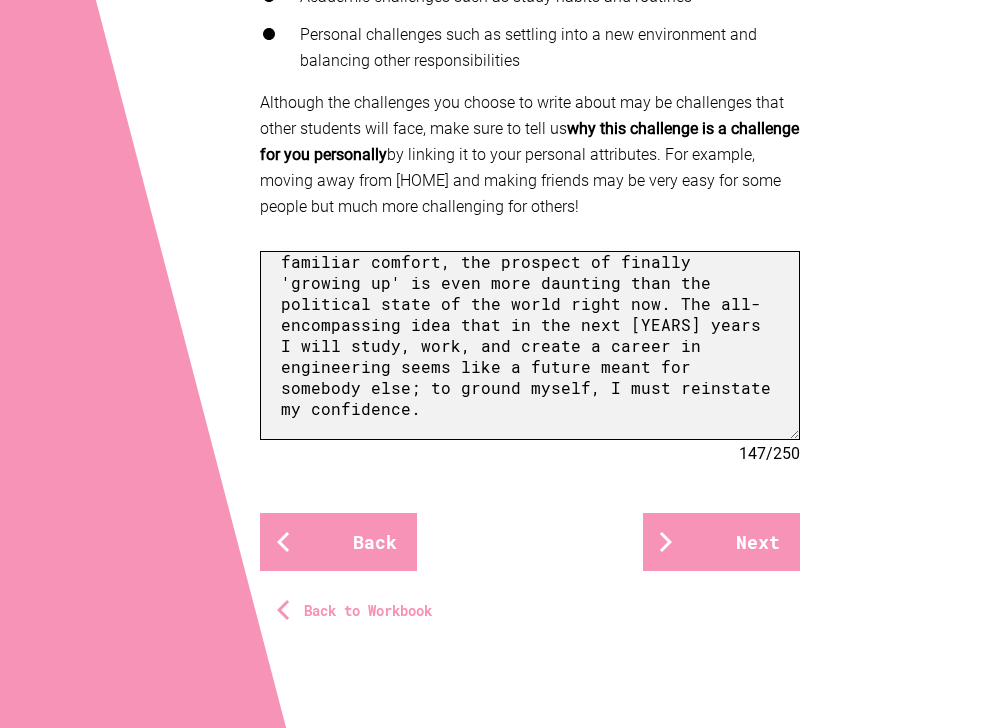 click on "I'm scared of nuclear fallout. As I grow up, and tensions between nations increase, it poses the question, was it all worth it? [YEARS] years of my schooling, in hopes of achieving in the career of my dreams, and it might be - quite literally - blown up. This may seem dramatic, and to some extent, I agree, but there is another form of inevitable fallout coming my way, in the form of a quarter-life crisis. Moving away from home, to the [CITY], where I will be far away from any familiar comfort, the prospect of finally 'growing up' is even more daunting than the political state of the world right now. The all-encompassing idea that in the next [YEARS] years I will study, work, and create a career in engineering seems like a future meant for somebody else; to ground myself, I must reinstate my confidence." at bounding box center [530, 345] 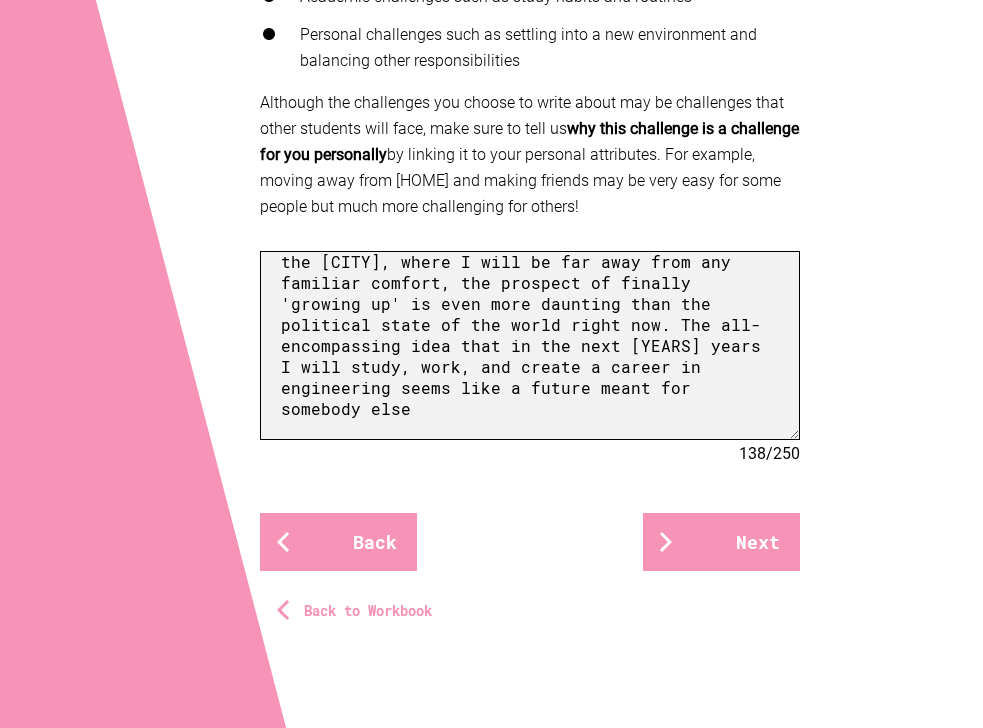 scroll, scrollTop: 215, scrollLeft: 0, axis: vertical 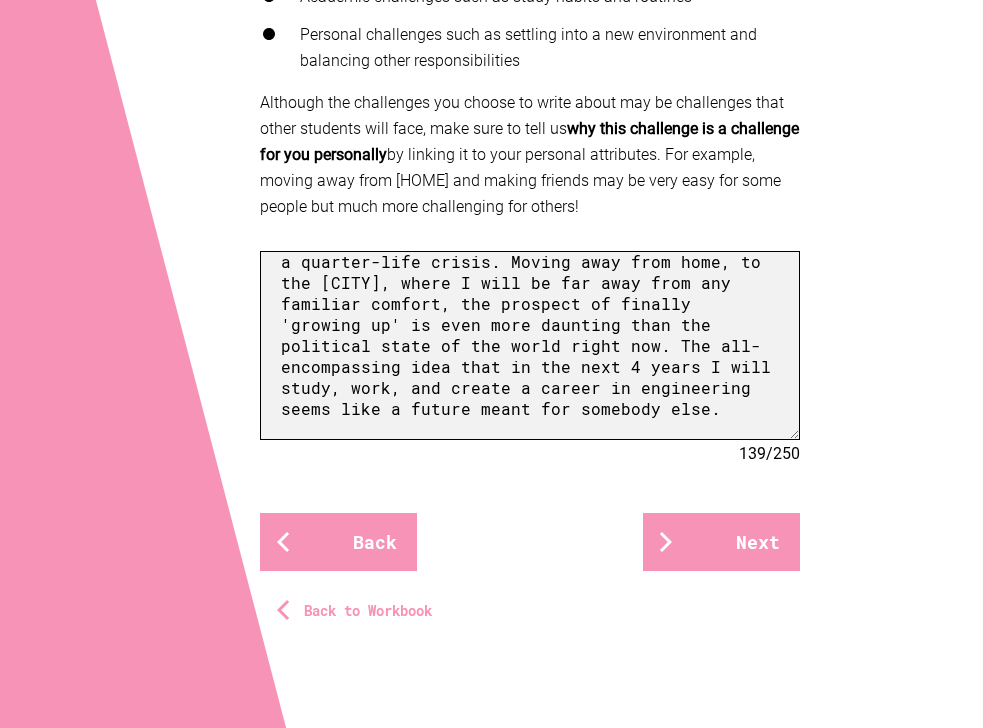 drag, startPoint x: 585, startPoint y: 396, endPoint x: 255, endPoint y: 383, distance: 330.25595 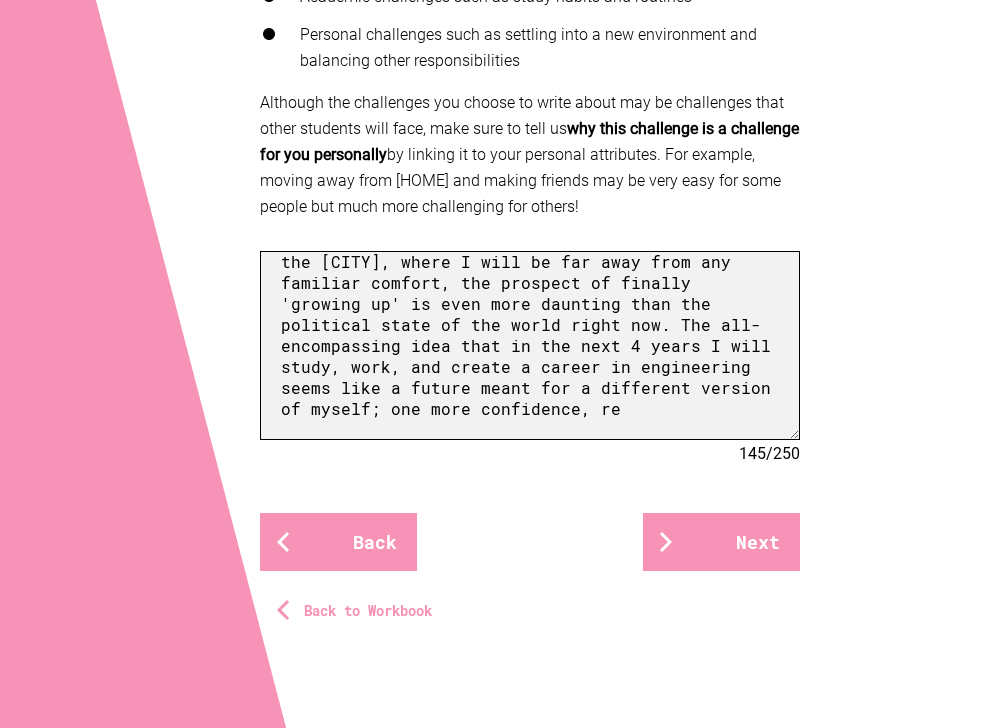 scroll, scrollTop: 236, scrollLeft: 0, axis: vertical 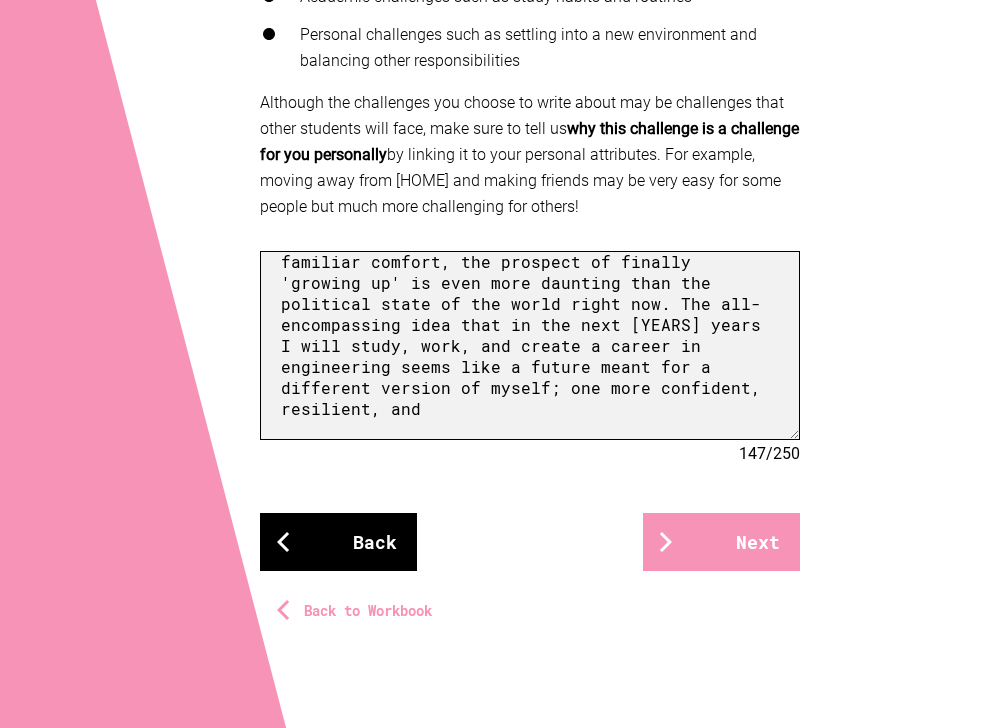 type on "I'm scared of nuclear fallout. As I grow up, and tensions between nations increase, it poses the question, was it all worth it? [YEARS] years of my schooling, in hopes of achieving in the career of my dreams, and it might be - quite literally - blown up. This may seem dramatic, and to some extent, I agree, but there is another form of inevitable fallout coming my way, in the form of a quarter-life crisis. Moving away from home, to the city, where I will be far away from any familiar comfort, the prospect of finally 'growing up' is even more daunting than the political state of the world right now. The all-encompassing idea that in the next [YEARS] years I will study, work, and create a career in engineering seems like a future meant for a different version of myself; one more confident, resilient, and" 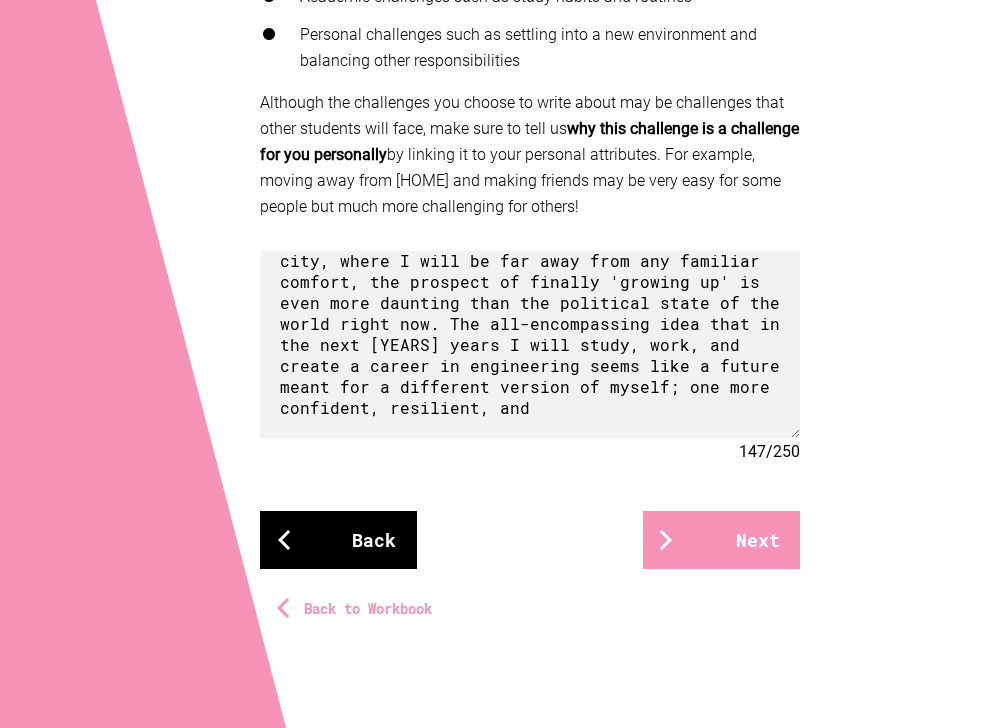 click on "Back" at bounding box center (338, 540) 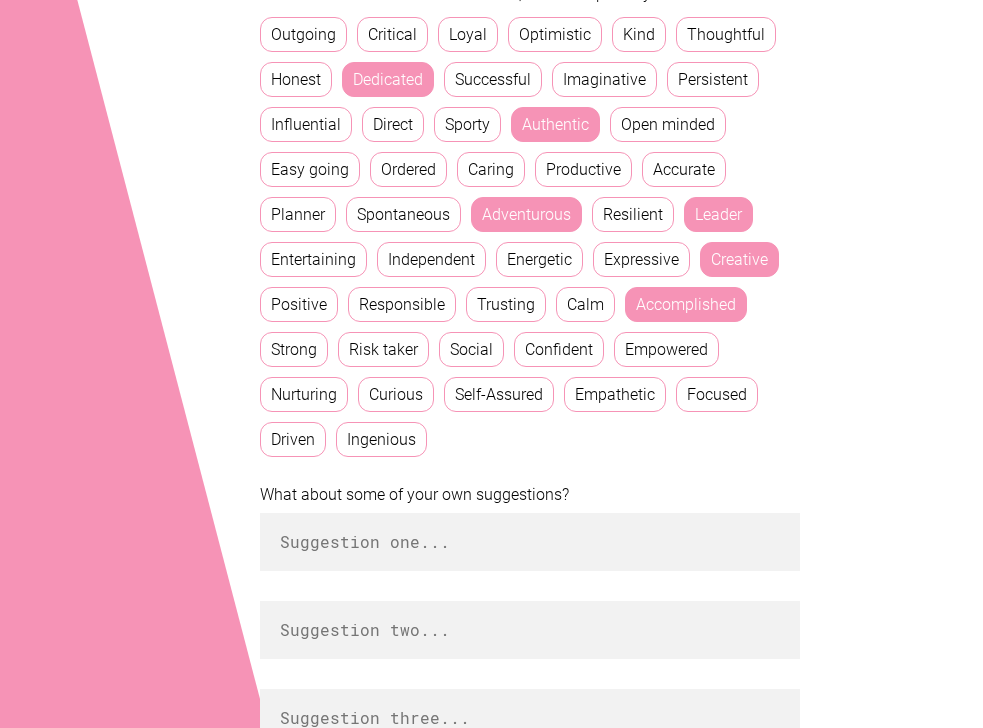 scroll, scrollTop: 1135, scrollLeft: 0, axis: vertical 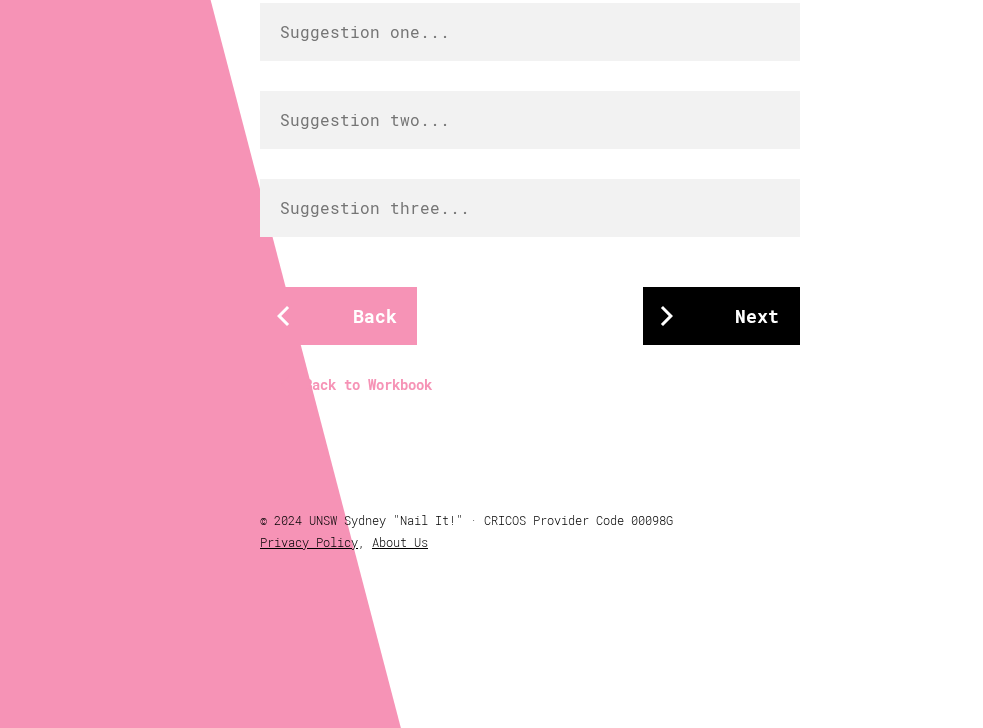 click on "Next" at bounding box center [721, 316] 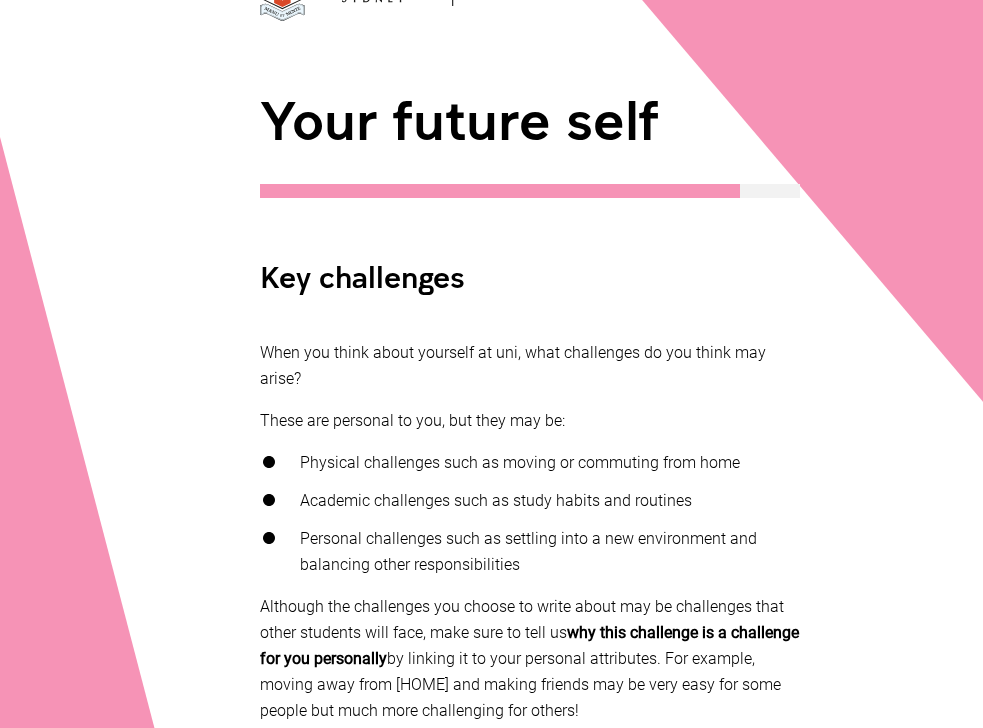 scroll, scrollTop: 582, scrollLeft: 0, axis: vertical 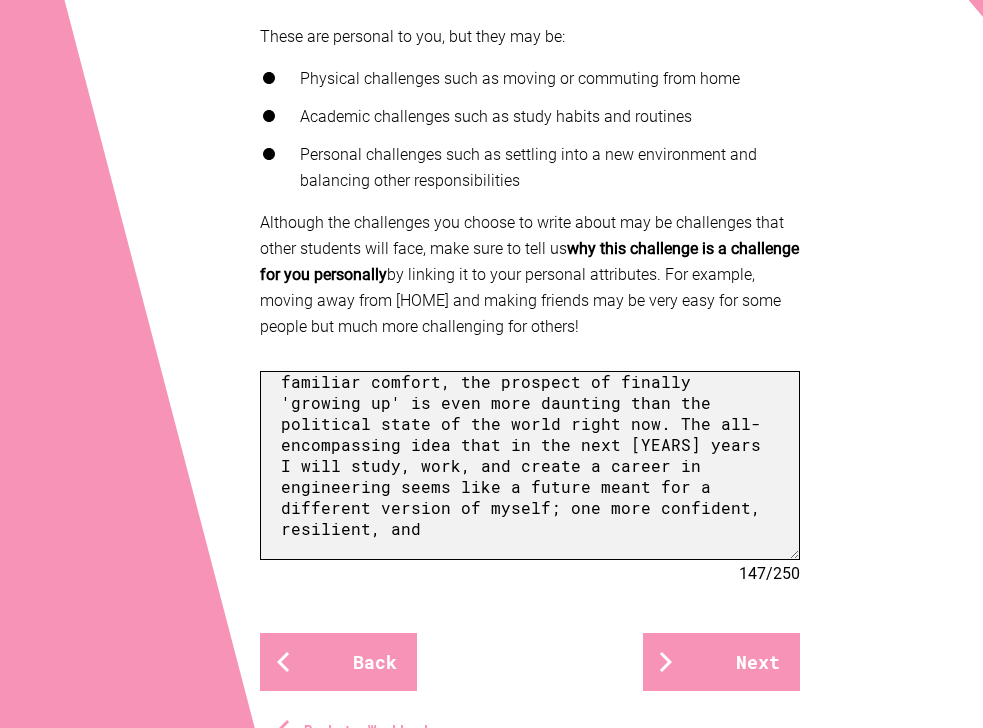 click on "I'm scared of nuclear fallout. As I grow up, and tensions between nations increase, it poses the question, was it all worth it? [YEARS] years of my schooling, in hopes of achieving in the career of my dreams, and it might be - quite literally - blown up. This may seem dramatic, and to some extent, I agree, but there is another form of inevitable fallout coming my way, in the form of a quarter-life crisis. Moving away from home, to the city, where I will be far away from any familiar comfort, the prospect of finally 'growing up' is even more daunting than the political state of the world right now. The all-encompassing idea that in the next [YEARS] years I will study, work, and create a career in engineering seems like a future meant for a different version of myself; one more confident, resilient, and" at bounding box center (530, 465) 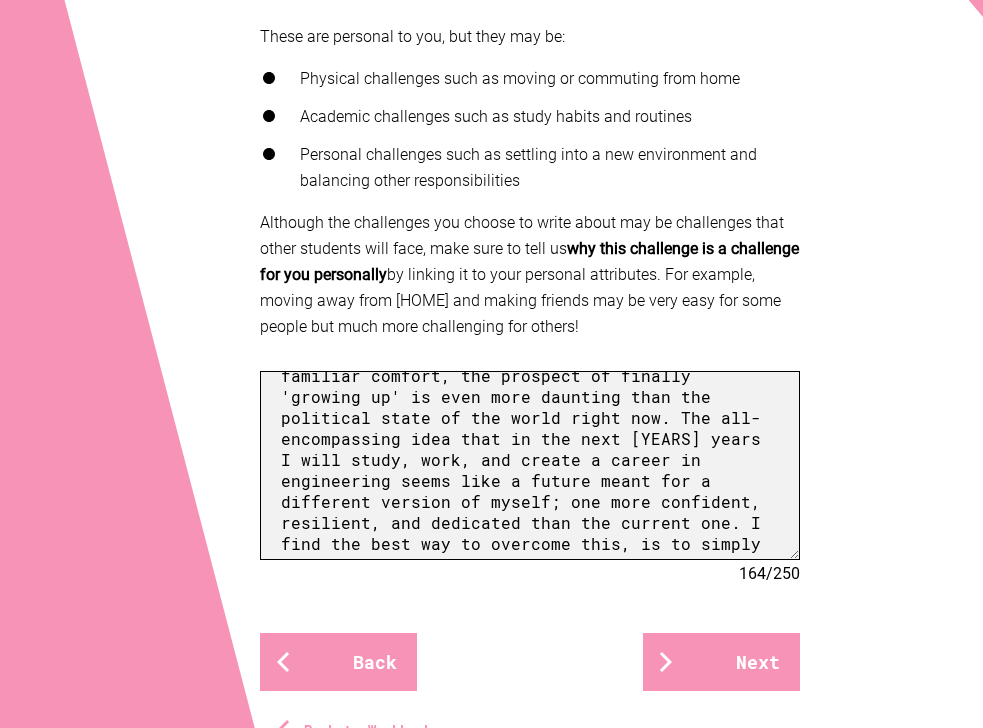 scroll, scrollTop: 238, scrollLeft: 0, axis: vertical 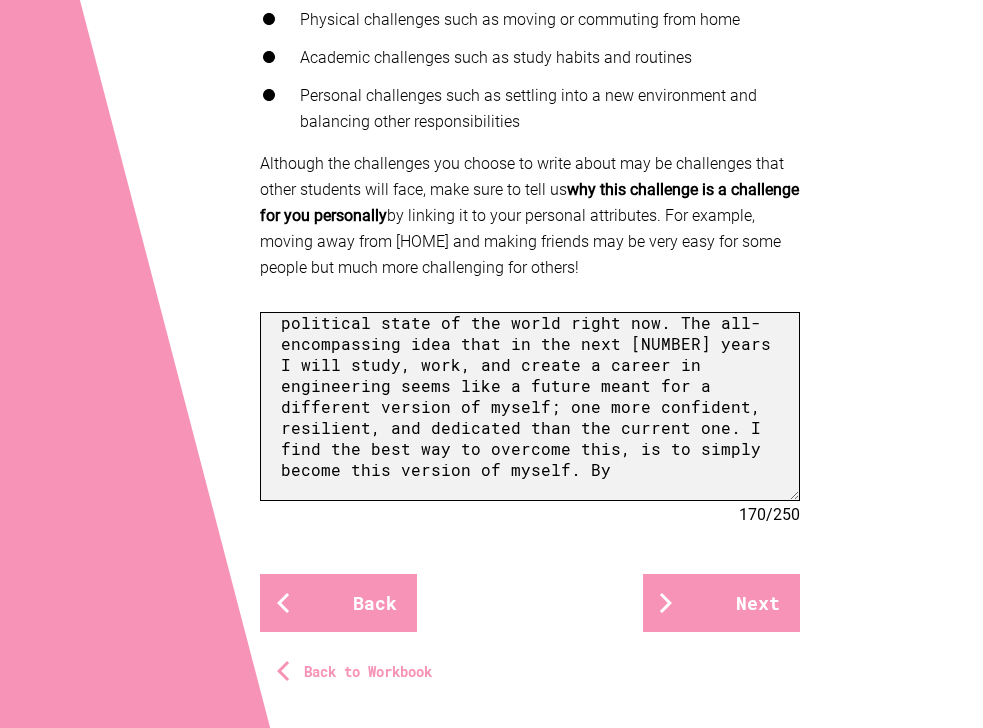 drag, startPoint x: 632, startPoint y: 469, endPoint x: 576, endPoint y: 461, distance: 56.568542 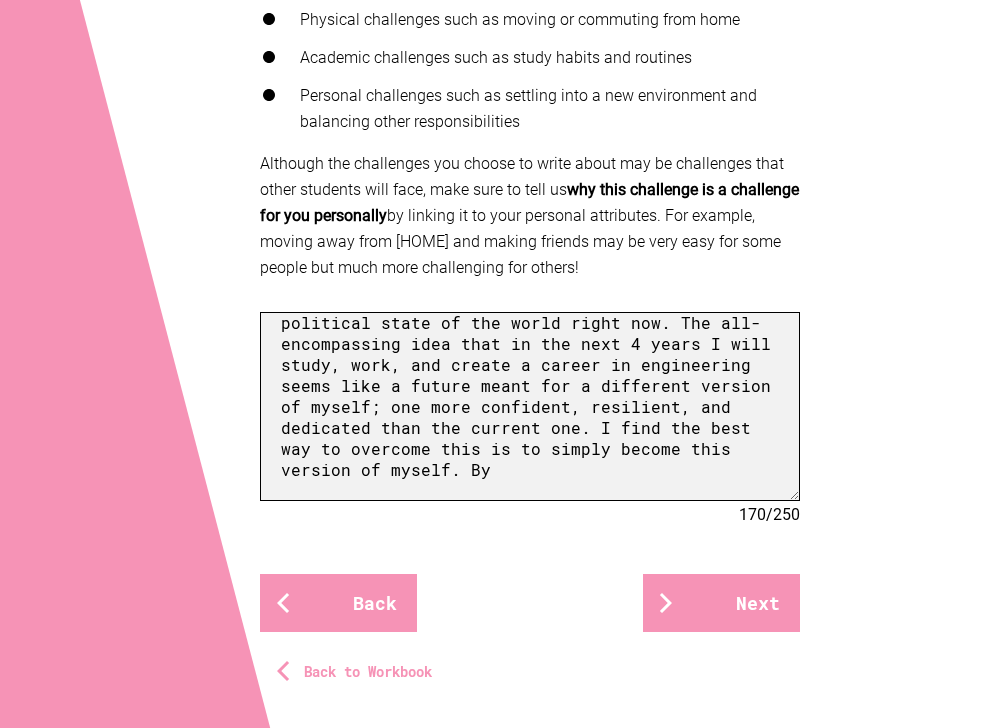 click on "I'm scared of nuclear fallout. As I grow up, and tensions between nations increase, it poses the question, was it all worth it? 13 years of my schooling, in hopes of achieving in the career of my dreams, and it might be - quite literally - blown up. This may seem dramatic, and to some extent, I agree, but there is another form of inevitable fallout coming my way, in the form of a quarter-life crisis. Moving away from home, to the [CITY], where I will be far away from any familiar comfort, the prospect of finally 'growing up' is even more daunting than the political state of the world right now. The all-encompassing idea that in the next 4 years I will study, work, and create a career in engineering seems like a future meant for a different version of myself; one more confident, resilient, and dedicated than the current one. I find the best way to overcome this is to simply become this version of myself. By" at bounding box center (530, 406) 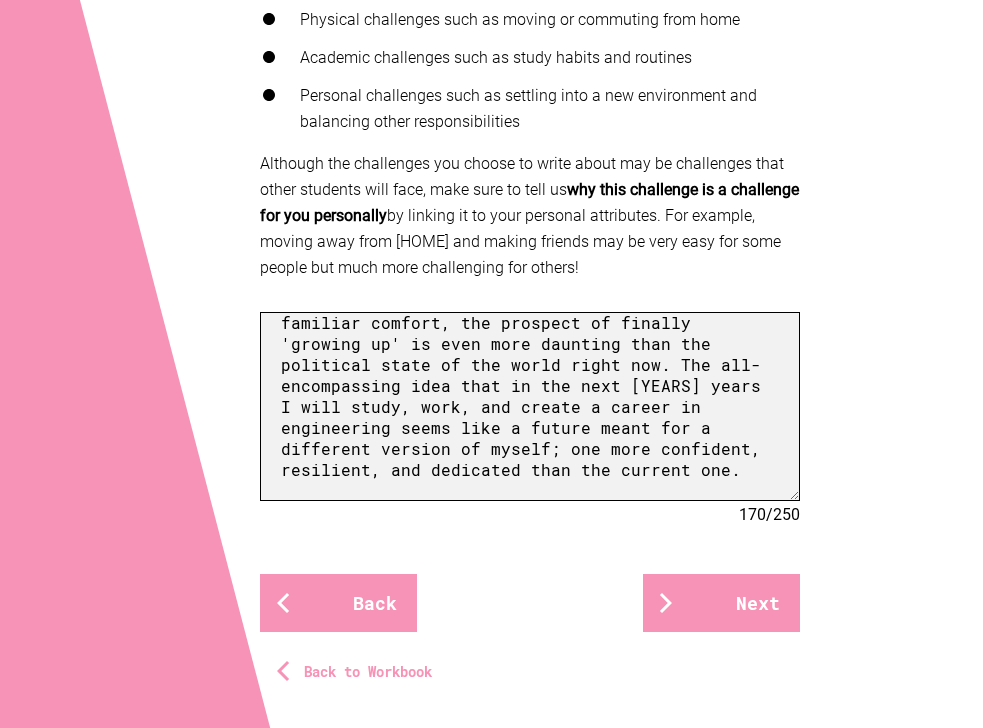 scroll, scrollTop: 215, scrollLeft: 0, axis: vertical 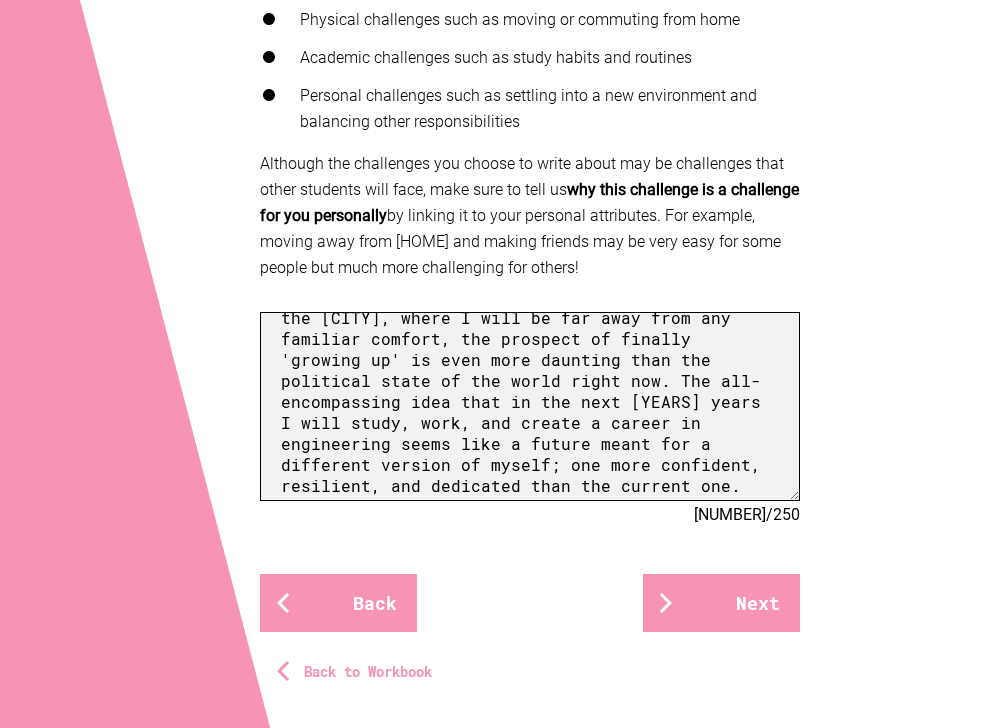 click on "I'm scared of nuclear fallout. As I grow up, and tensions between nations increase, it poses the question, was it all worth it? [YEARS] years of my schooling, in hopes of achieving in the career of my dreams, and it might be - quite literally - blown up. This may seem dramatic, and to some extent, I agree, but there is another form of inevitable fallout coming my way, in the form of a quarter-life crisis. Moving away from home, to the [CITY], where I will be far away from any familiar comfort, the prospect of finally 'growing up' is even more daunting than the political state of the world right now. The all-encompassing idea that in the next [YEARS] years I will study, work, and create a career in engineering seems like a future meant for a different version of myself; one more confident, resilient, and dedicated than the current one." at bounding box center [530, 406] 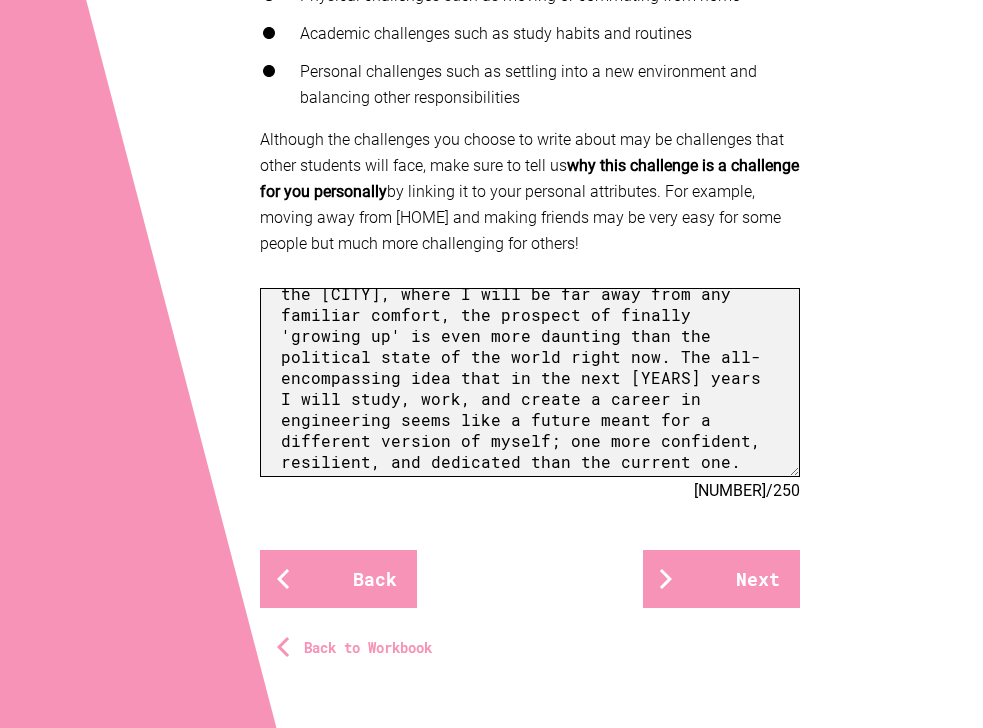 scroll, scrollTop: 666, scrollLeft: 0, axis: vertical 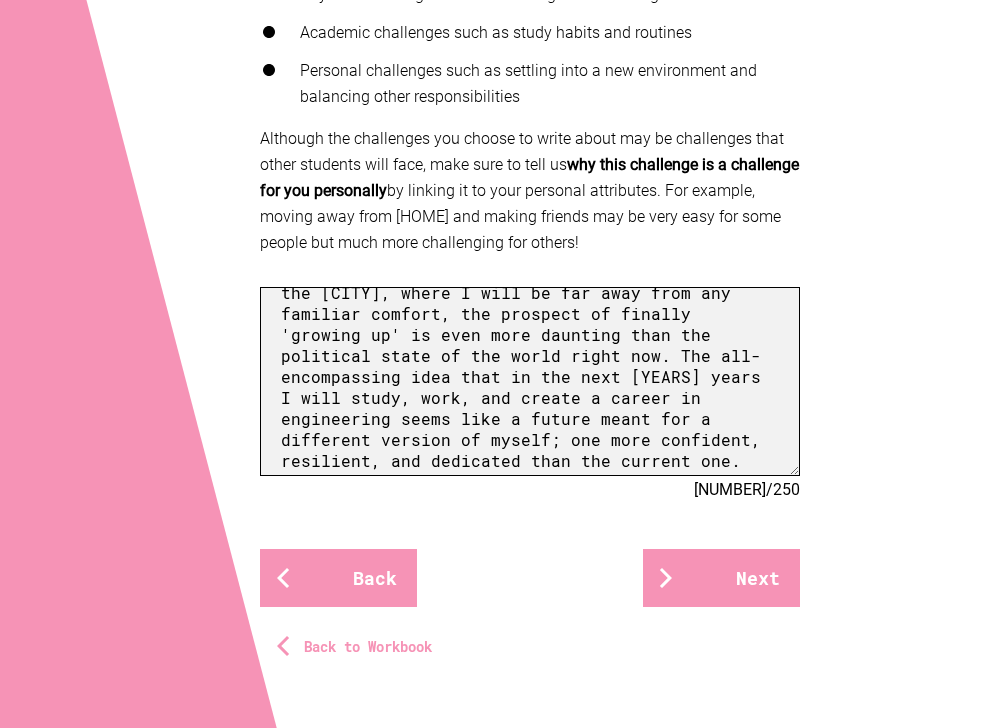 click on "I'm scared of nuclear fallout. As I grow up, and tensions between nations increase, it poses the question, was it all worth it? [YEARS] years of my schooling, in hopes of achieving in the career of my dreams, and it might be - quite literally - blown up. This may seem dramatic, and to some extent, I agree, but there is another form of inevitable fallout coming my way, in the form of a quarter-life crisis. Moving away from home, to the [CITY], where I will be far away from any familiar comfort, the prospect of finally 'growing up' is even more daunting than the political state of the world right now. The all-encompassing idea that in the next [YEARS] years I will study, work, and create a career in engineering seems like a future meant for a different version of myself; one more confident, resilient, and dedicated than the current one." at bounding box center (530, 381) 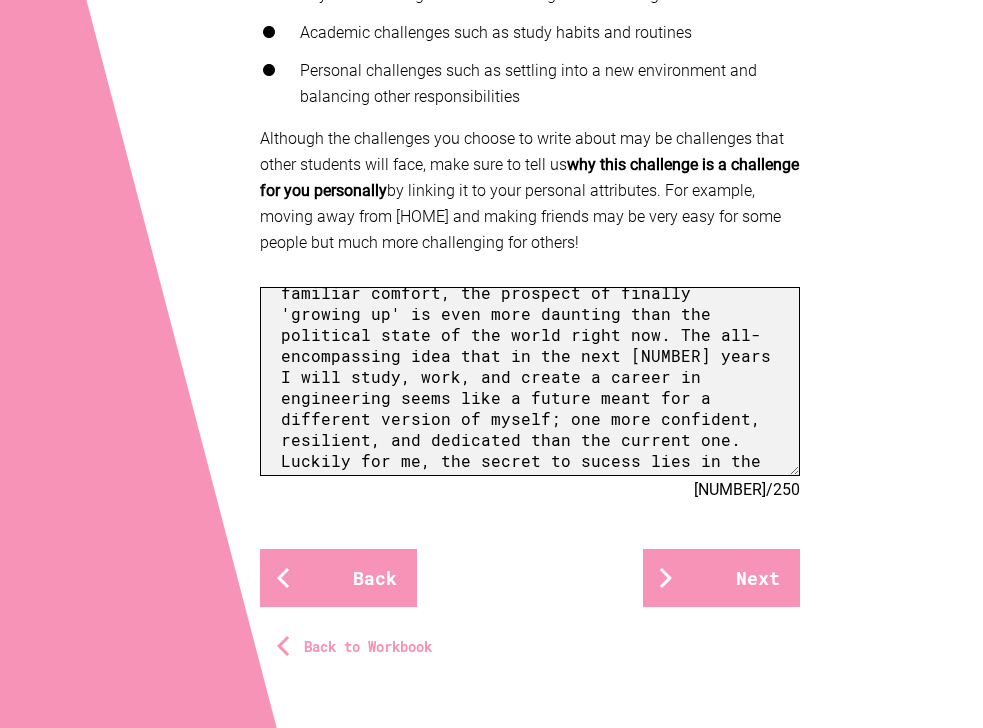scroll, scrollTop: 258, scrollLeft: 0, axis: vertical 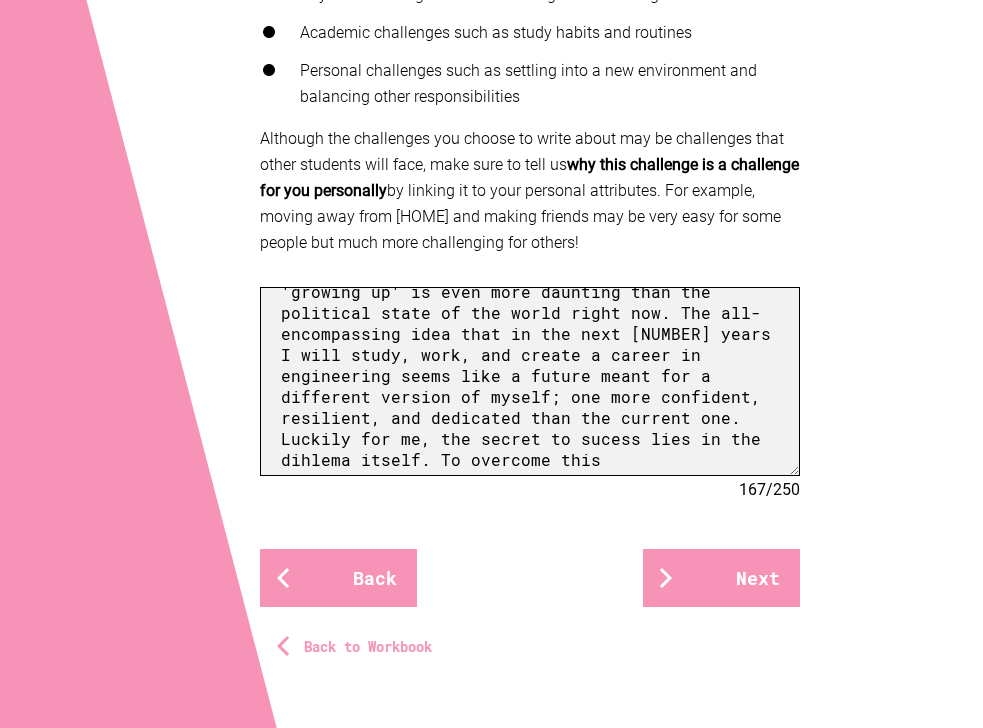 click on "I'm scared of nuclear fallout. As I grow up, and tensions between nations increase, it poses the question, was it all worth it? [NUMBER] years of my schooling, in hopes of achieving in the career of my dreams, and it might be - quite literally - blown up. This may seem dramatic, and to some extent, I agree, but there is another form of inevitable fallout coming my way, in the form of a quarter-life crisis. Moving away from home, to the [CITY], where I will be far away from any familiar comfort, the prospect of finally 'growing up' is even more daunting than the political state of the world right now. The all-encompassing idea that in the next [NUMBER] years I will study, work, and create a career in engineering seems like a future meant for a different version of myself; one more confident, resilient, and dedicated than the current one. Luckily for me, the secret to sucess lies in the dihlema itself. To overcome this" at bounding box center (530, 381) 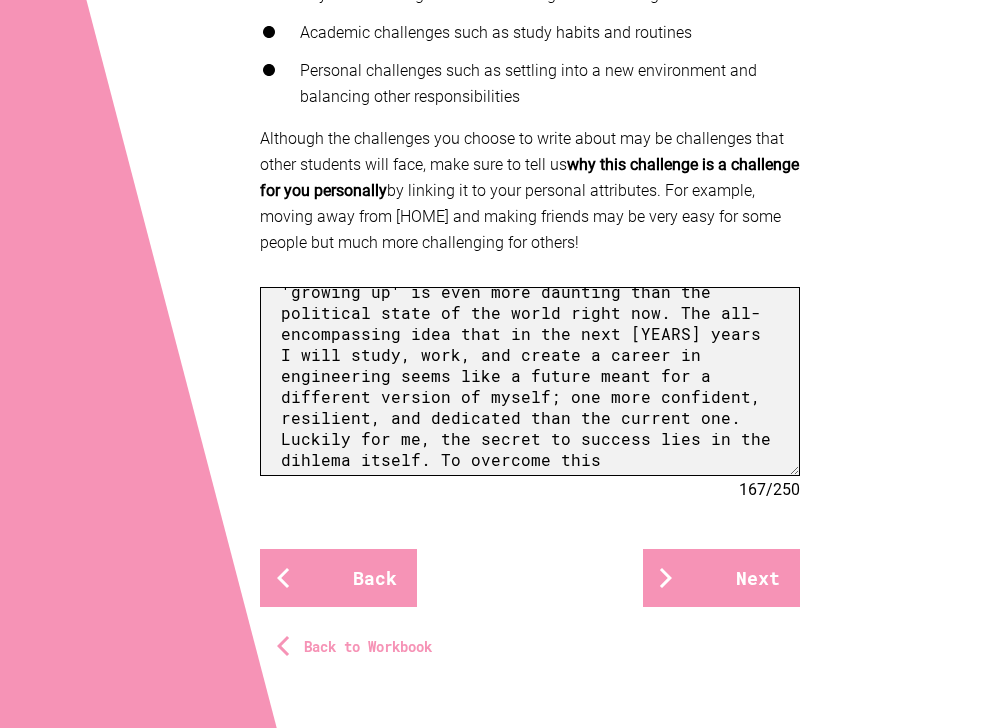 click on "I'm scared of nuclear fallout. As I grow up, and tensions between nations increase, it poses the question, was it all worth it? [YEARS] years of my schooling, in hopes of achieving in the career of my dreams, and it might be - quite literally - blown up. This may seem dramatic, and to some extent, I agree, but there is another form of inevitable fallout coming my way, in the form of a quarter-life crisis. Moving away from home, to the [CITY], where I will be far away from any familiar comfort, the prospect of finally 'growing up' is even more daunting than the political state of the world right now. The all-encompassing idea that in the next [YEARS] years I will study, work, and create a career in engineering seems like a future meant for a different version of myself; one more confident, resilient, and dedicated than the current one. Luckily for me, the secret to success lies in the dihlema itself. To overcome this" at bounding box center [530, 381] 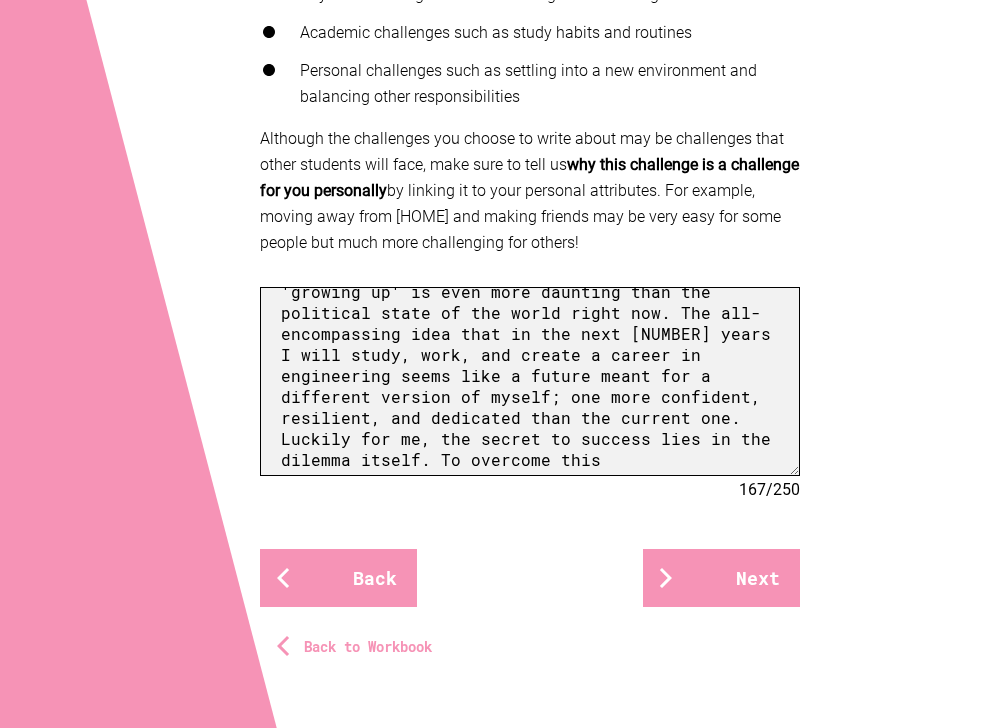 click on "I'm scared of nuclear fallout. As I grow up, and tensions between nations increase, it poses the question, was it all worth it? [NUMBER] years of my schooling, in hopes of achieving in the career of my dreams, and it might be - quite literally - blown up. This may seem dramatic, and to some extent, I agree, but there is another form of inevitable fallout coming my way, in the form of a quarter-life crisis. Moving away from home, to the [CITY], where I will be far away from any familiar comfort, the prospect of finally 'growing up' is even more daunting than the political state of the world right now. The all-encompassing idea that in the next [NUMBER] years I will study, work, and create a career in engineering seems like a future meant for a different version of myself; one more confident, resilient, and dedicated than the current one. Luckily for me, the secret to success lies in the dilemma itself. To overcome this" at bounding box center (530, 381) 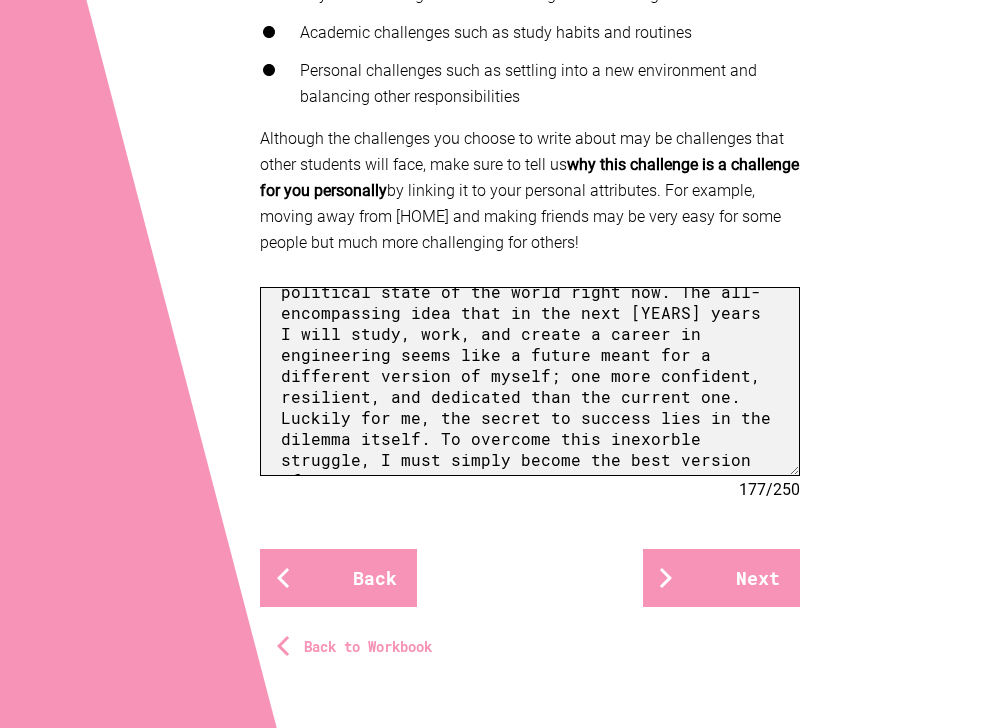 scroll, scrollTop: 281, scrollLeft: 0, axis: vertical 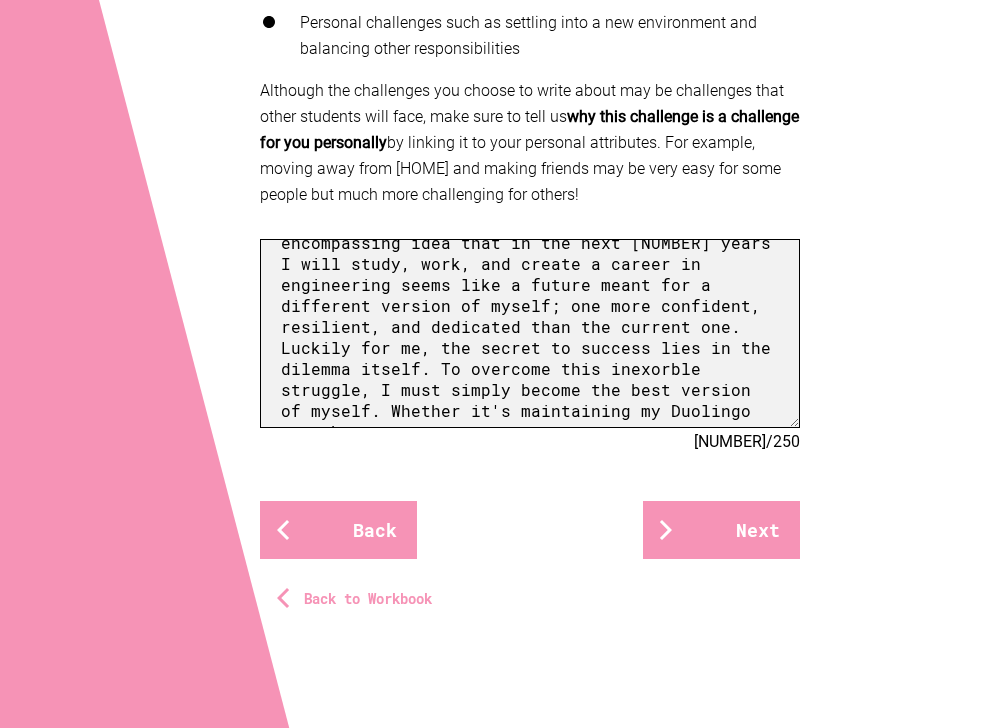 click at bounding box center [530, 333] 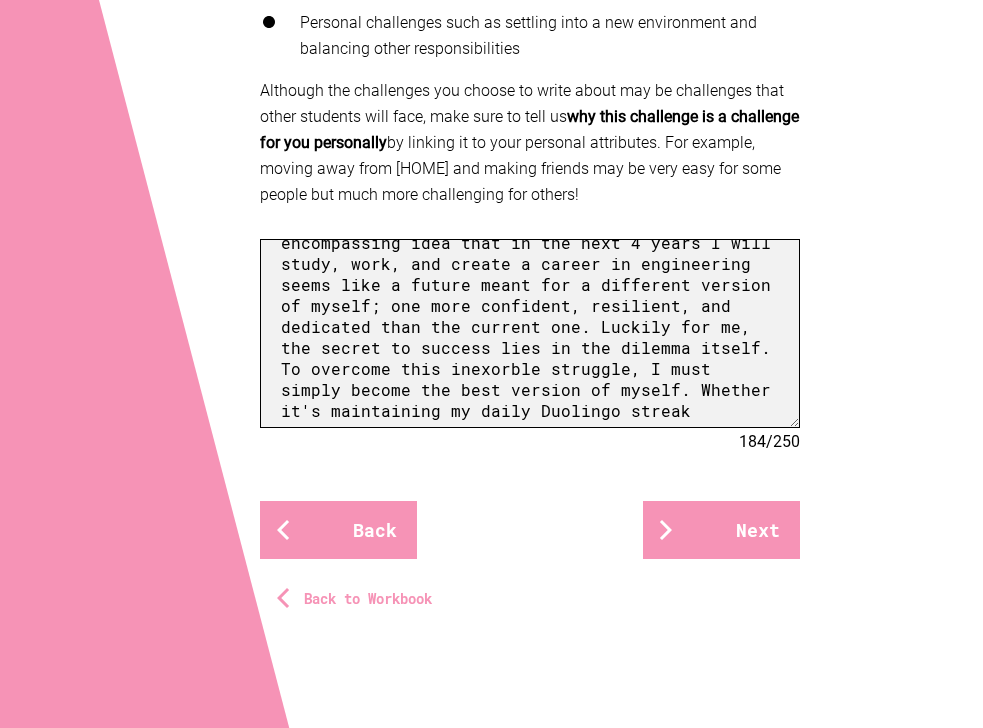 click at bounding box center [530, 333] 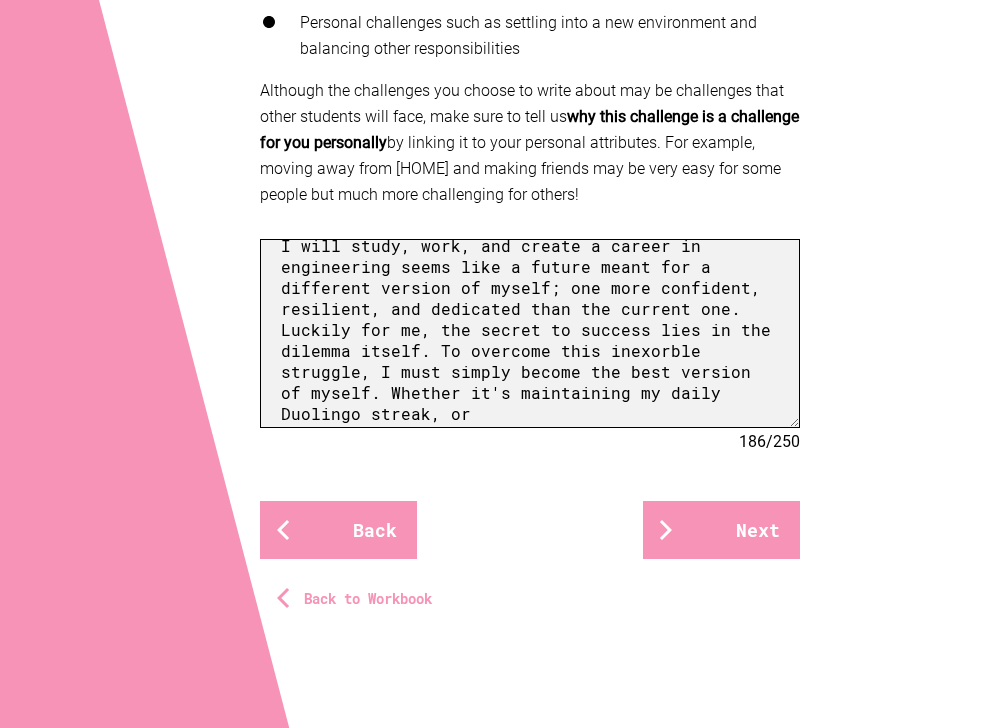 scroll, scrollTop: 322, scrollLeft: 0, axis: vertical 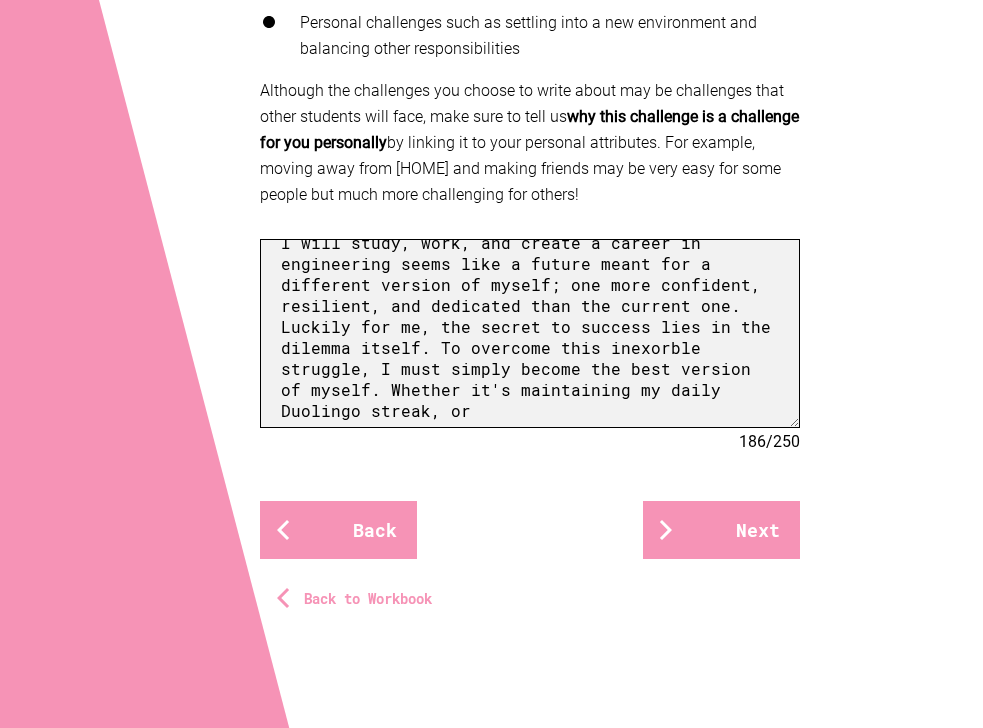 click at bounding box center [530, 333] 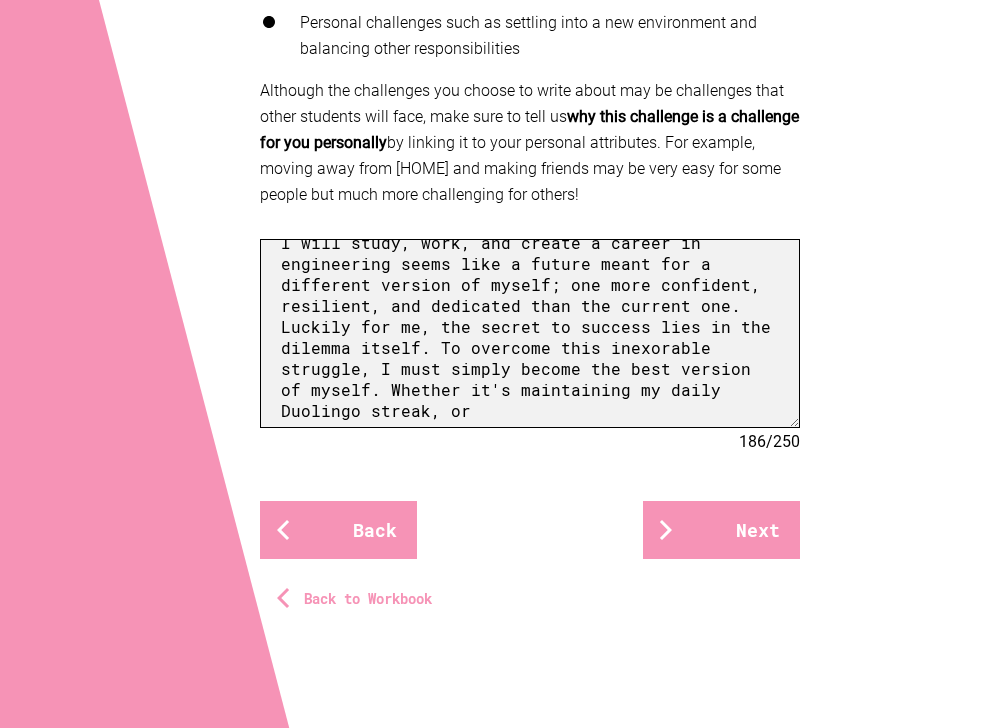 click at bounding box center [530, 333] 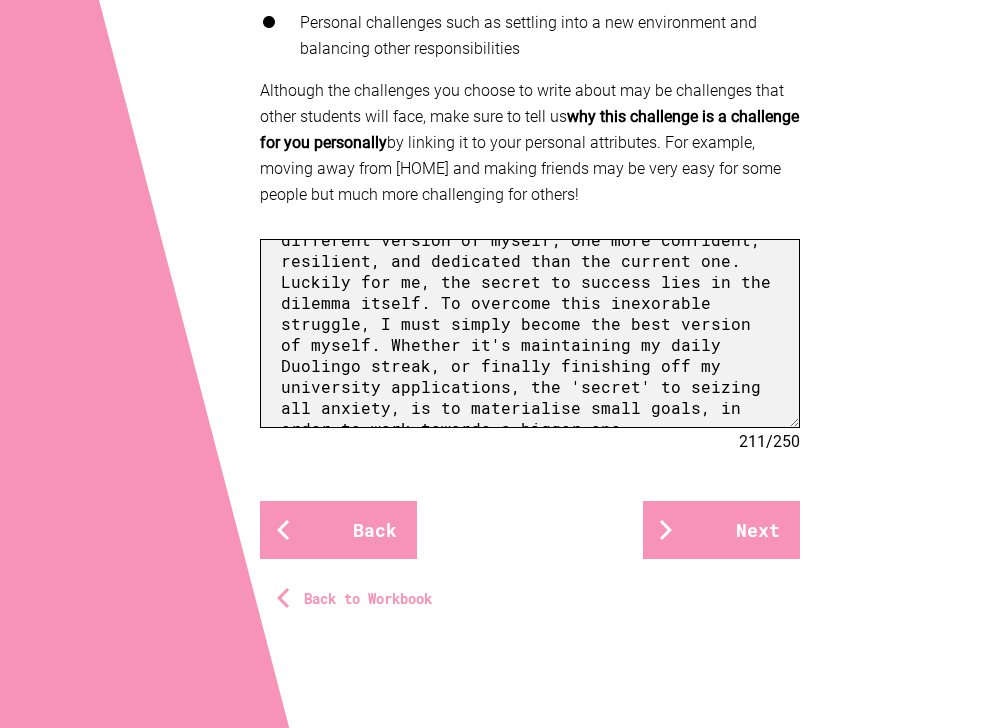 scroll, scrollTop: 387, scrollLeft: 0, axis: vertical 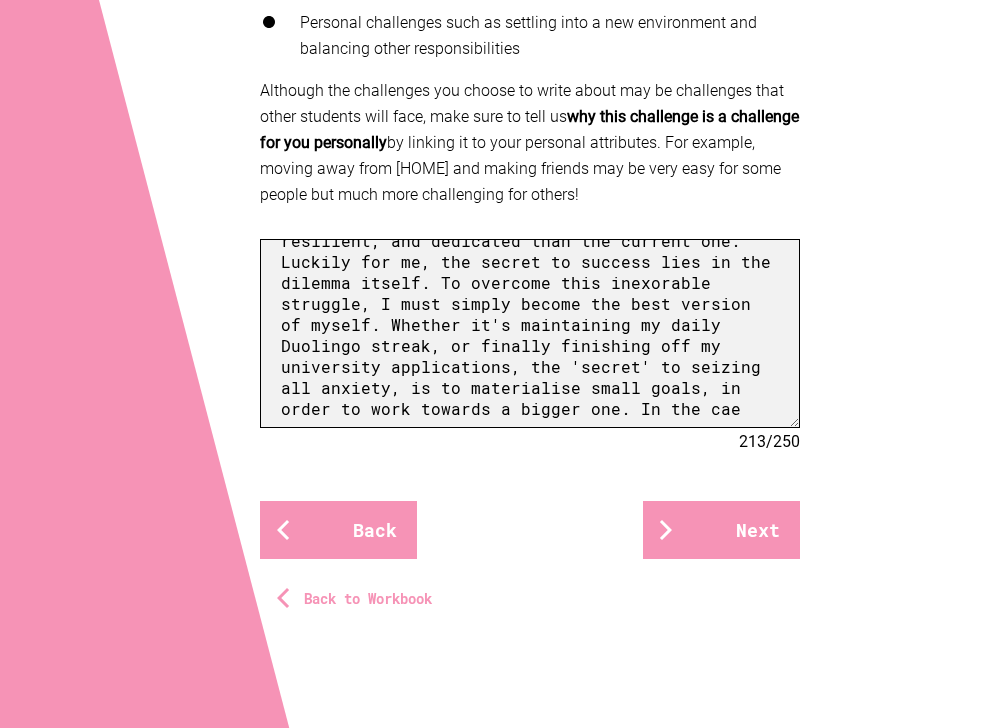 click at bounding box center (530, 333) 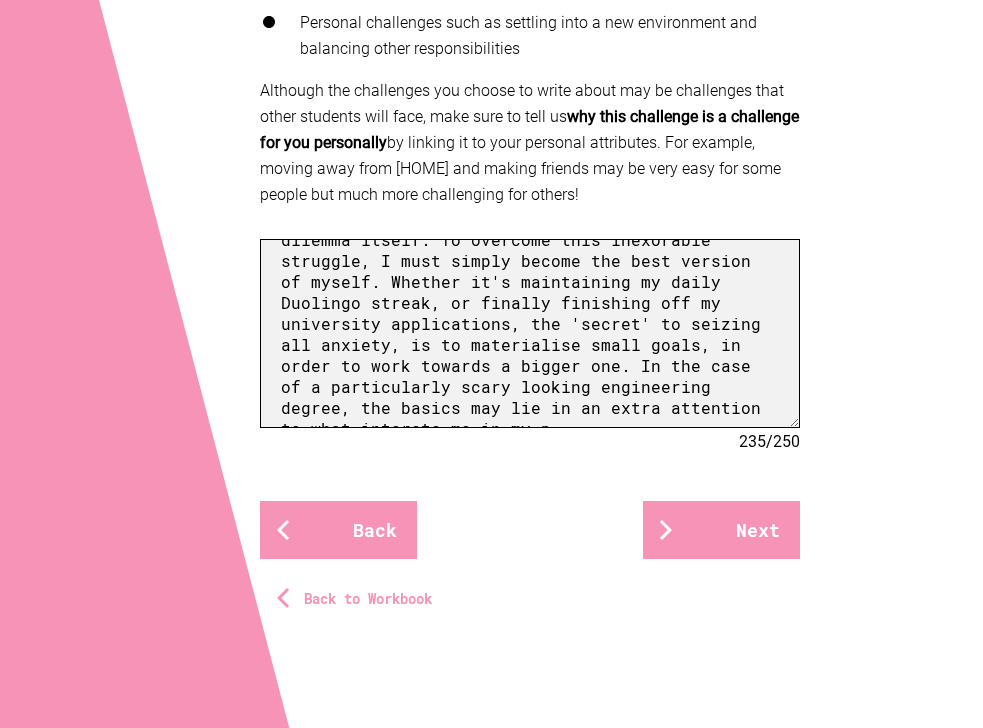 scroll, scrollTop: 432, scrollLeft: 0, axis: vertical 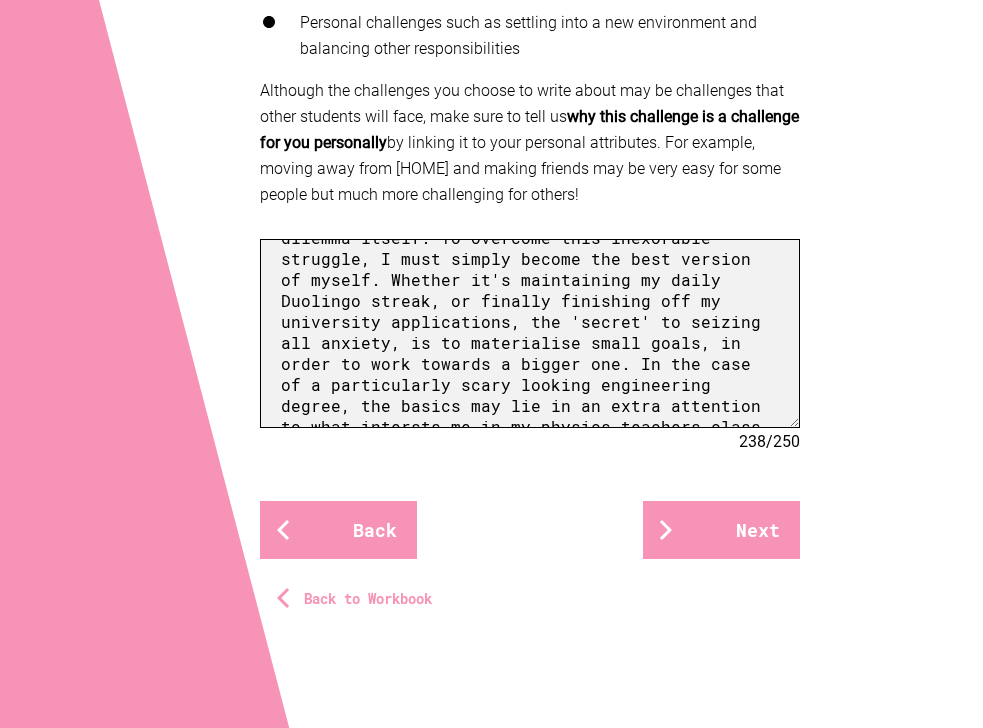 click at bounding box center (530, 333) 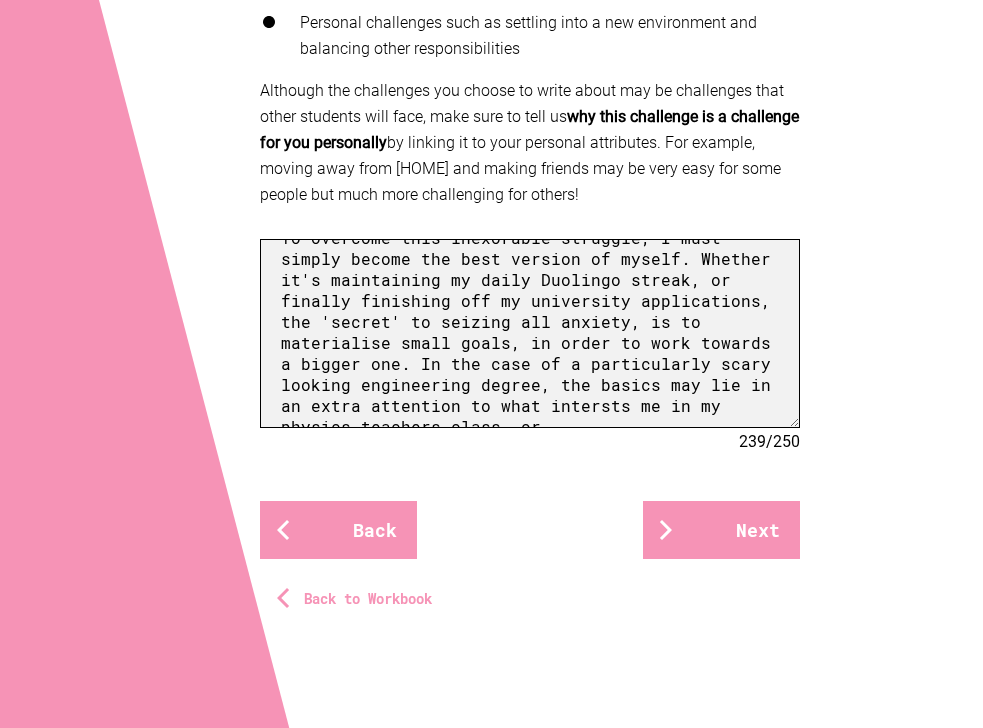 click at bounding box center (530, 333) 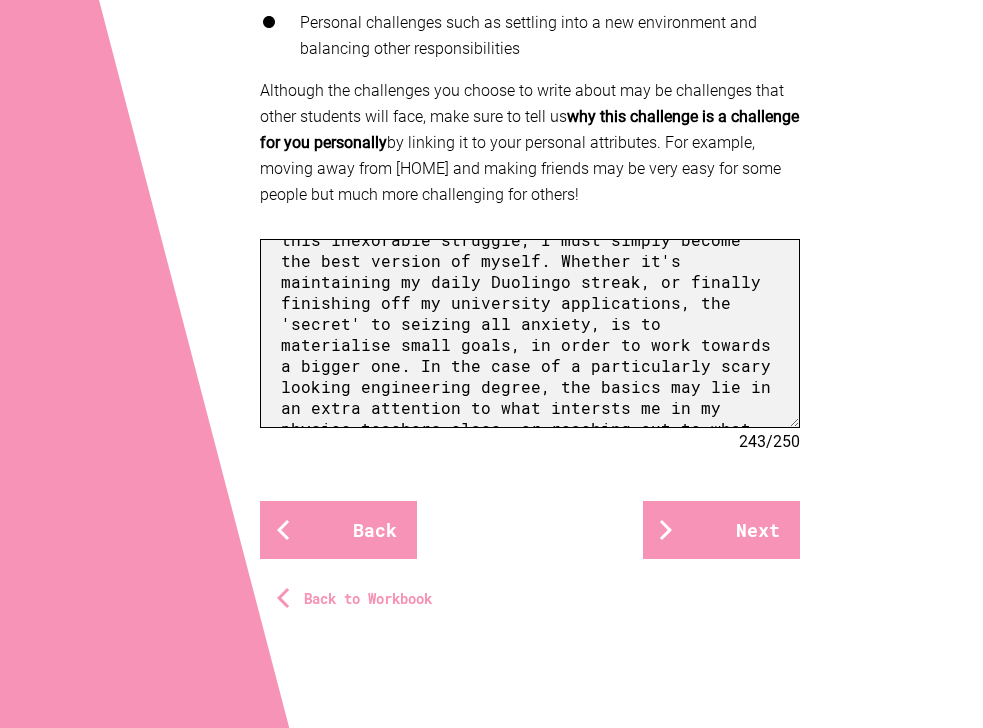 scroll, scrollTop: 453, scrollLeft: 0, axis: vertical 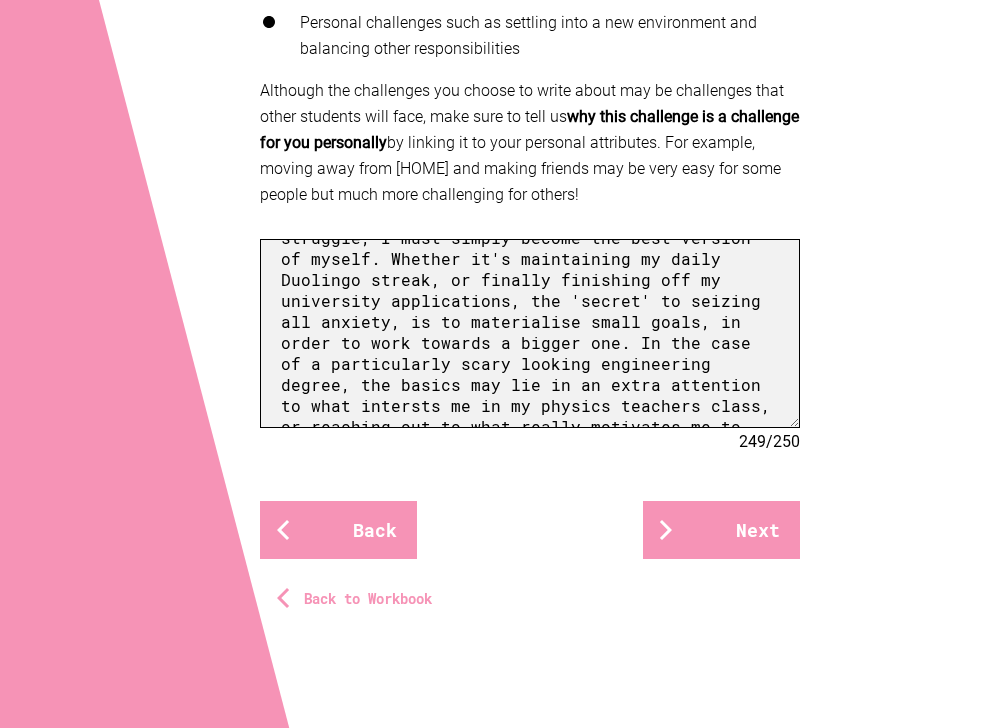 click at bounding box center (530, 333) 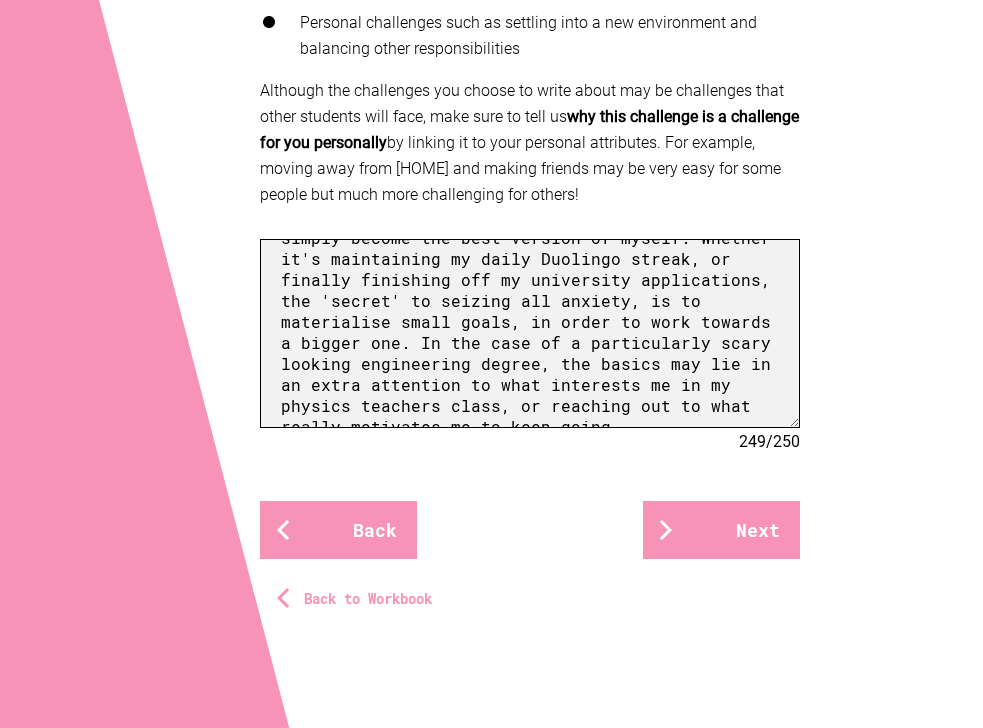 click at bounding box center [530, 333] 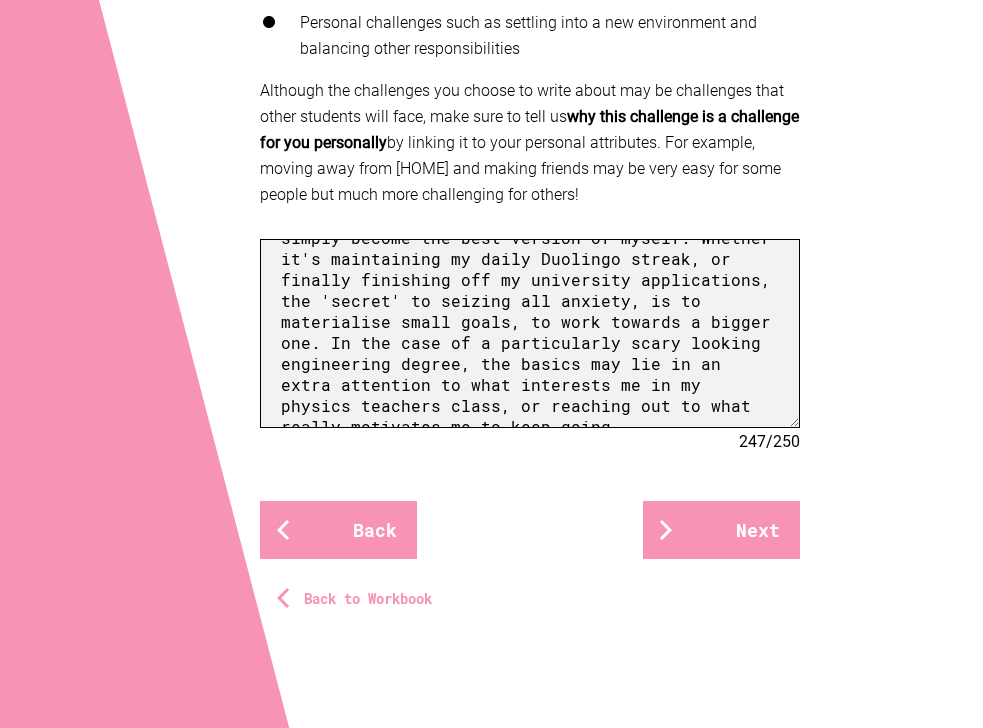 click at bounding box center (530, 333) 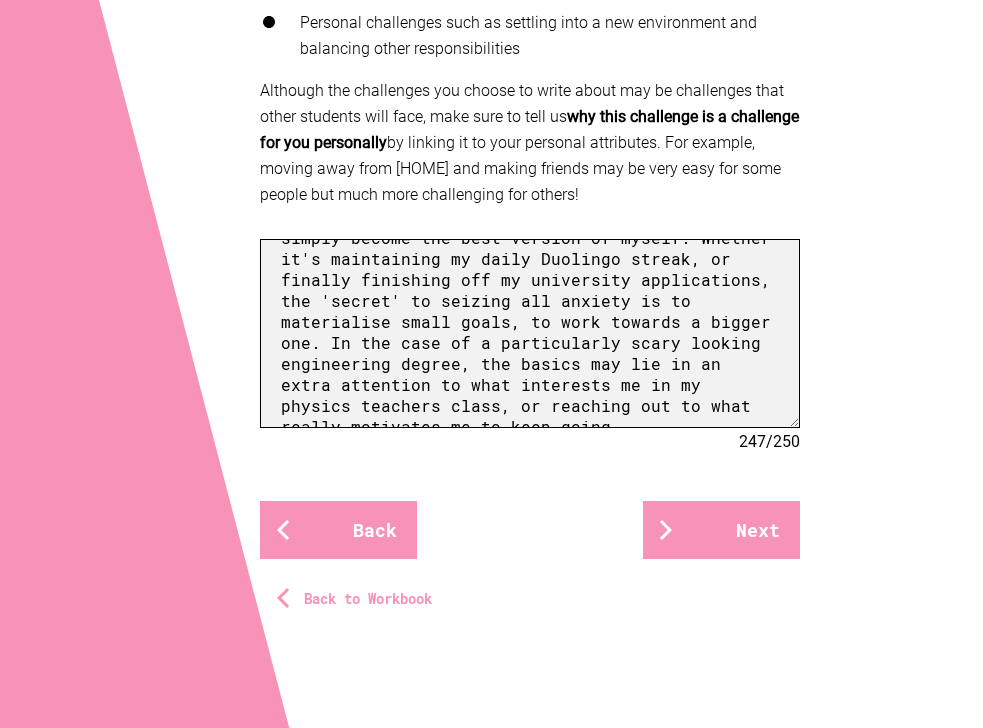 click at bounding box center [530, 333] 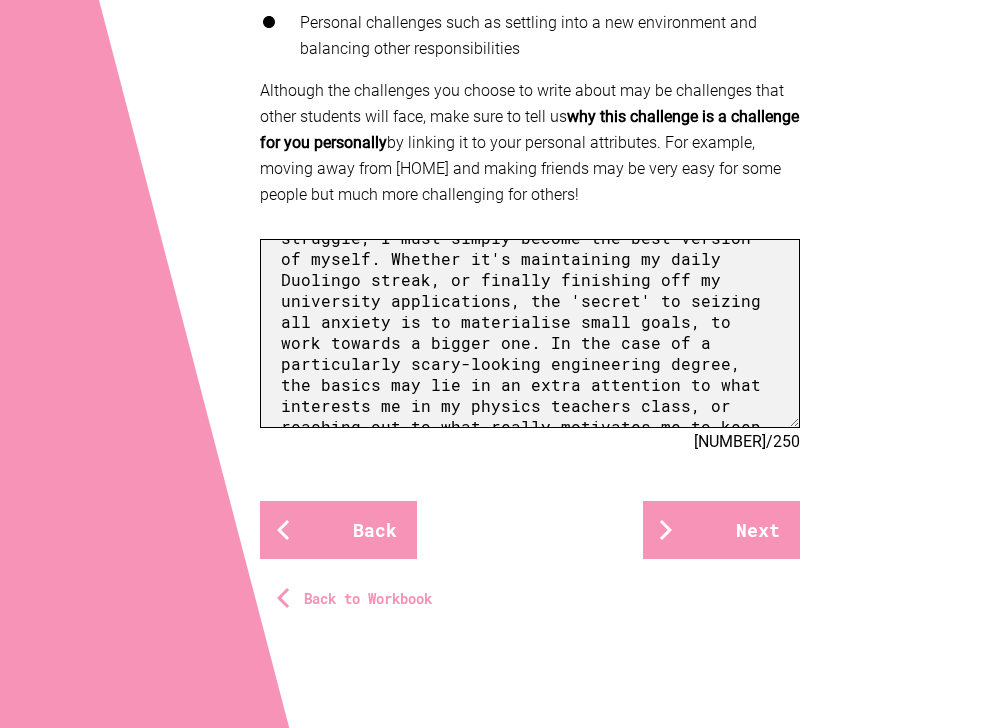 click at bounding box center (530, 333) 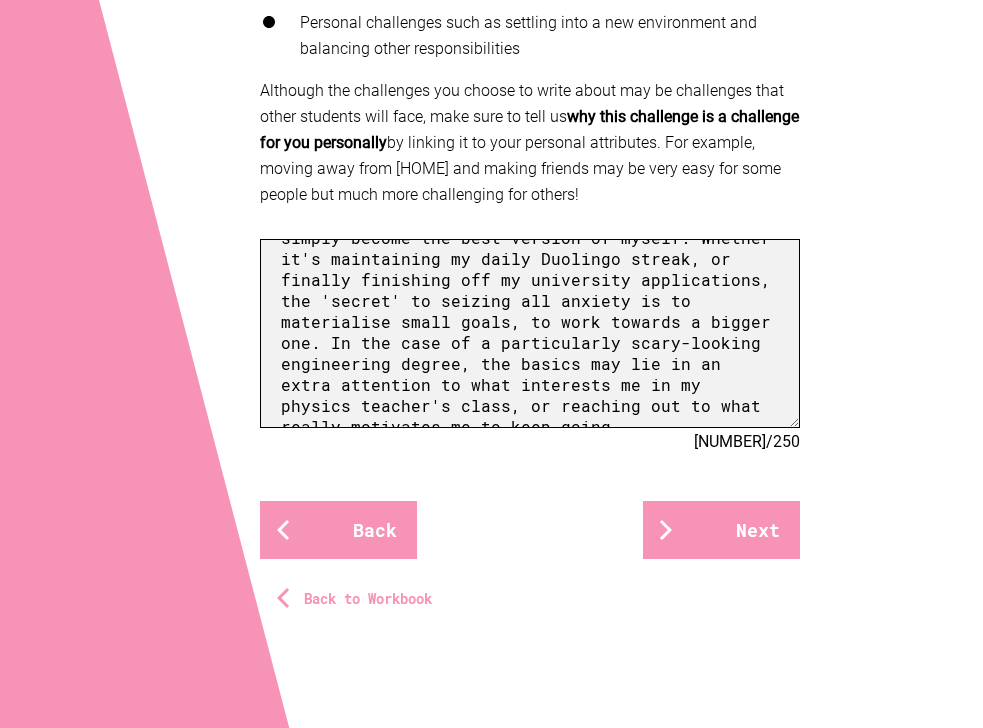 click at bounding box center [530, 333] 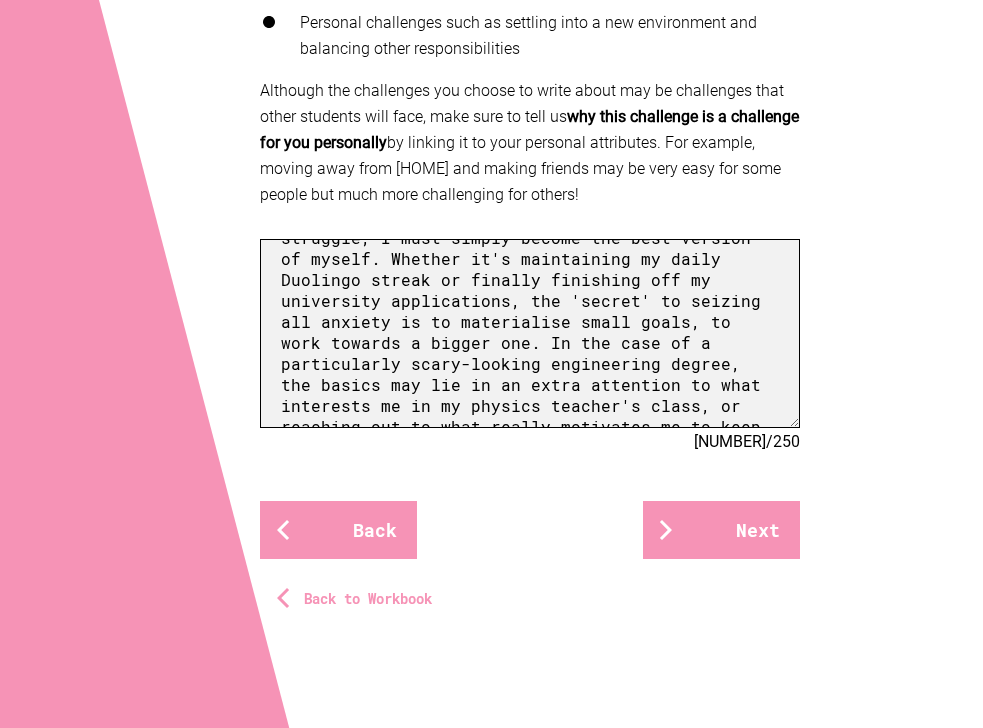 click at bounding box center [530, 333] 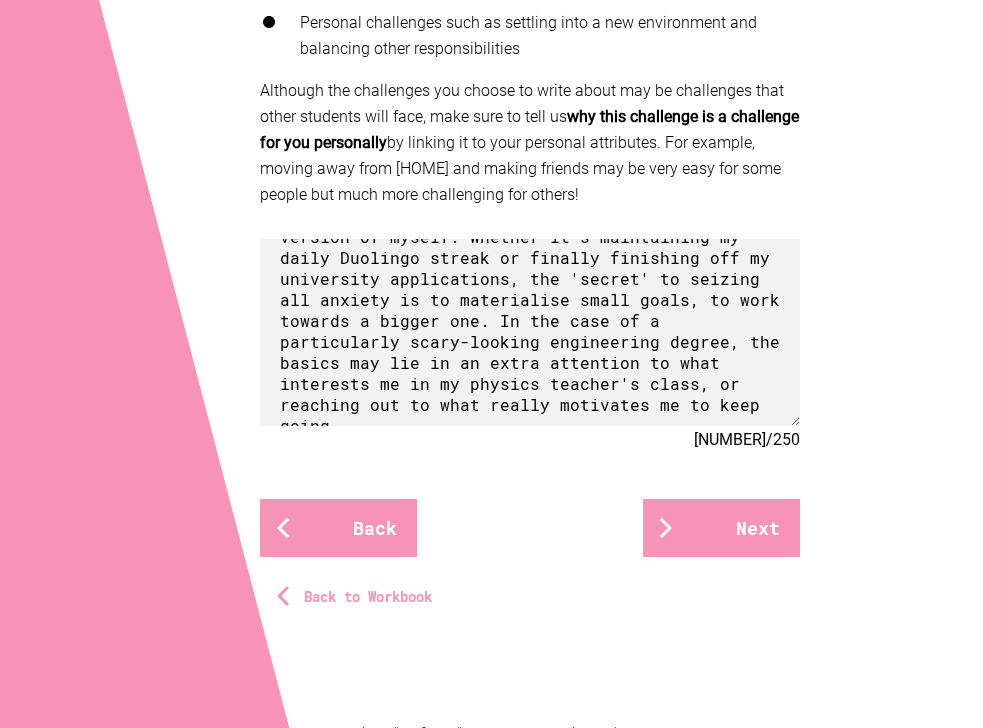 click on "246 / 250" at bounding box center [530, 439] 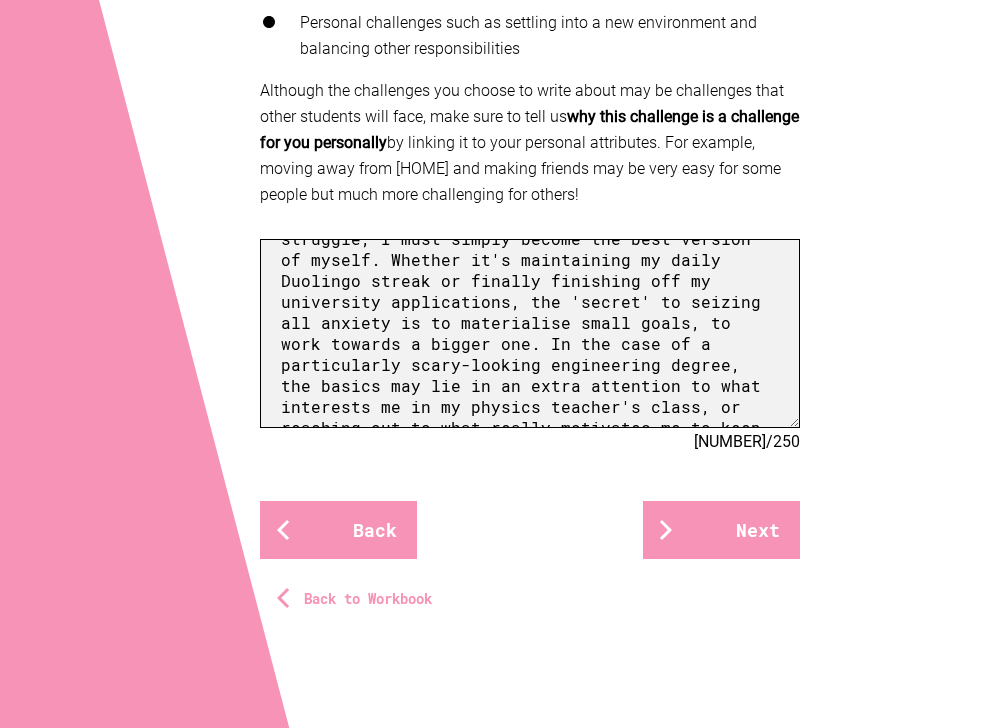 click at bounding box center [530, 333] 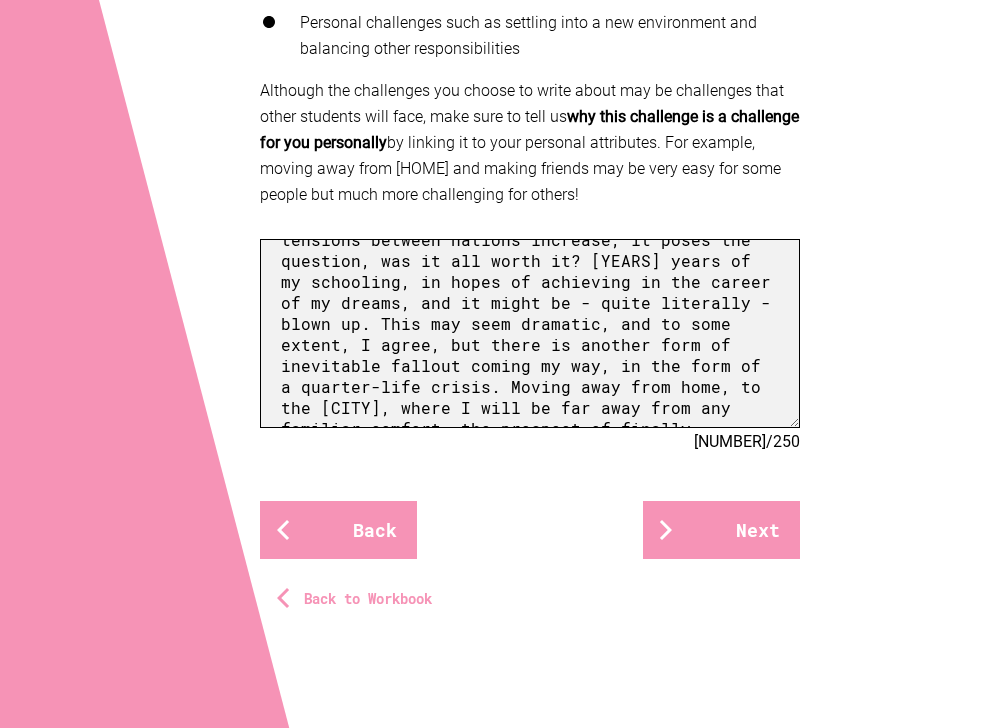 scroll, scrollTop: 0, scrollLeft: 0, axis: both 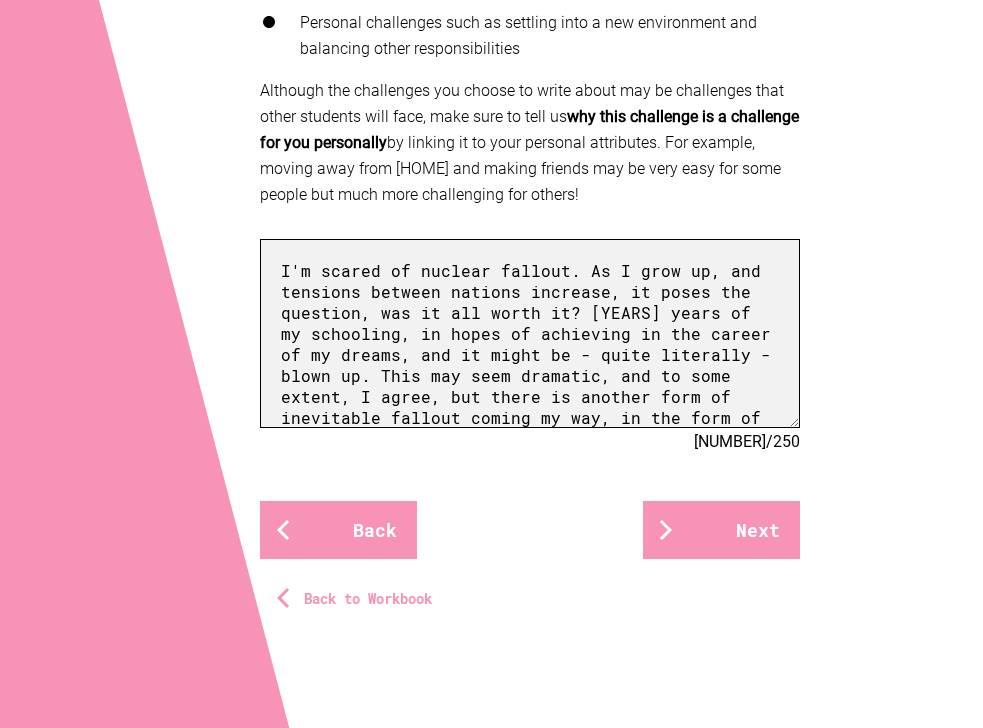 click at bounding box center (530, 333) 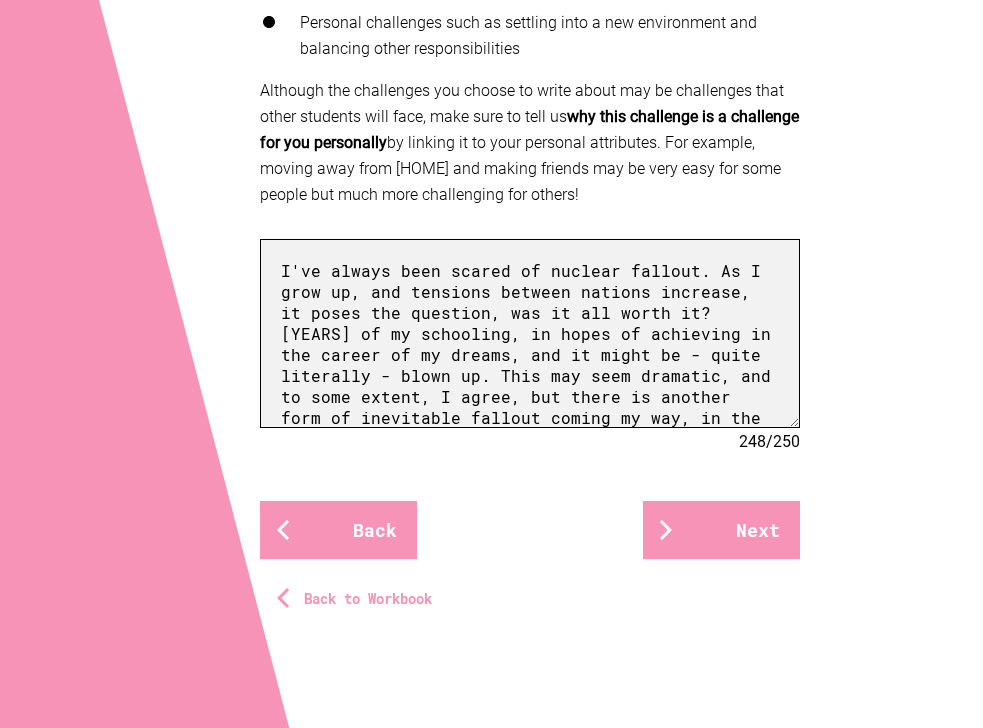 click at bounding box center (530, 333) 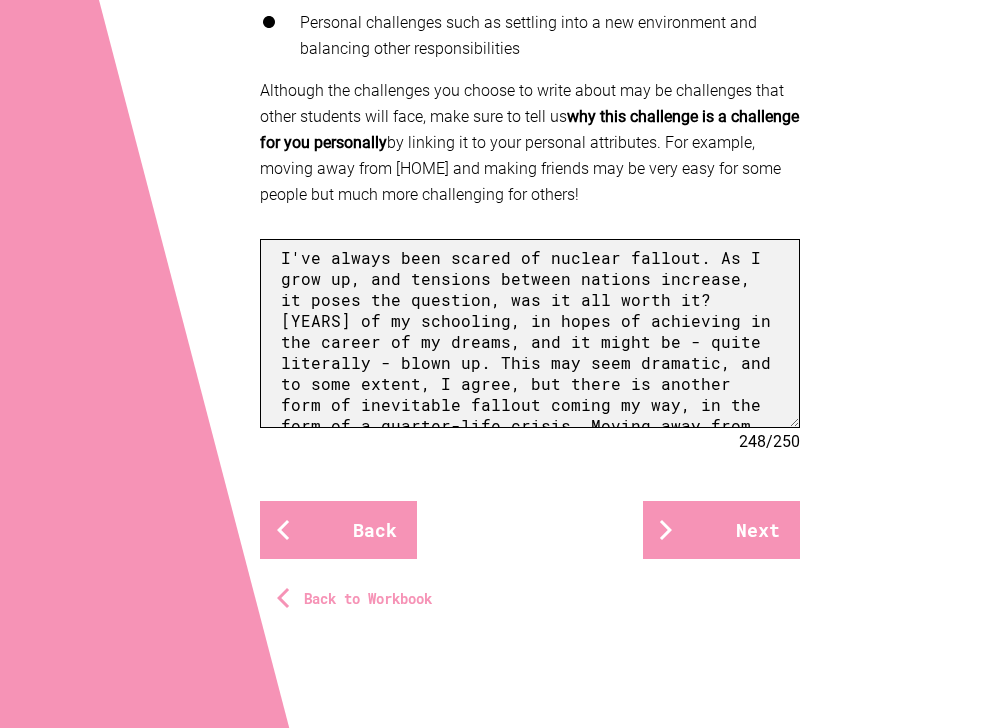 scroll, scrollTop: 16, scrollLeft: 0, axis: vertical 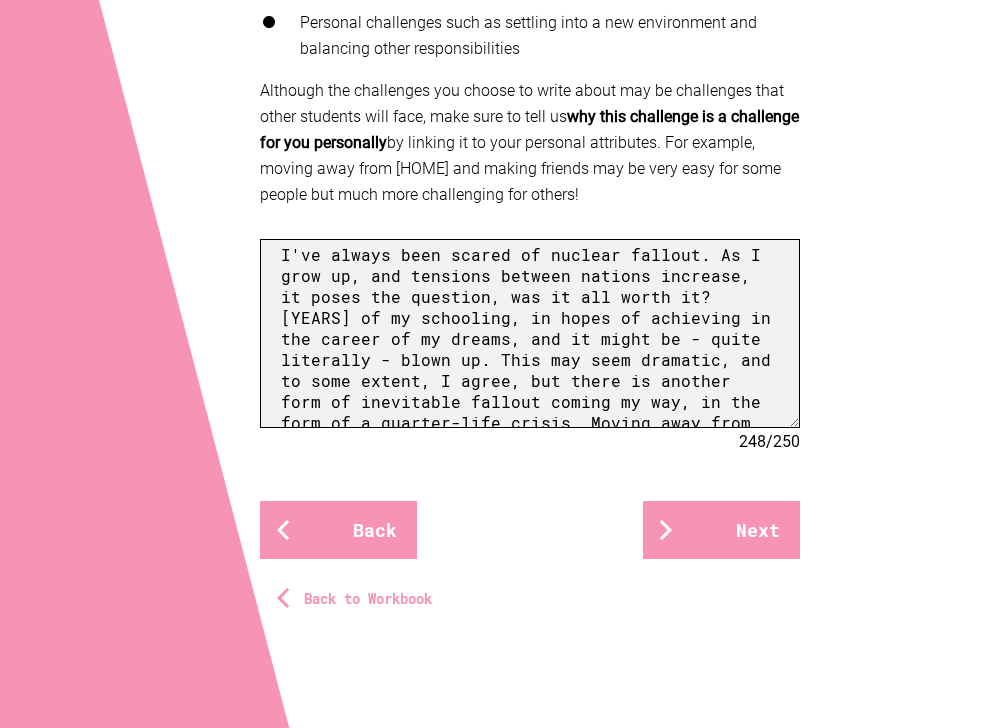 click at bounding box center (530, 333) 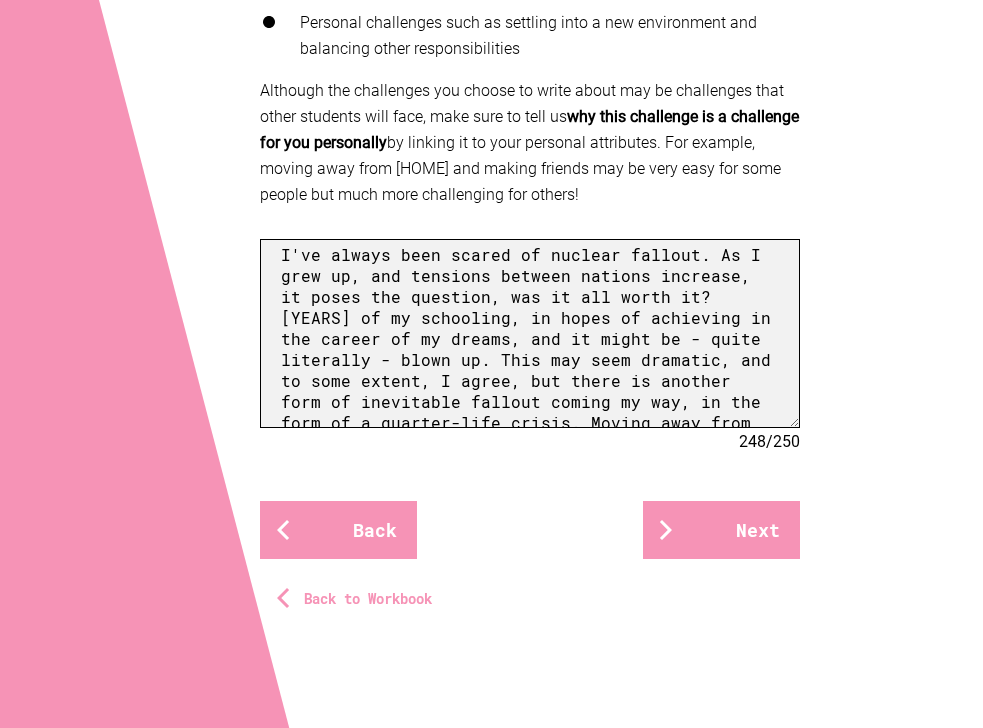 click at bounding box center (530, 333) 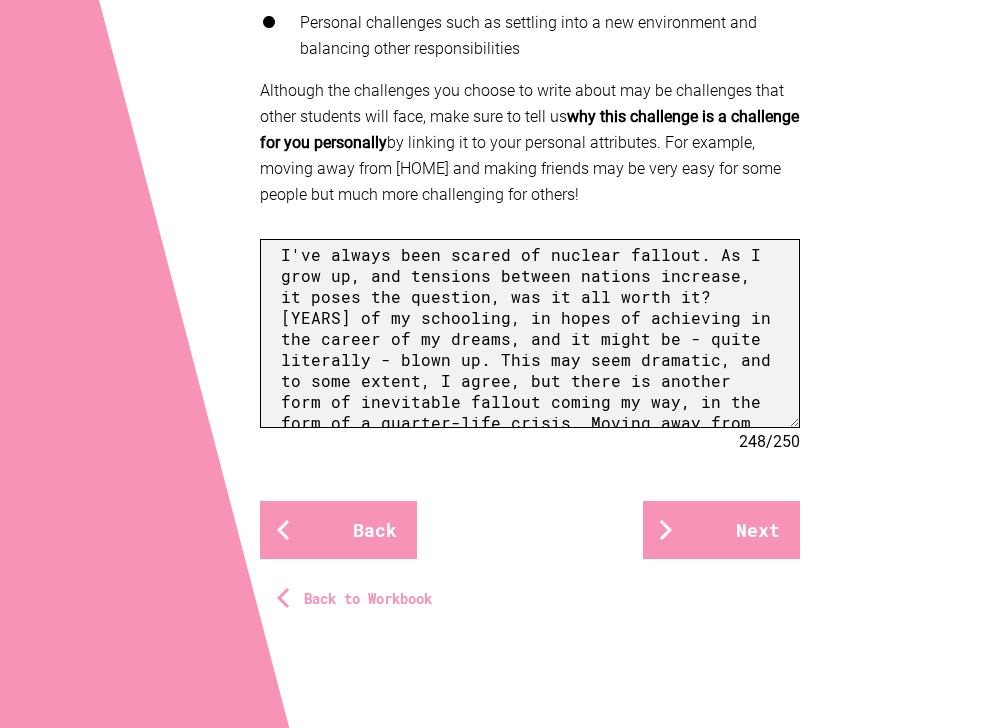 click at bounding box center [530, 333] 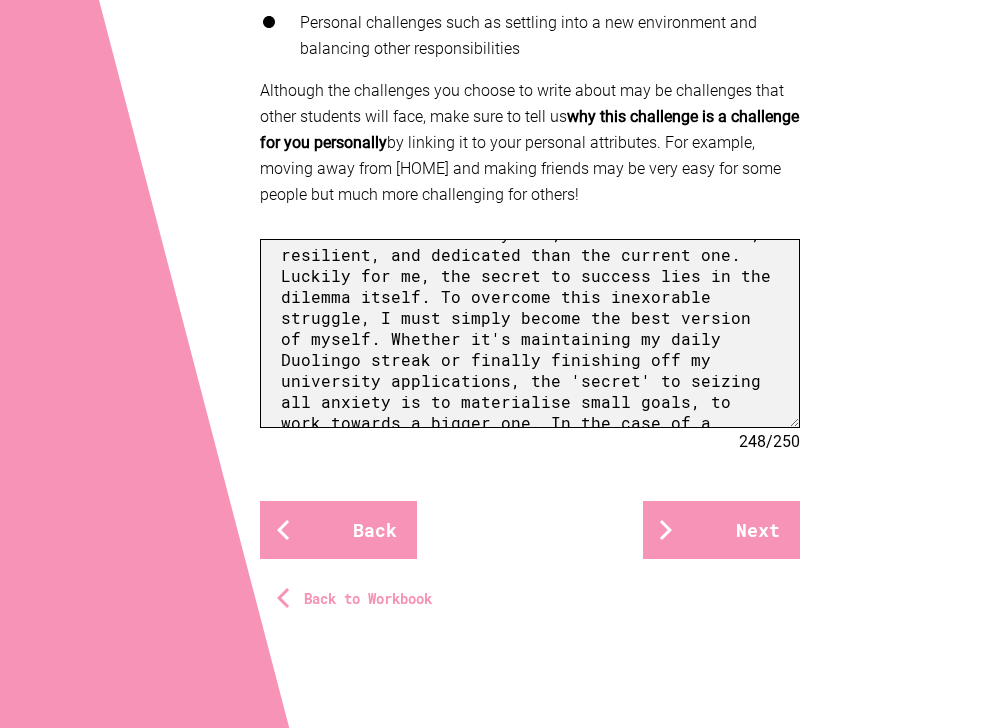 scroll, scrollTop: 376, scrollLeft: 0, axis: vertical 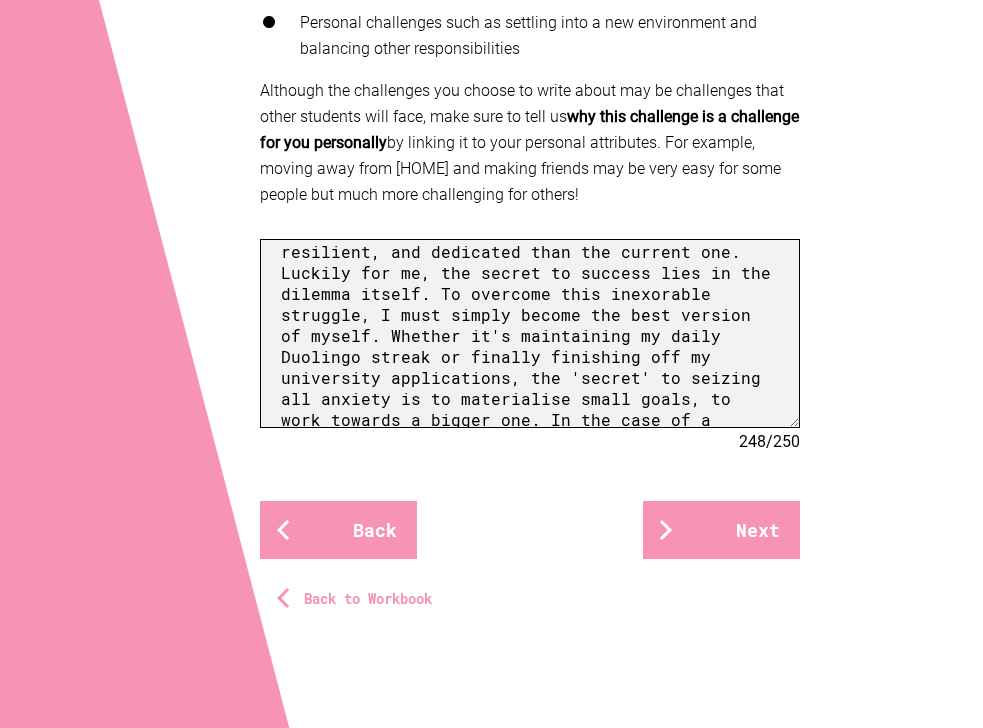 click at bounding box center (530, 333) 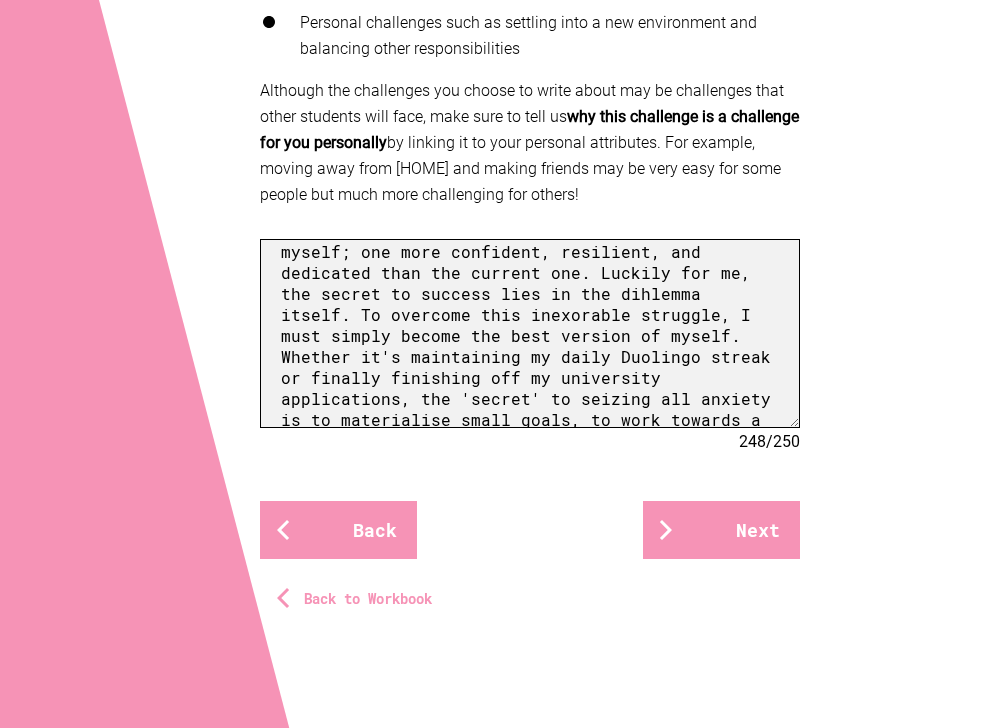 click at bounding box center (530, 333) 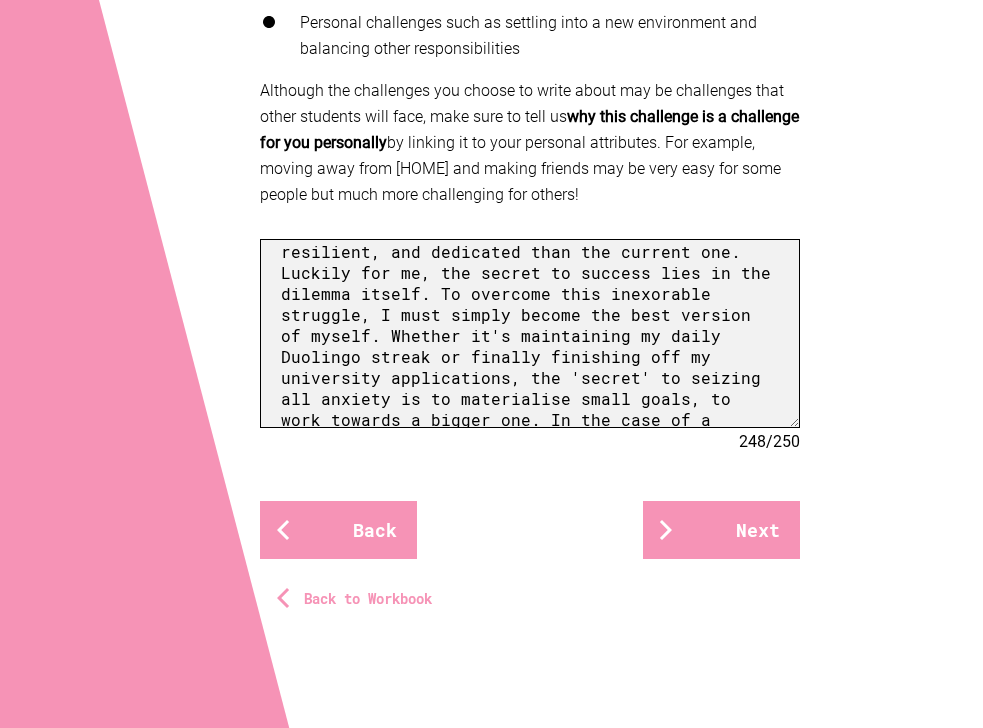 click at bounding box center (530, 333) 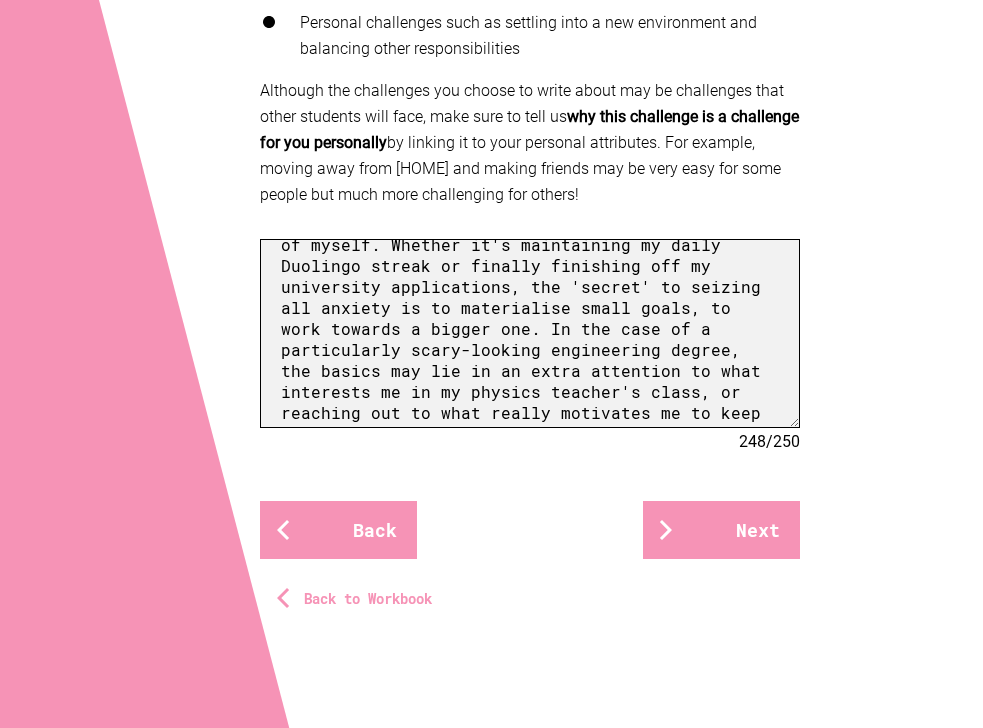 scroll, scrollTop: 473, scrollLeft: 0, axis: vertical 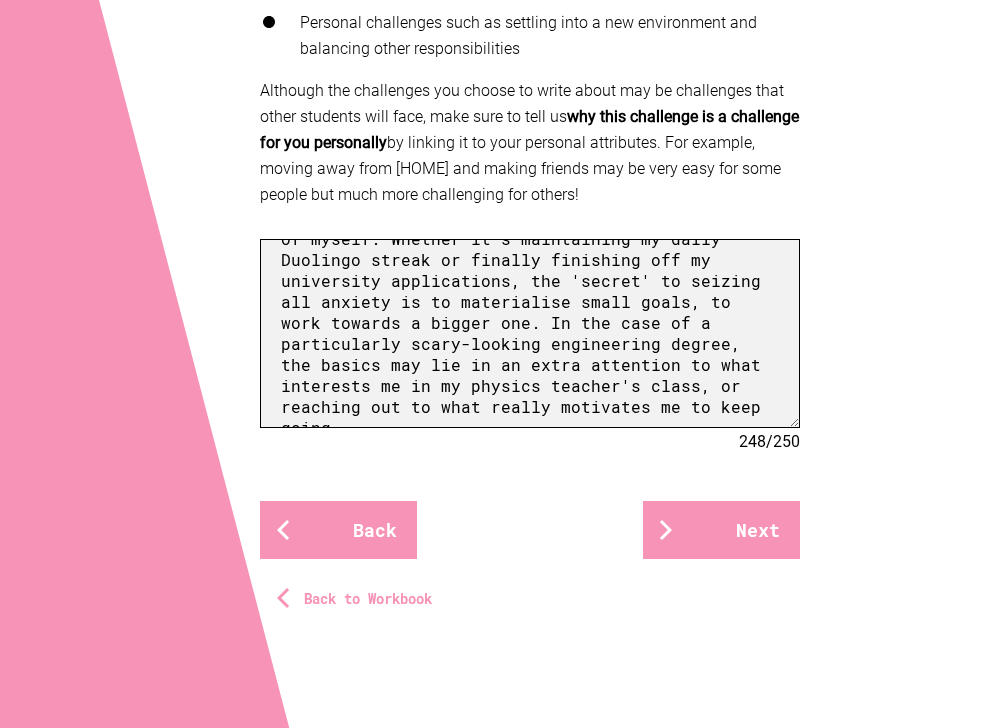 drag, startPoint x: 744, startPoint y: 272, endPoint x: 704, endPoint y: 272, distance: 40 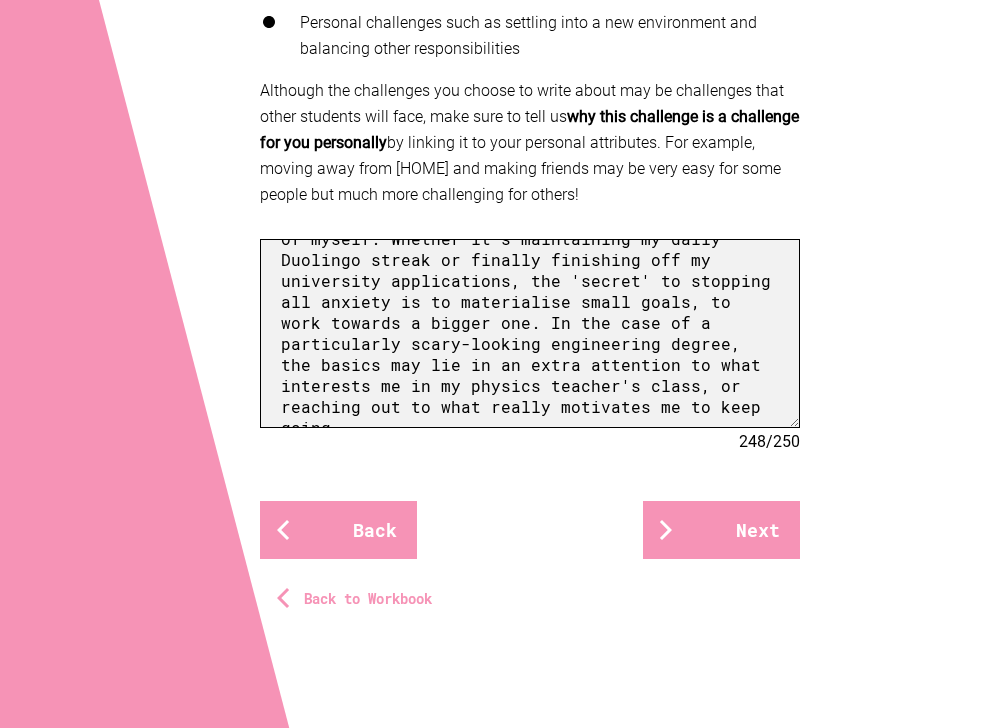 click at bounding box center (530, 333) 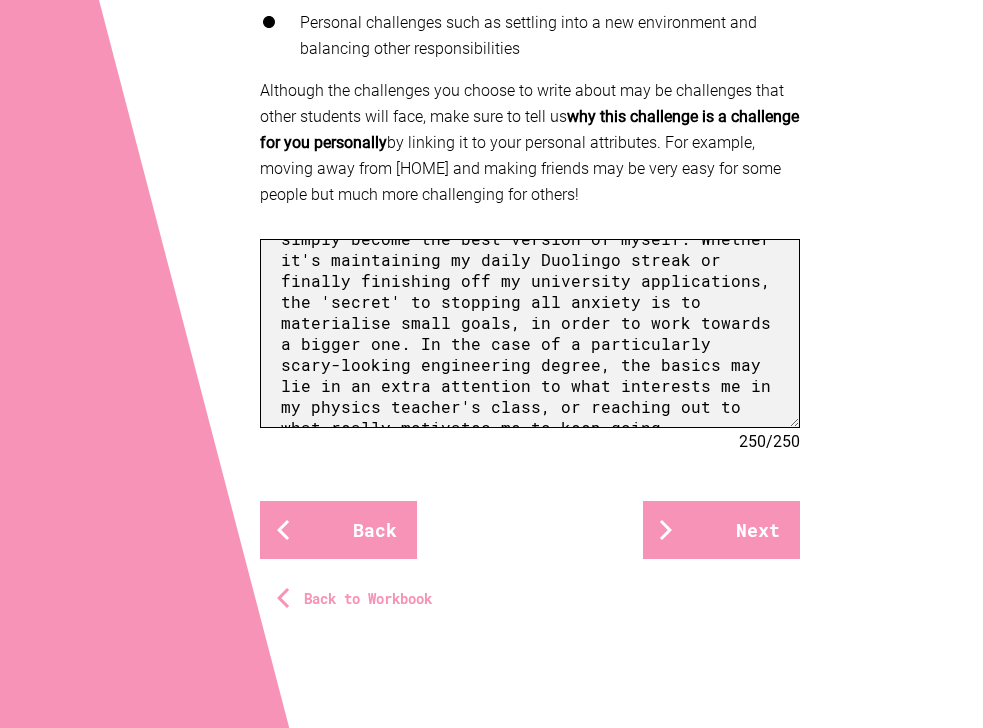 click at bounding box center [530, 333] 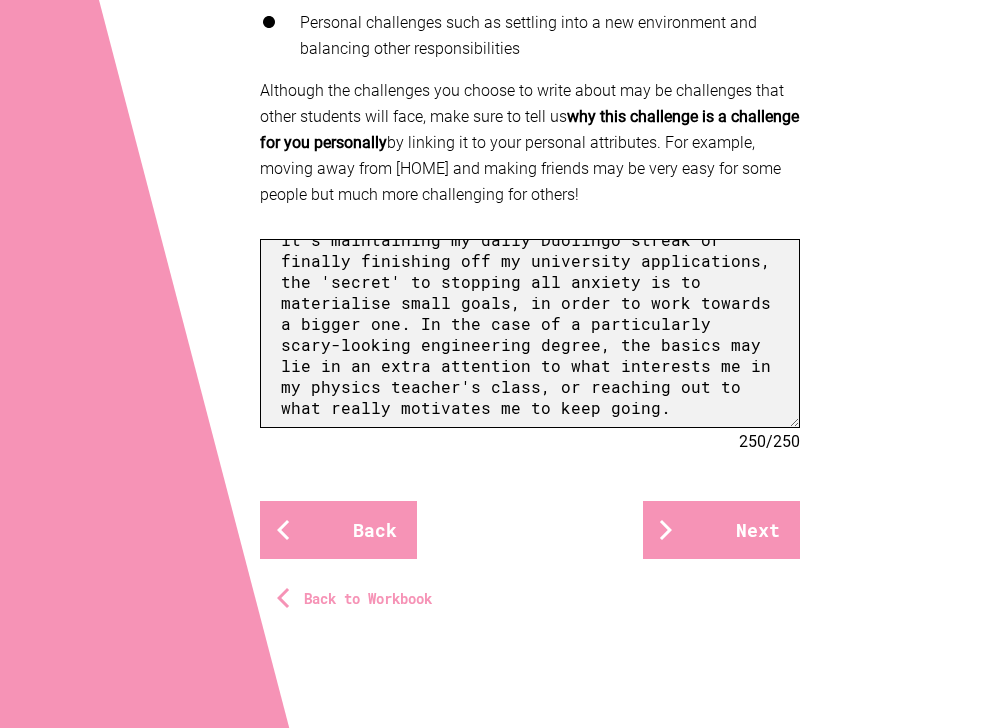 scroll, scrollTop: 494, scrollLeft: 0, axis: vertical 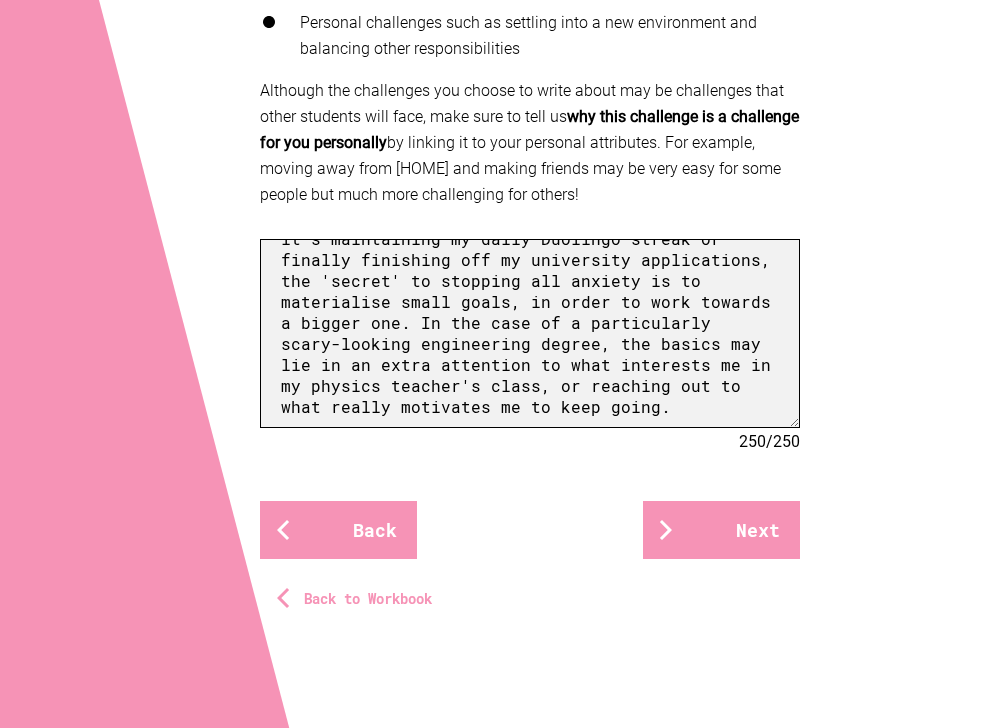 click at bounding box center (530, 333) 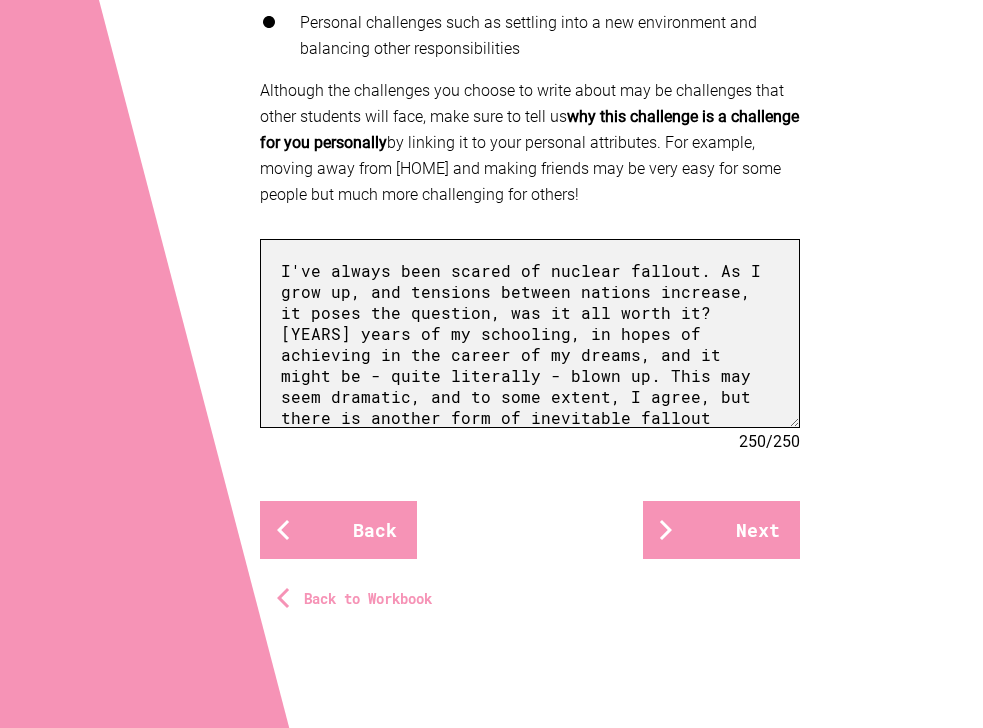drag, startPoint x: 411, startPoint y: 410, endPoint x: 193, endPoint y: 69, distance: 404.7283 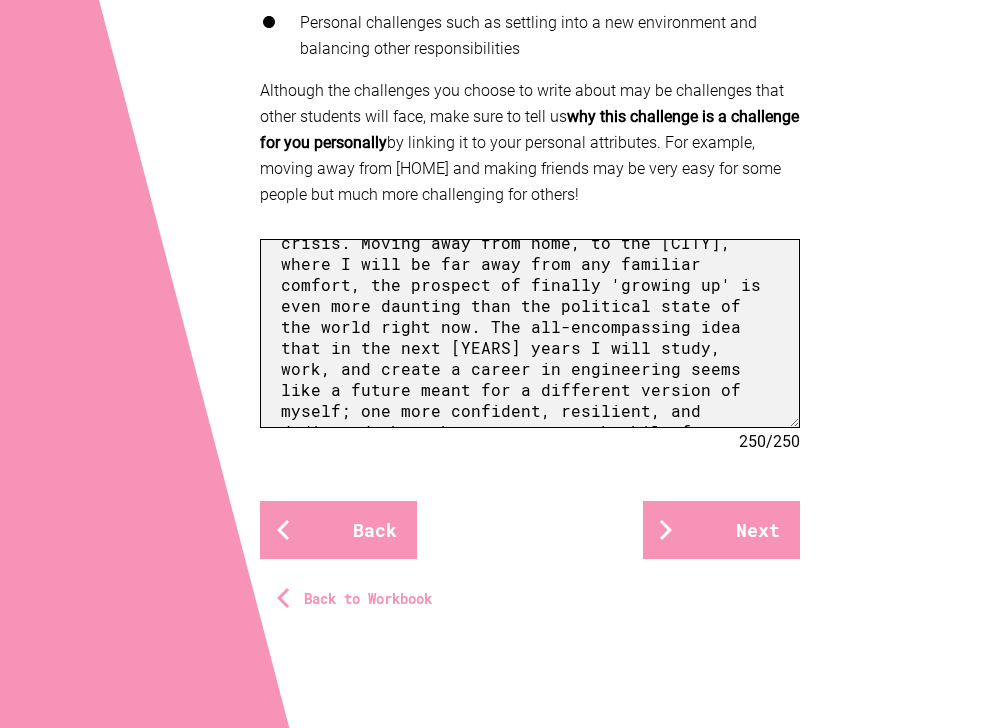 scroll, scrollTop: 494, scrollLeft: 0, axis: vertical 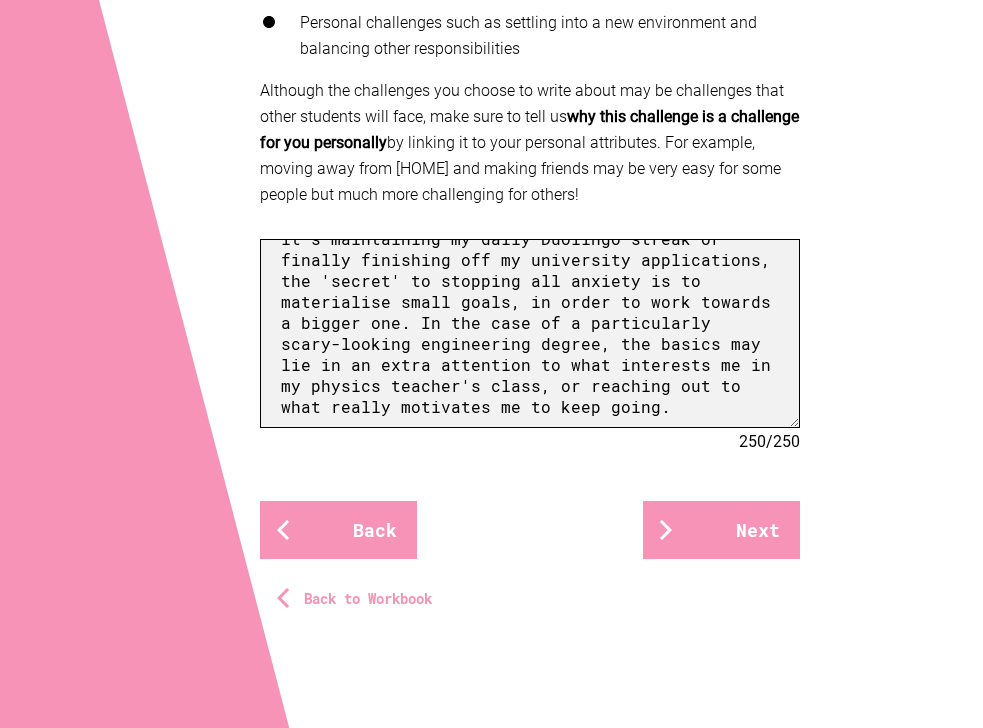 click at bounding box center [530, 333] 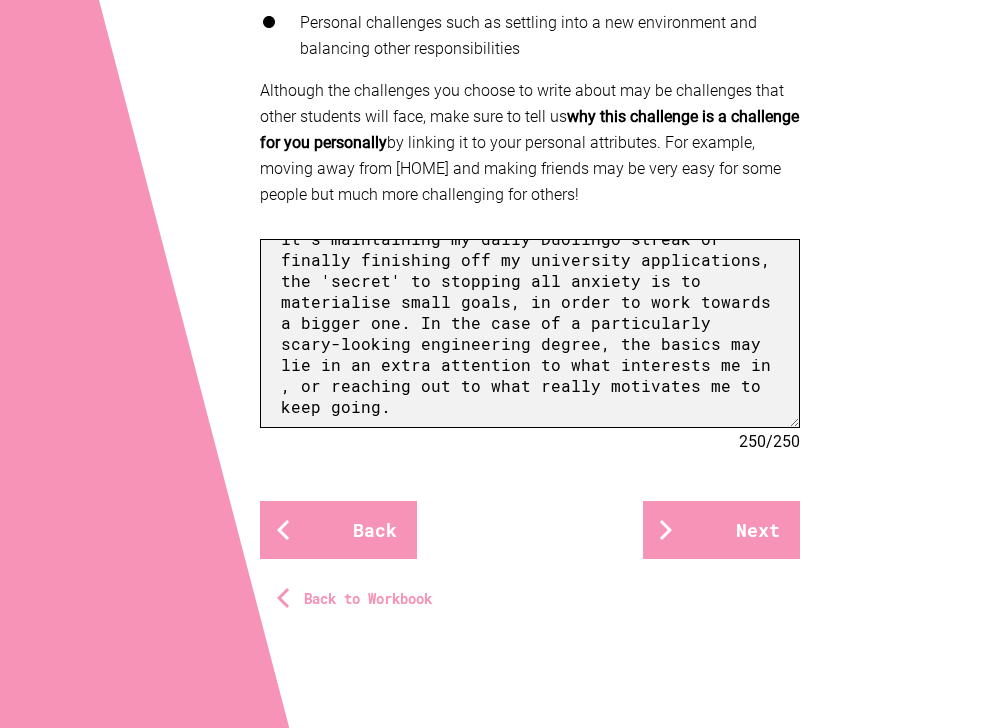scroll, scrollTop: 473, scrollLeft: 0, axis: vertical 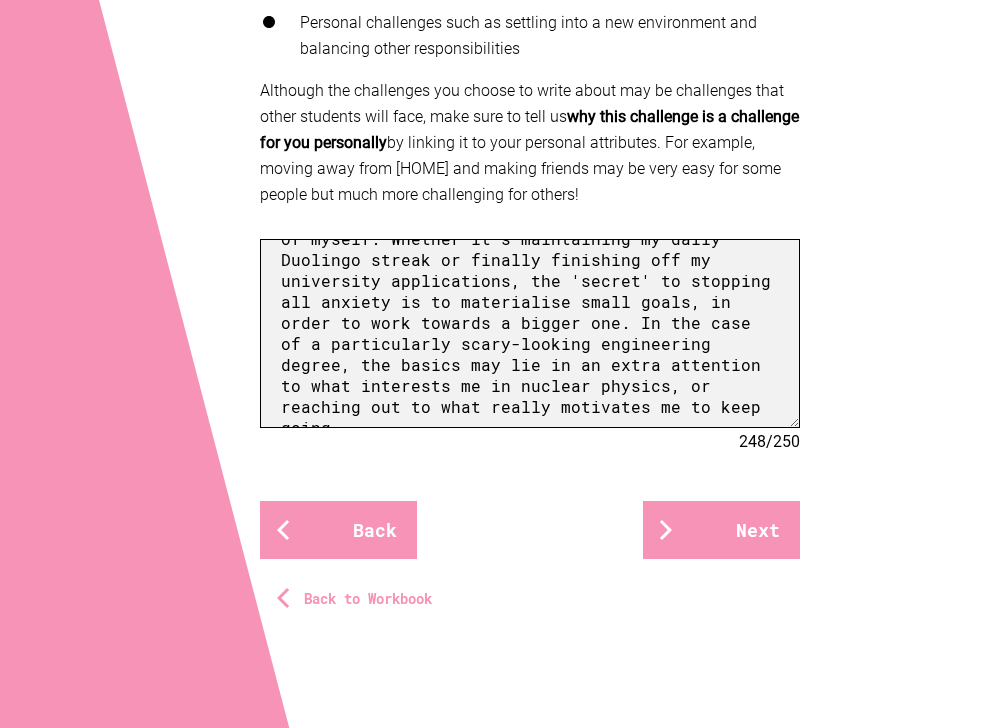 click at bounding box center (530, 333) 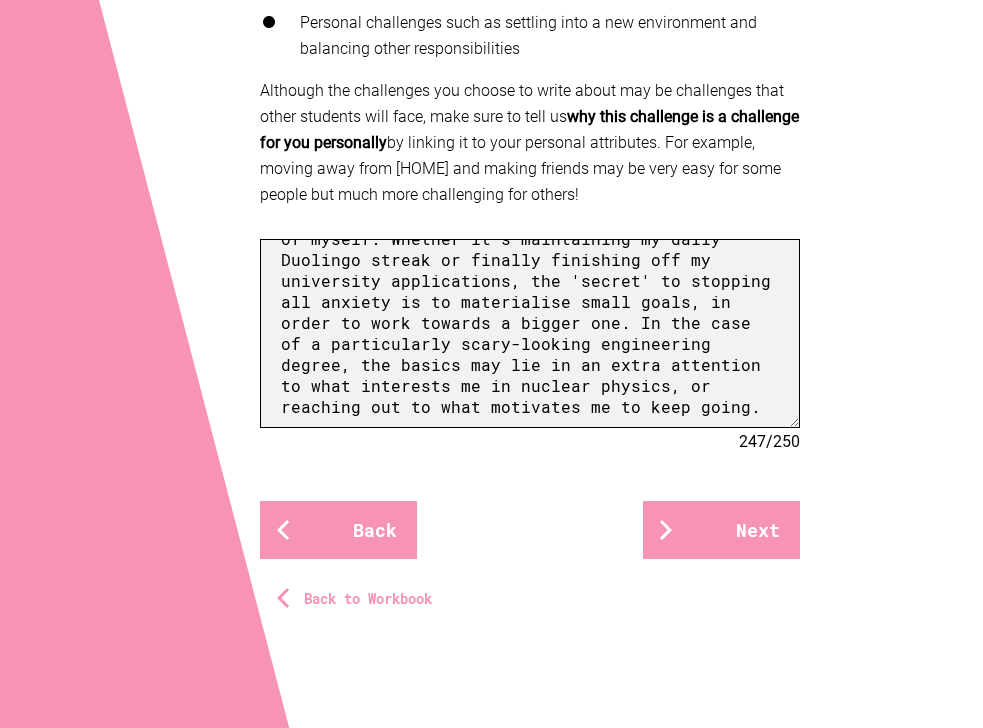 click at bounding box center [530, 333] 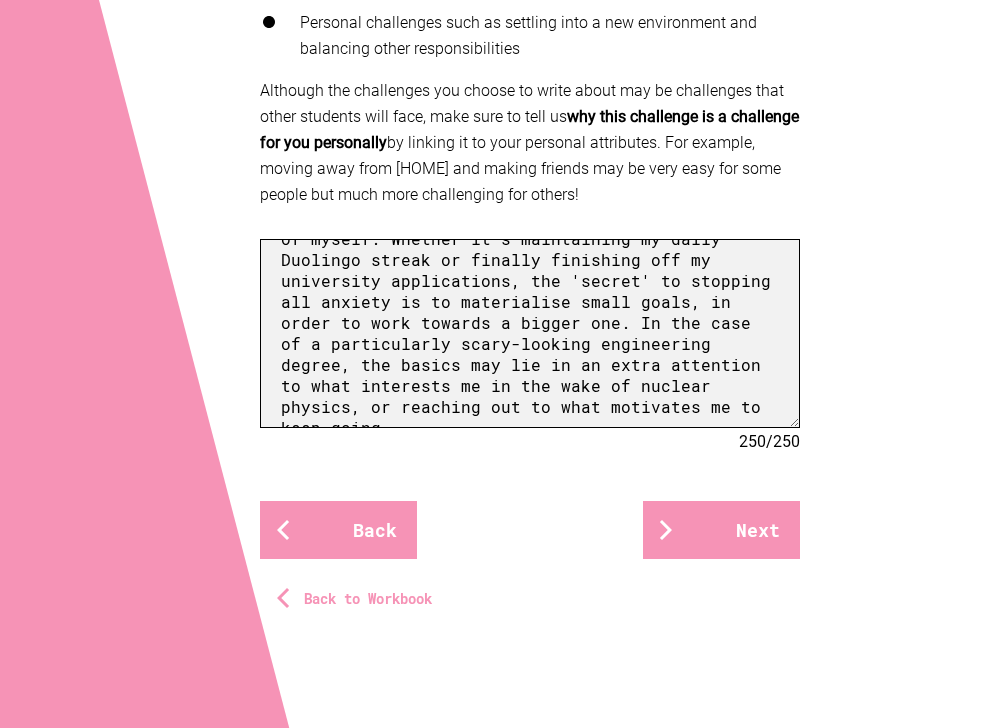 click at bounding box center [530, 333] 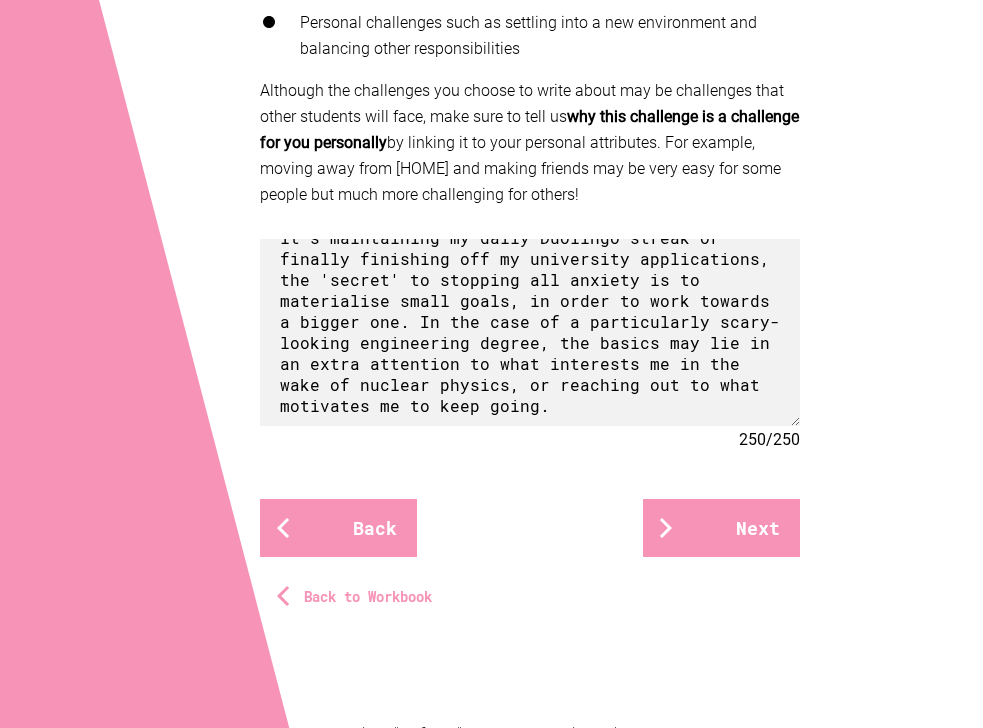 click on "250 / 250 Back Next Back to Workbook" at bounding box center (530, 420) 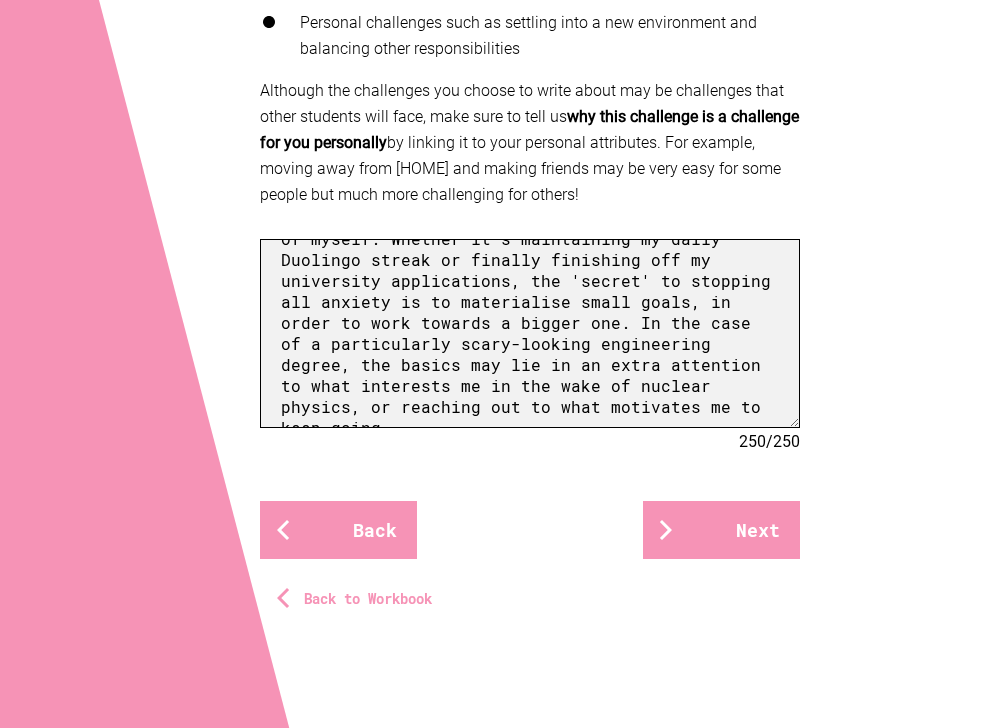 click at bounding box center (530, 333) 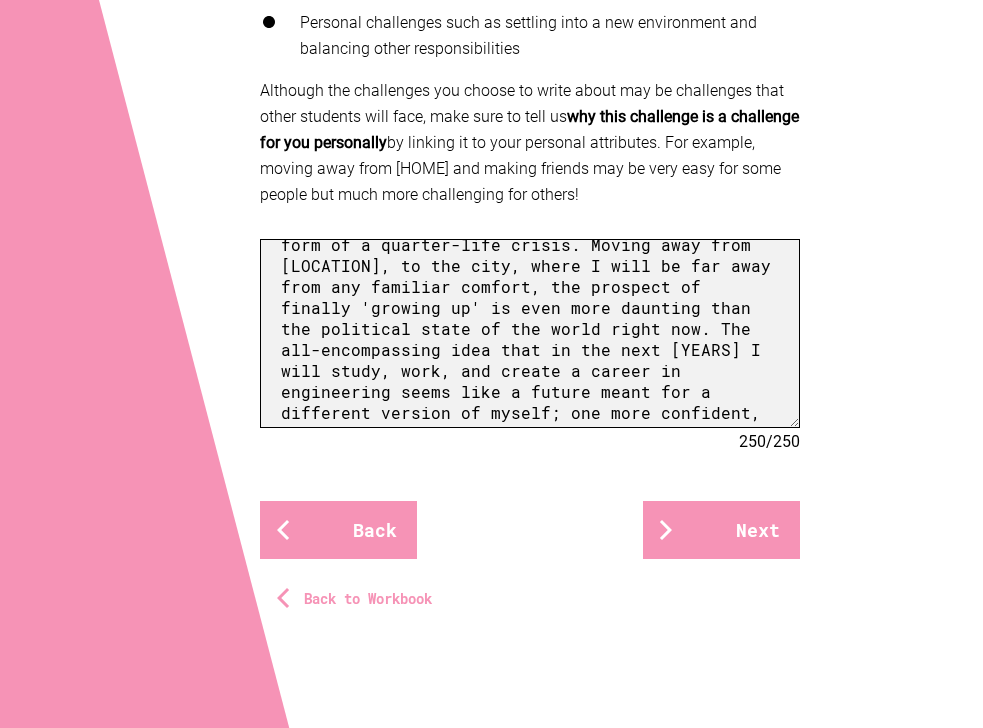 scroll, scrollTop: 0, scrollLeft: 0, axis: both 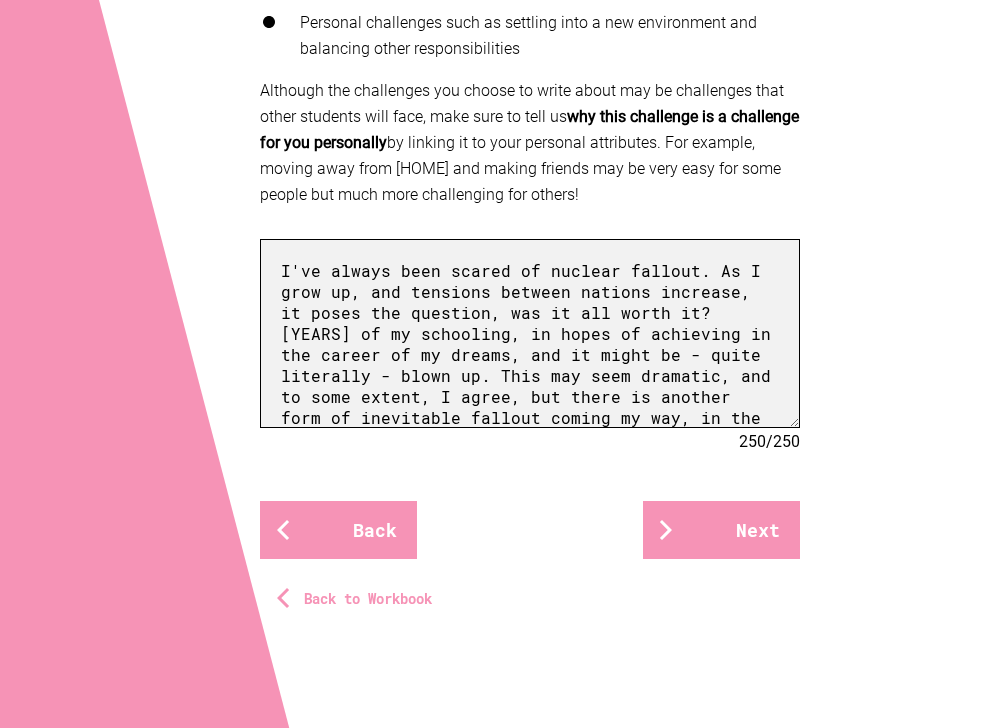 drag, startPoint x: 741, startPoint y: 412, endPoint x: 359, endPoint y: 128, distance: 476.0042 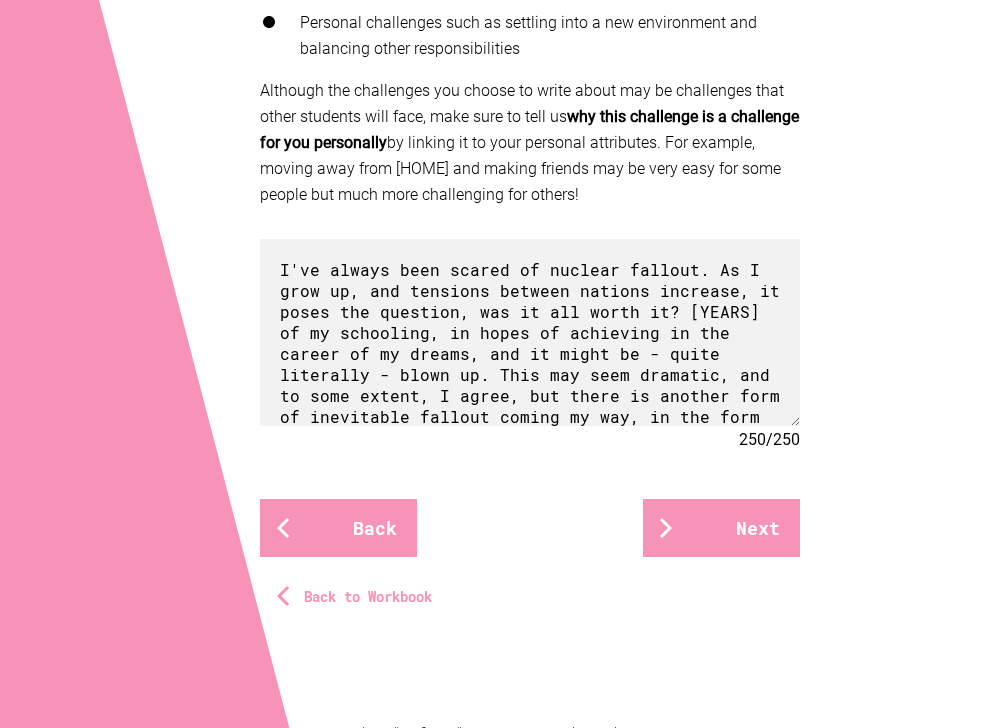 click on "Your future self Key challenges When you think about yourself at uni, what challenges do you think may arise? These are personal to you, but they may be: Physical challenges such as moving or commuting from home Academic challenges such as study habits and routines Personal challenges such as settling into a new environment and balancing other responsibilities Although the challenges you choose to write about may be challenges that other students will face, make sure to tell us why this challenge is a challenge for you personally by linking it to your personal attributes. For example, moving away from home and making friends may be very easy for some people but much more challenging for others! [NUMBER] / [NUMBER] Back Next Back to Workbook © [YEAR] UNSW Sydney "Nail It!" · CRICOS Provider Code [CODE] Privacy Policy , About Us" at bounding box center (491, 113) 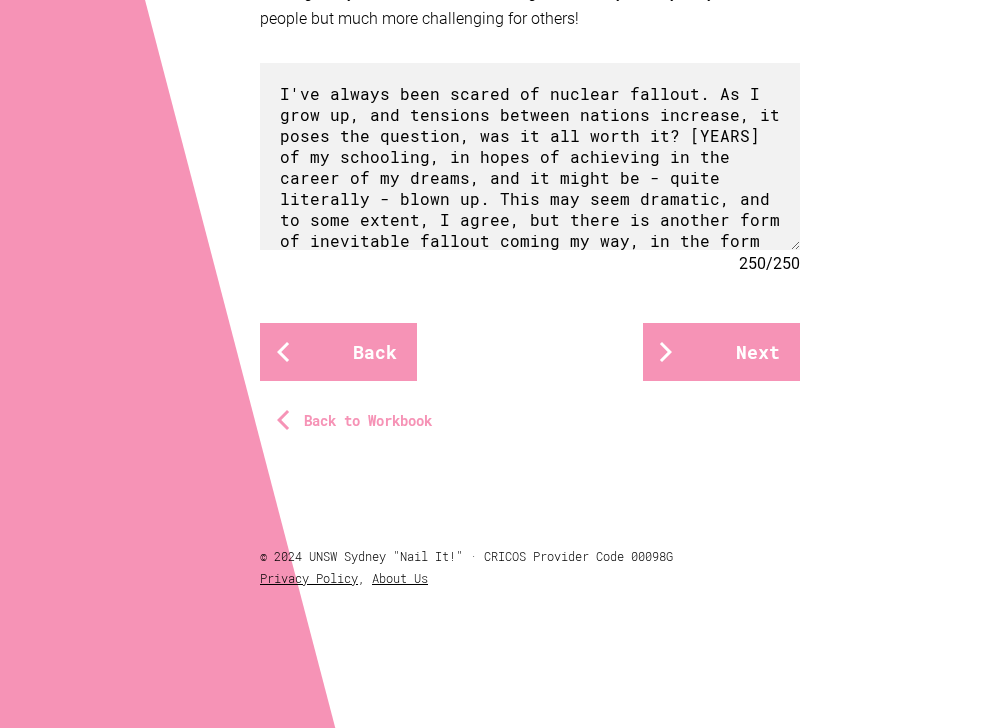 scroll, scrollTop: 930, scrollLeft: 0, axis: vertical 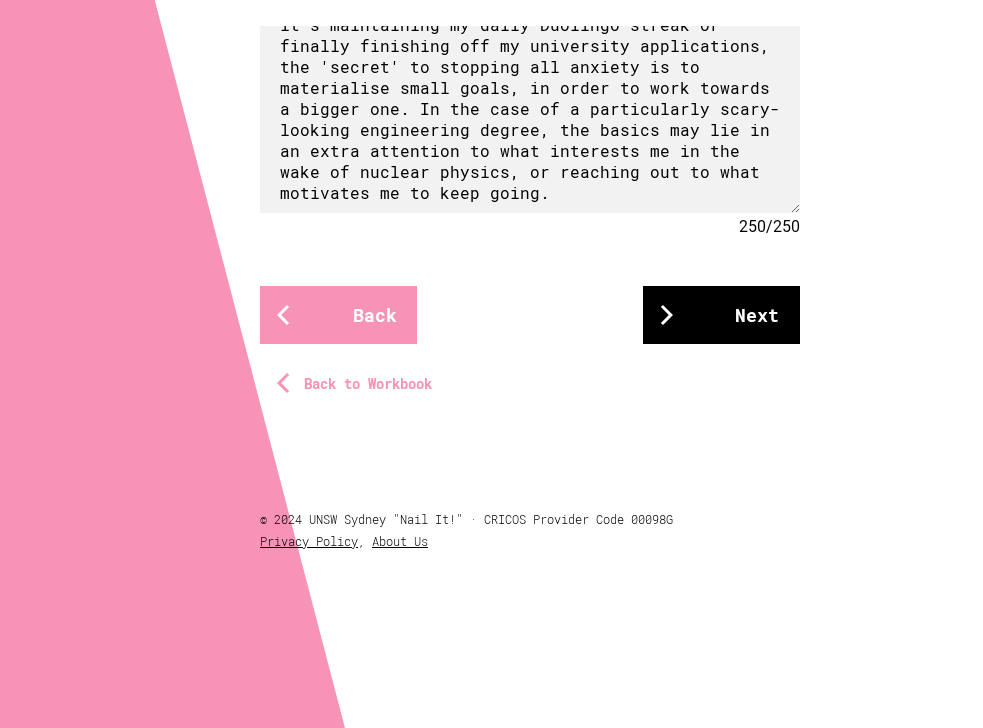 click on "Next" at bounding box center [721, 315] 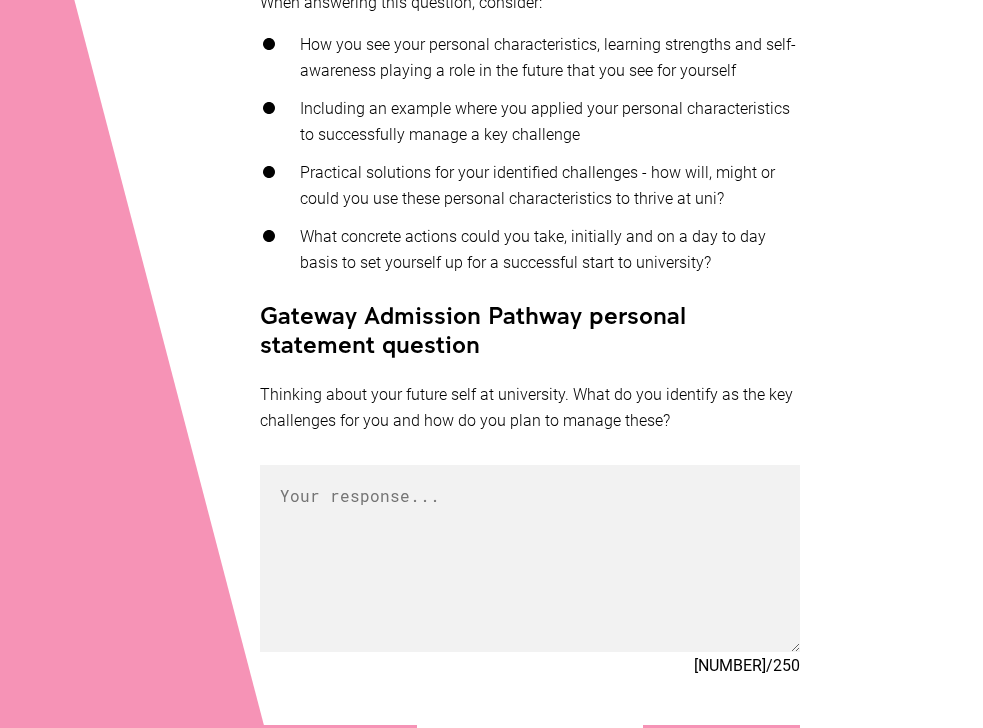 scroll, scrollTop: 623, scrollLeft: 0, axis: vertical 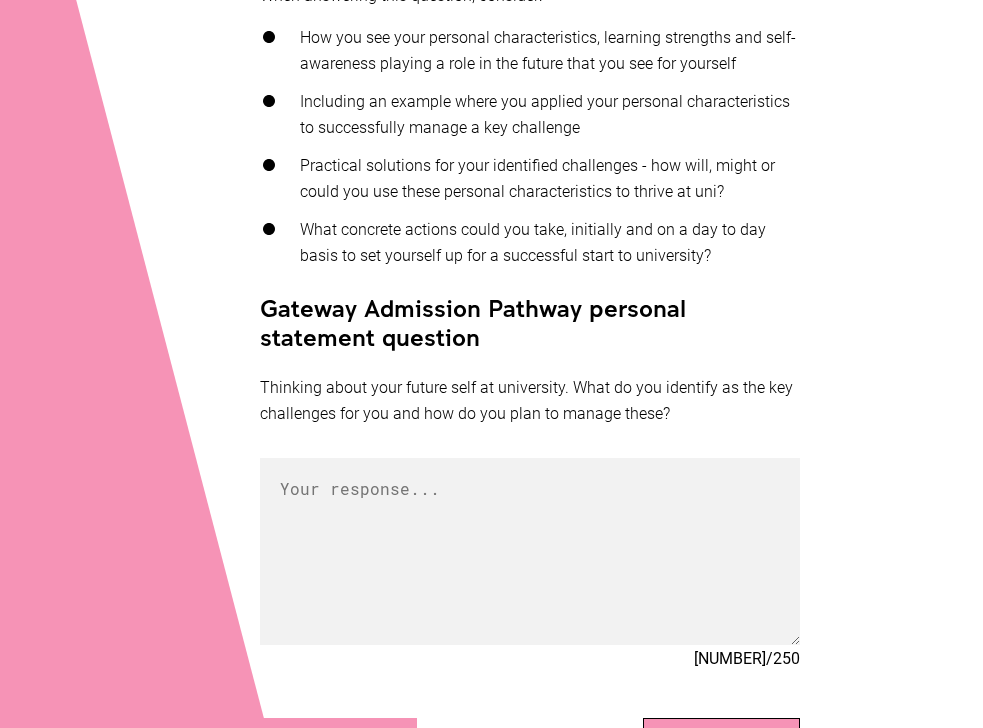 type 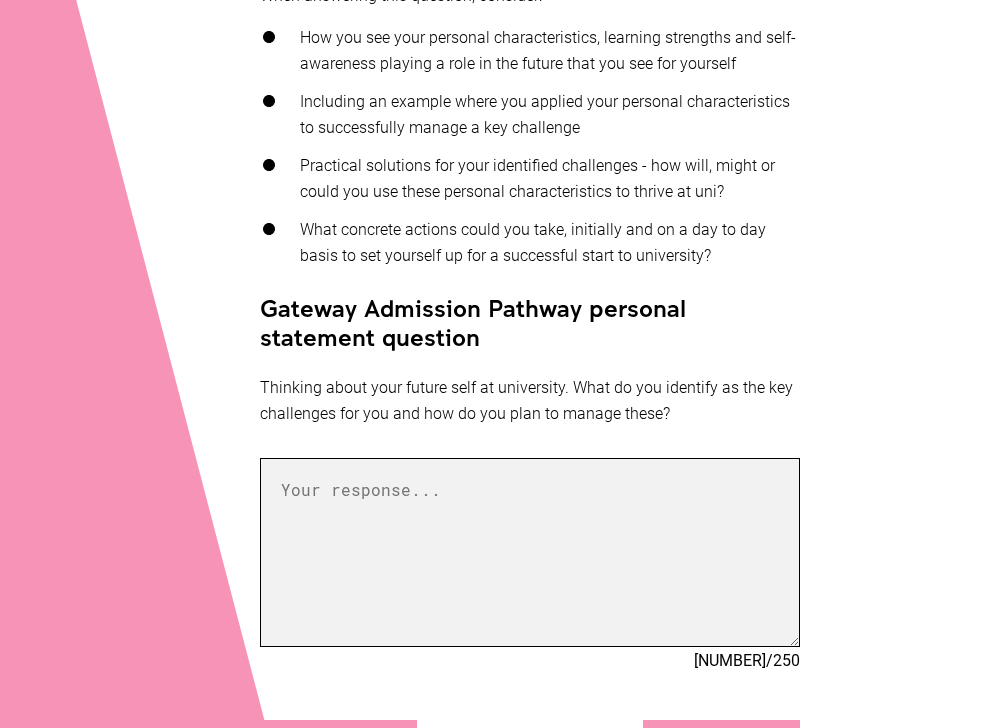click at bounding box center [530, 552] 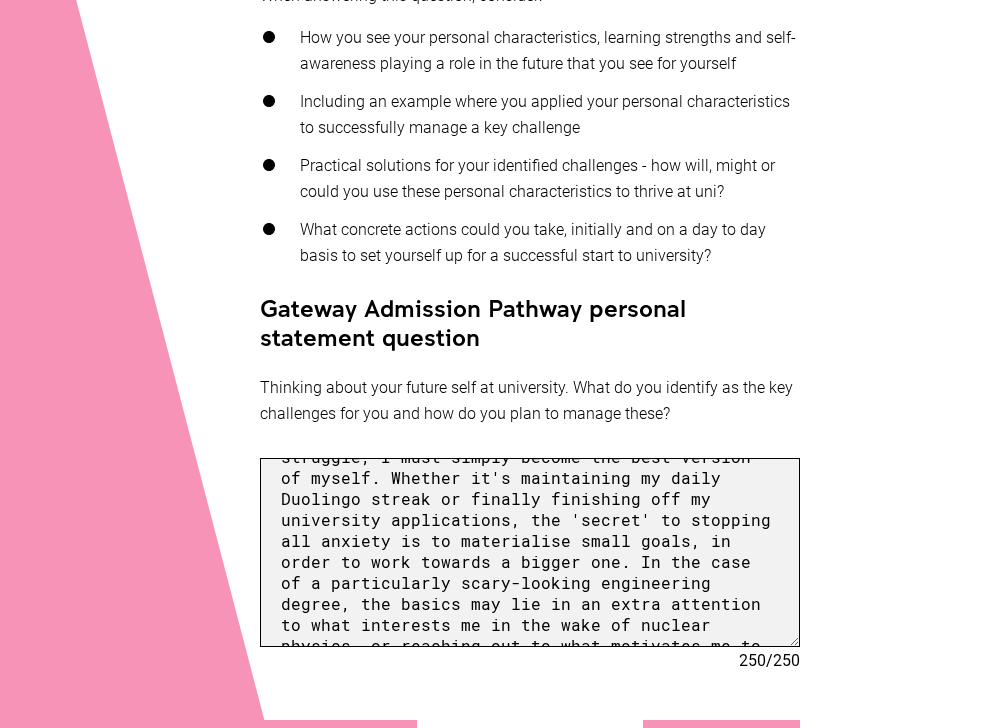 scroll, scrollTop: 473, scrollLeft: 0, axis: vertical 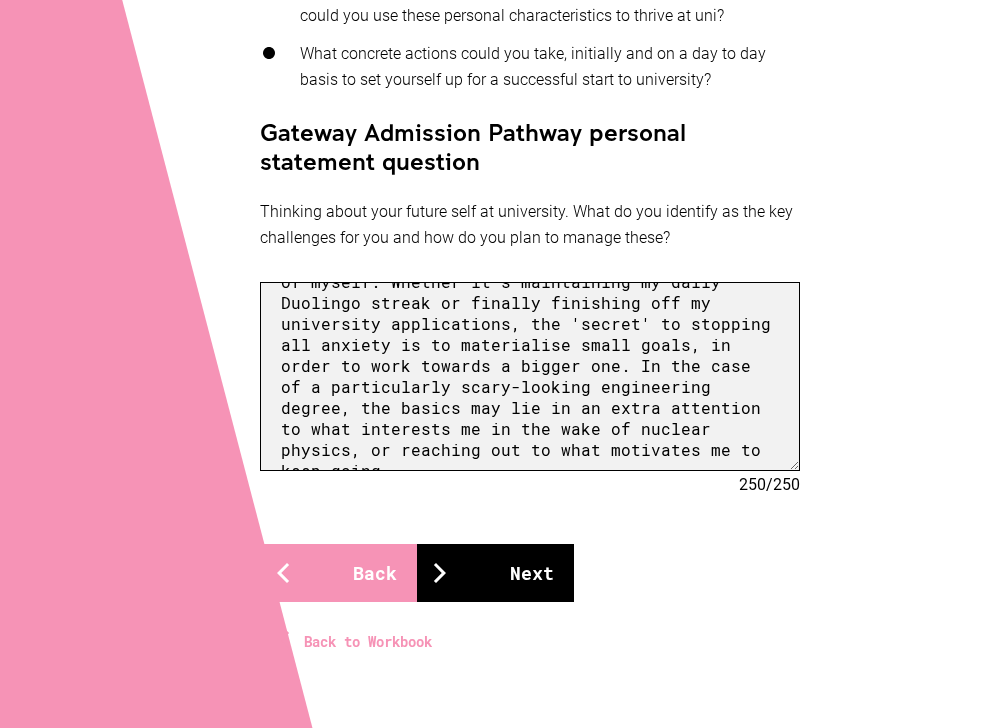 type on "I've always been scared of nuclear fallout. As I grow up, and tensions between nations increase, it poses the question, was it all worth it? 13 years of my schooling, in hopes of achieving in the career of my dreams, and it might be - quite literally - blown up. This may seem dramatic, and to some extent, I agree, but there is another form of inevitable fallout coming my way, in the form of a quarter-life crisis. Moving away from home, to the [CITY], where I will be far away from any familiar comfort, the prospect of finally 'growing up' is even more daunting than the political state of the world right now. The all-encompassing idea that in the next 4 years I will study, work, and create a career in engineering seems like a future meant for a different version of myself; one more confident, resilient, and dedicated than the current one. Luckily for me, the secret to success lies in the dilemma itself. To overcome this inexorable struggle, I must simply become the best version of myself. Whether it's maintain..." 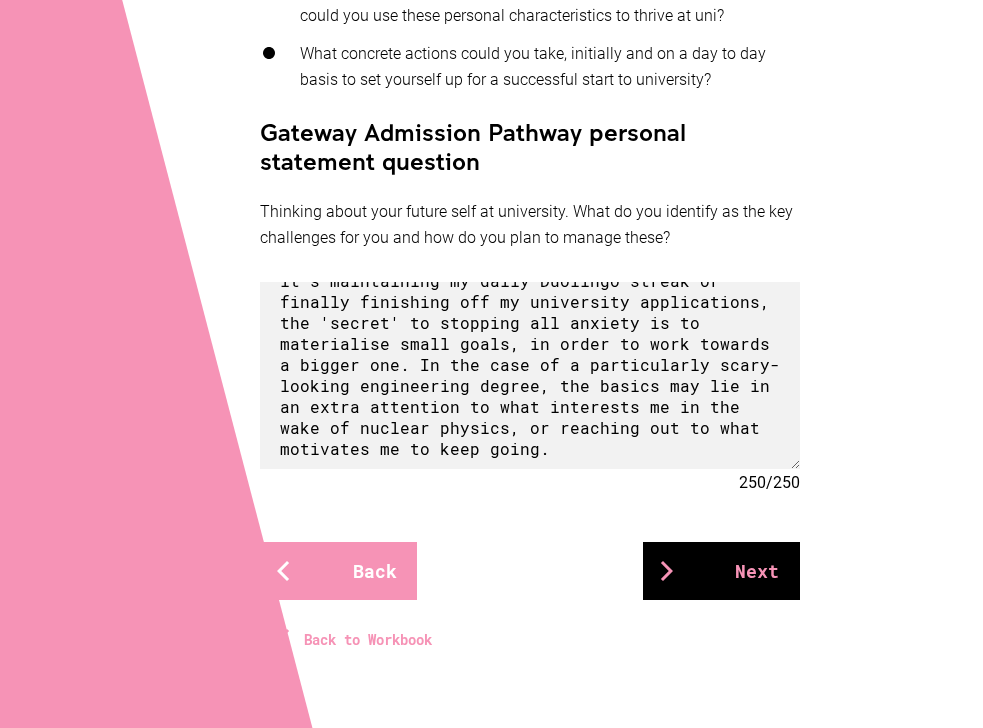 click on "Next" at bounding box center [721, 571] 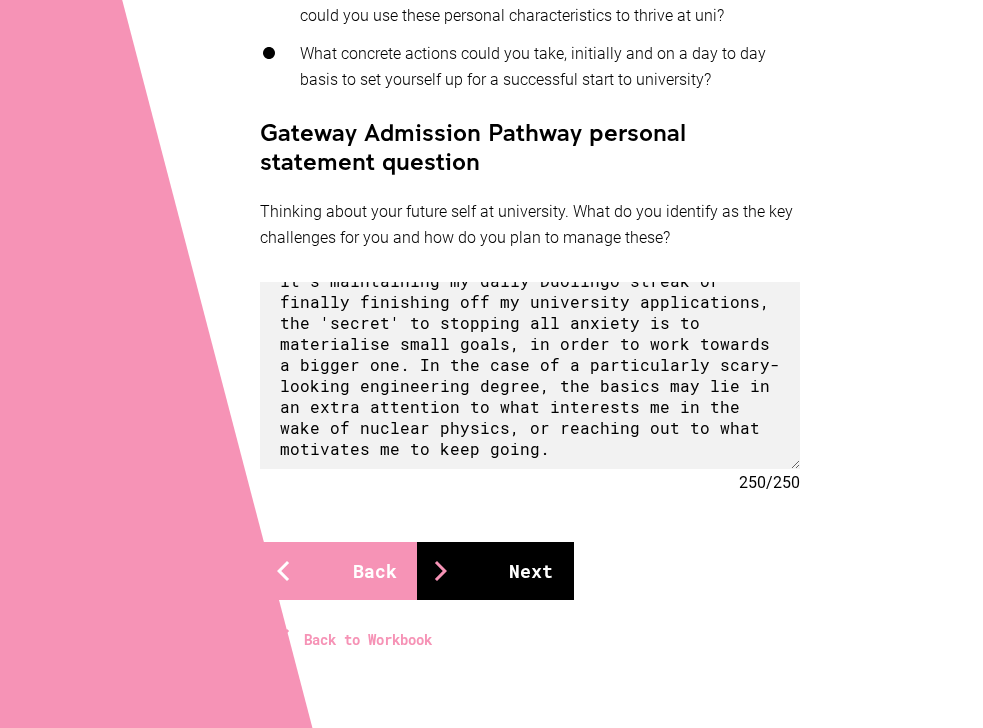 scroll, scrollTop: 472, scrollLeft: 0, axis: vertical 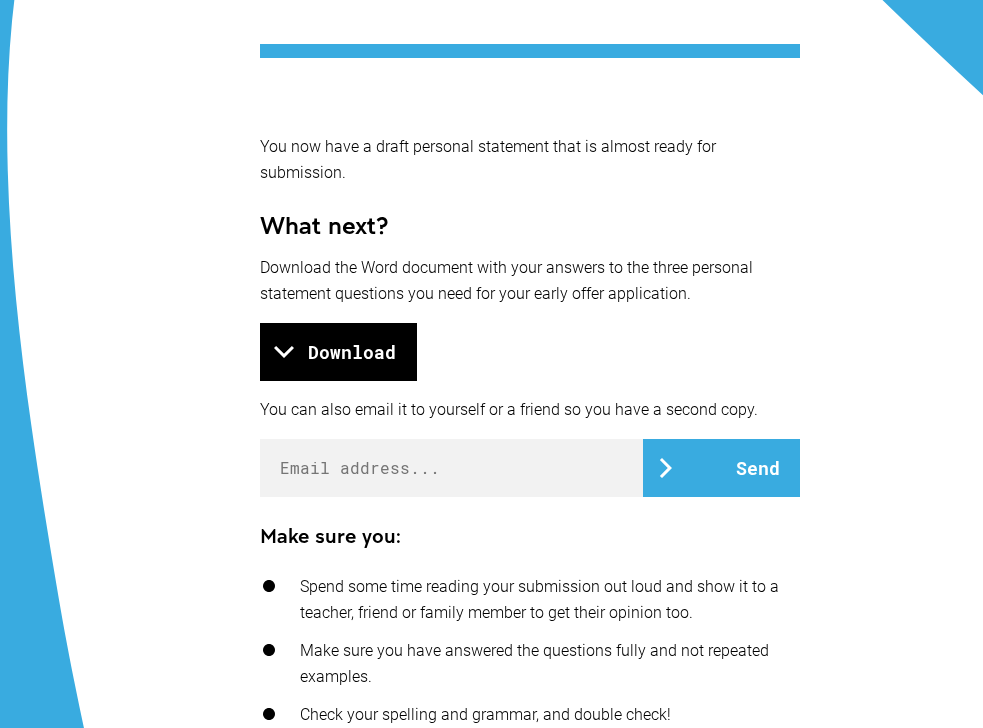 click on "Download" at bounding box center (338, 352) 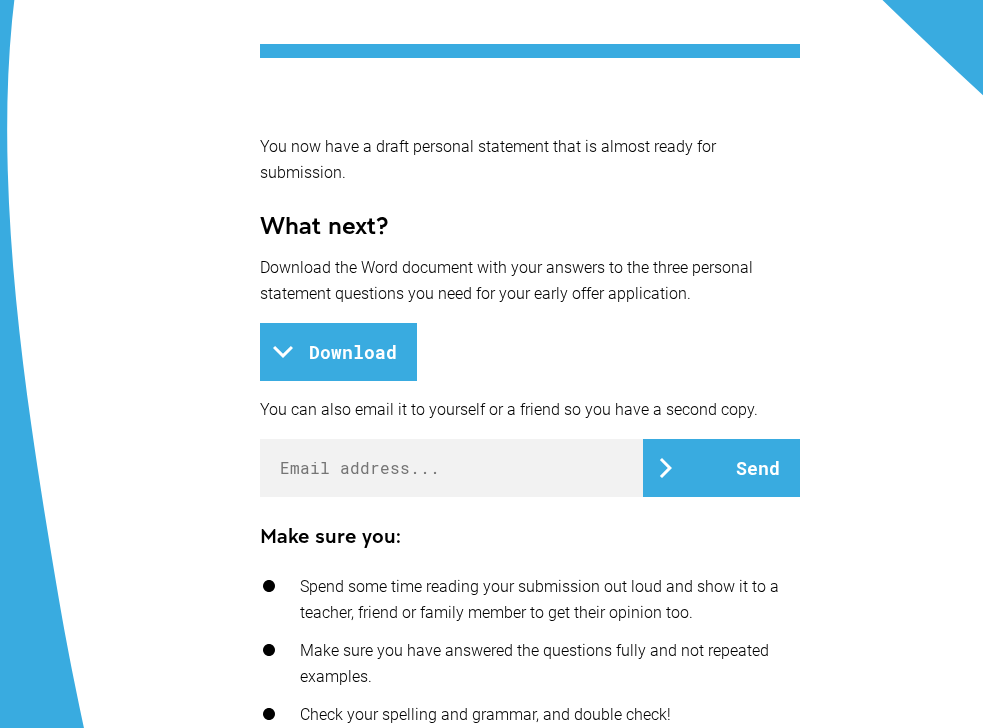 click on "What next? Download the Word document with your answers to the three personal statement questions you need for your early offer application. Download" at bounding box center (530, 295) 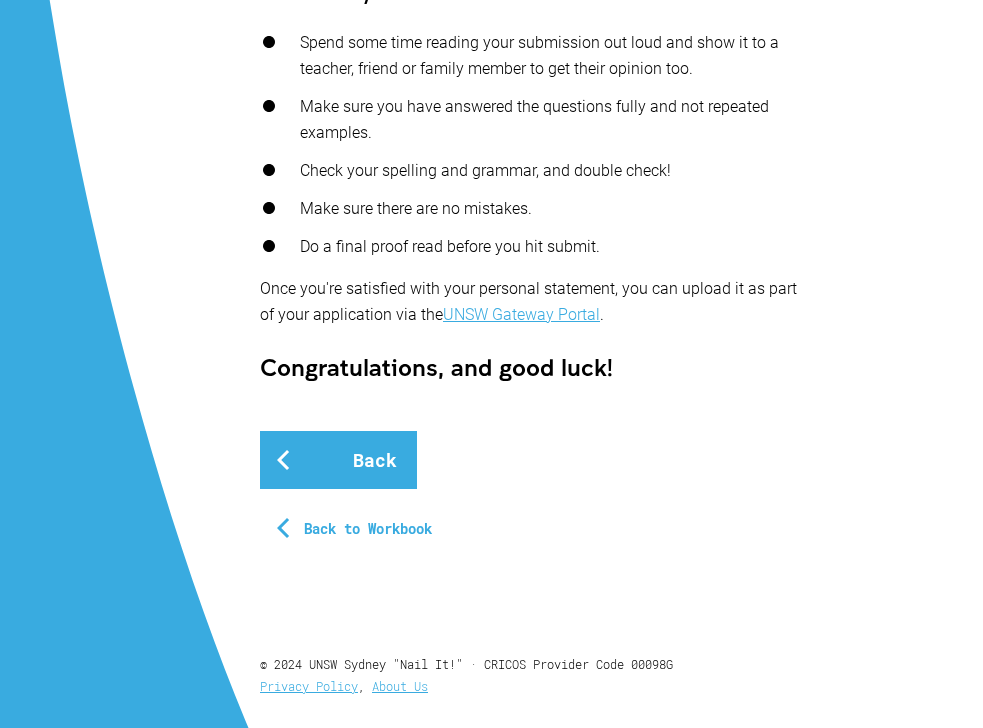 scroll, scrollTop: 905, scrollLeft: 0, axis: vertical 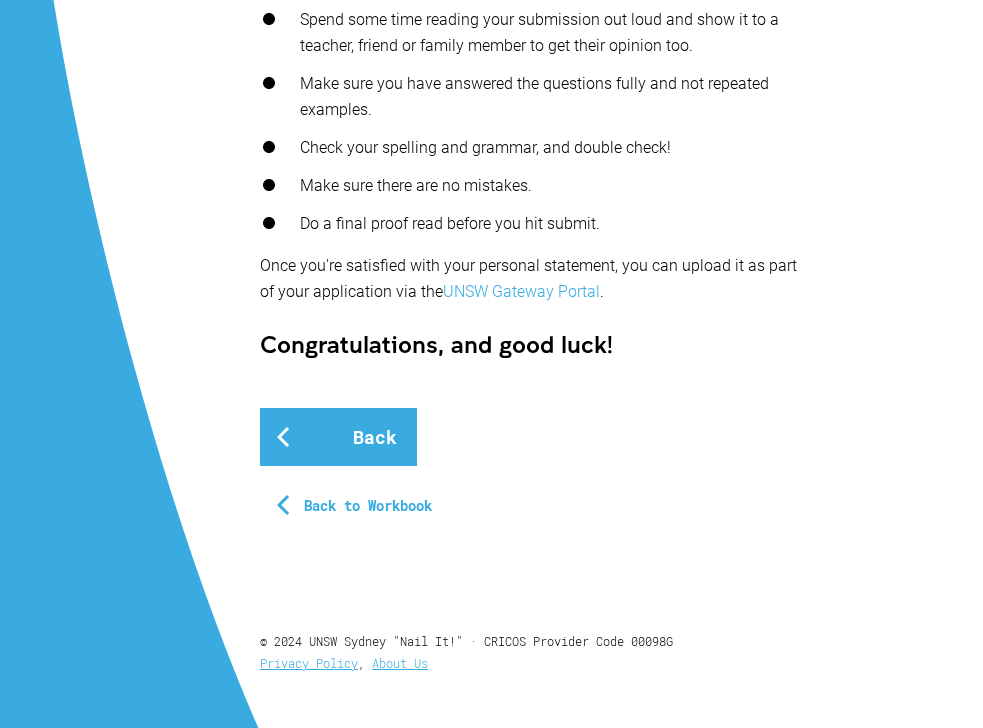 click on "UNSW Gateway Portal" at bounding box center [521, 291] 